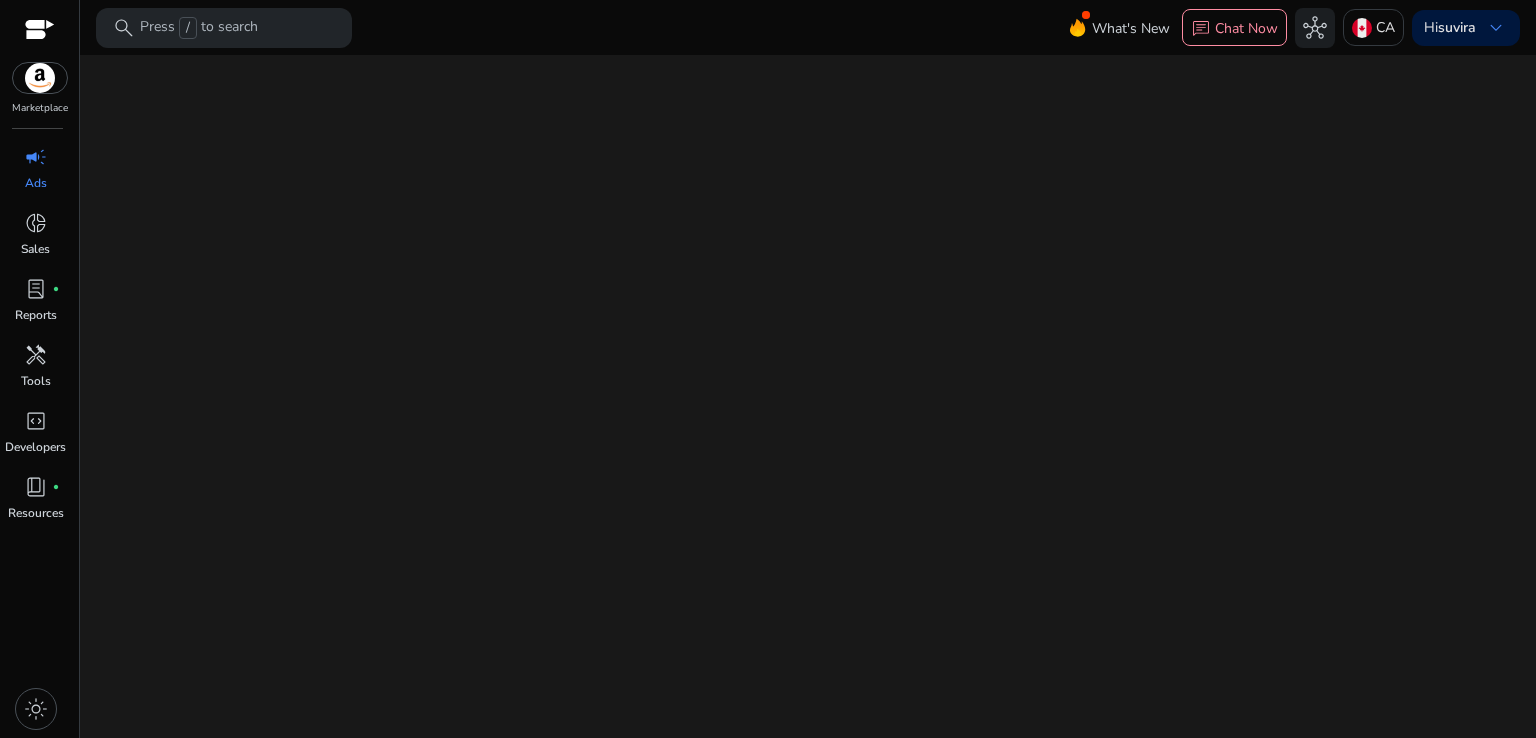 scroll, scrollTop: 0, scrollLeft: 0, axis: both 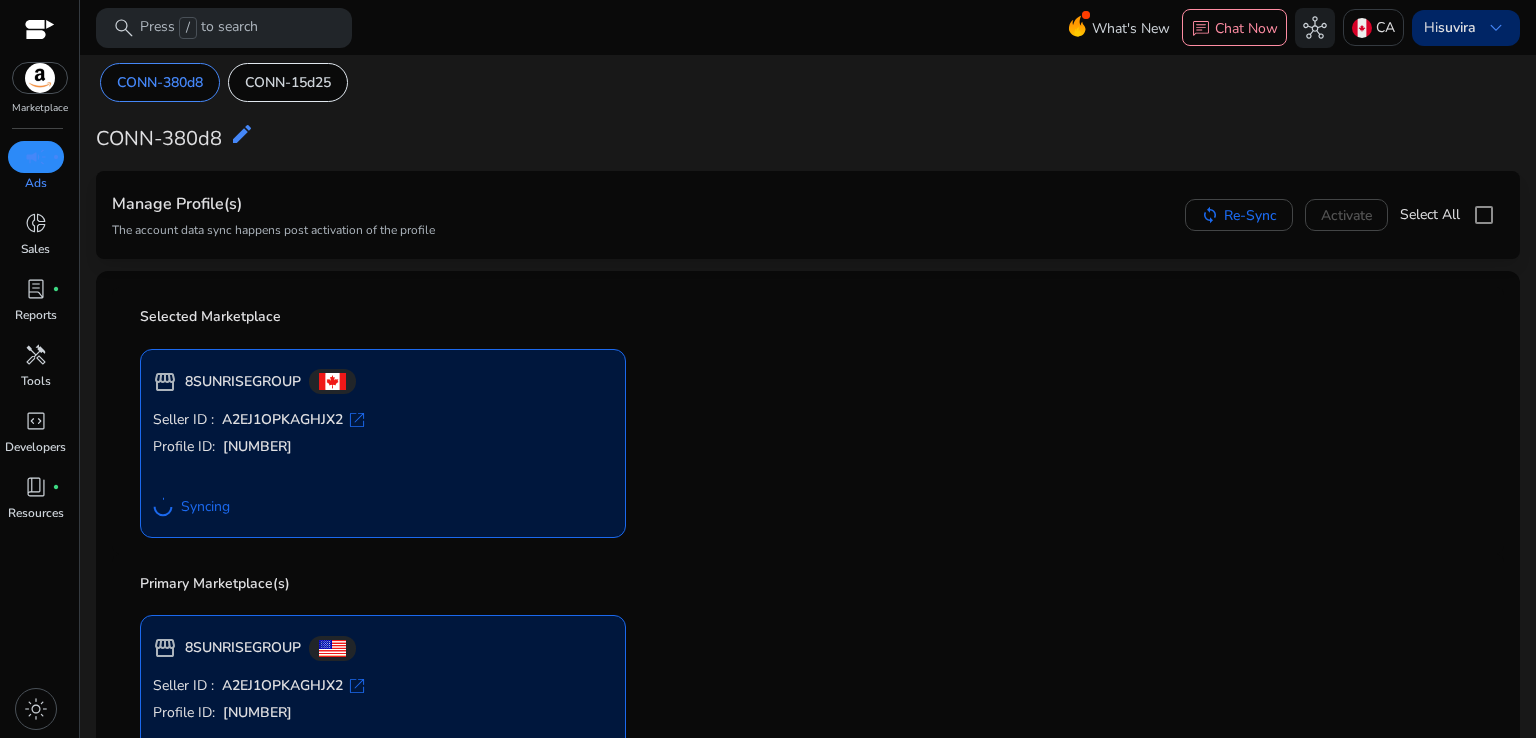 click on "keyboard_arrow_down" at bounding box center (1496, 28) 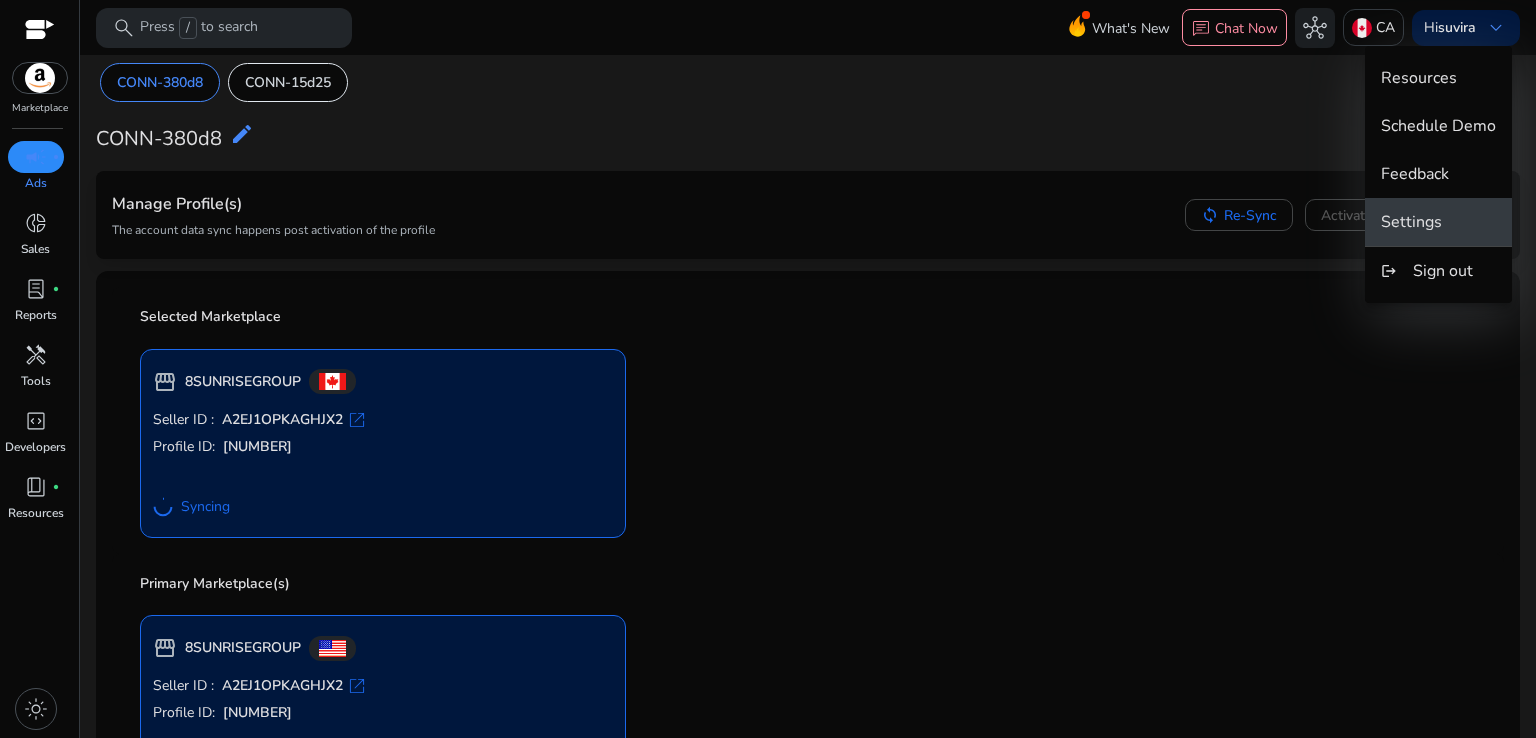 click on "Settings" at bounding box center [1411, 222] 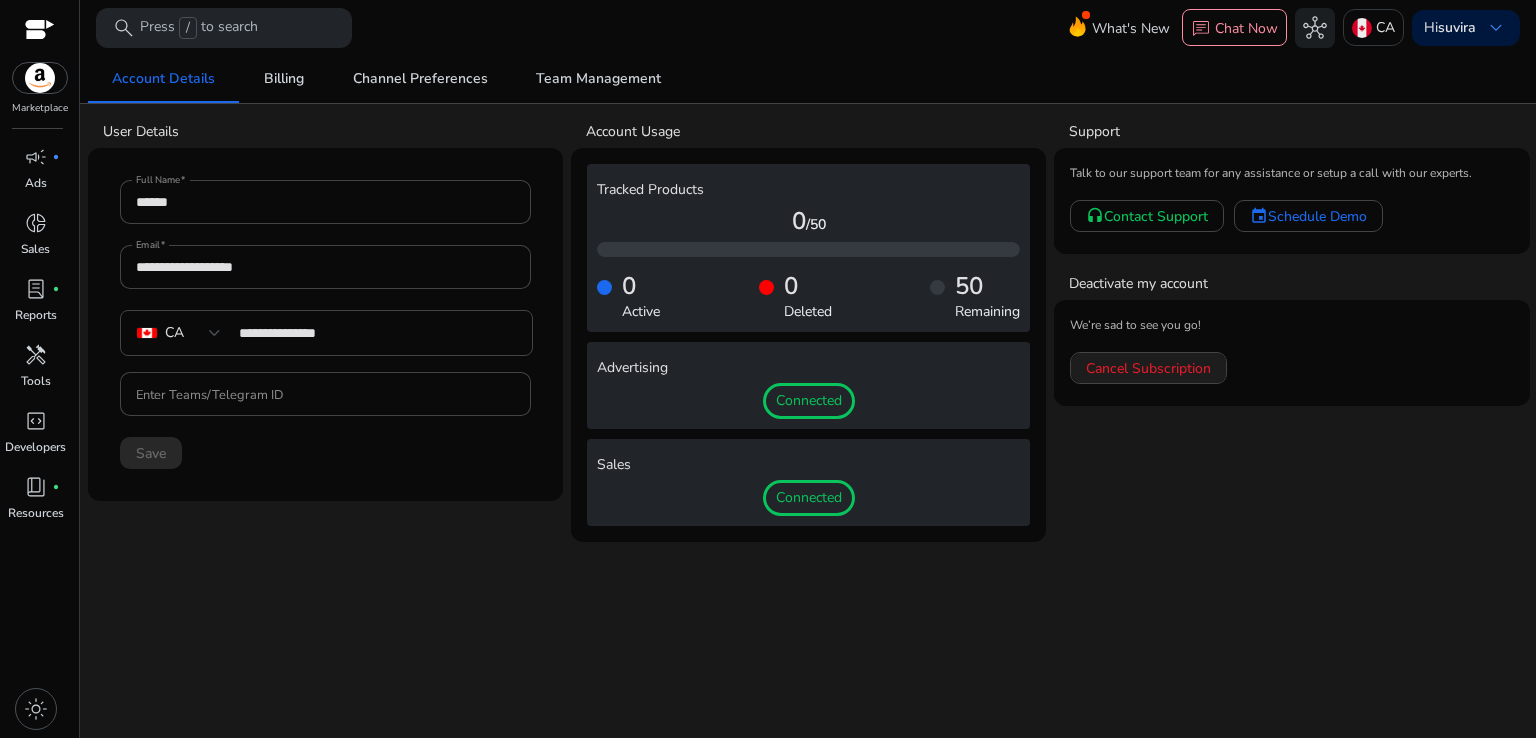 click on "Cancel Subscription" 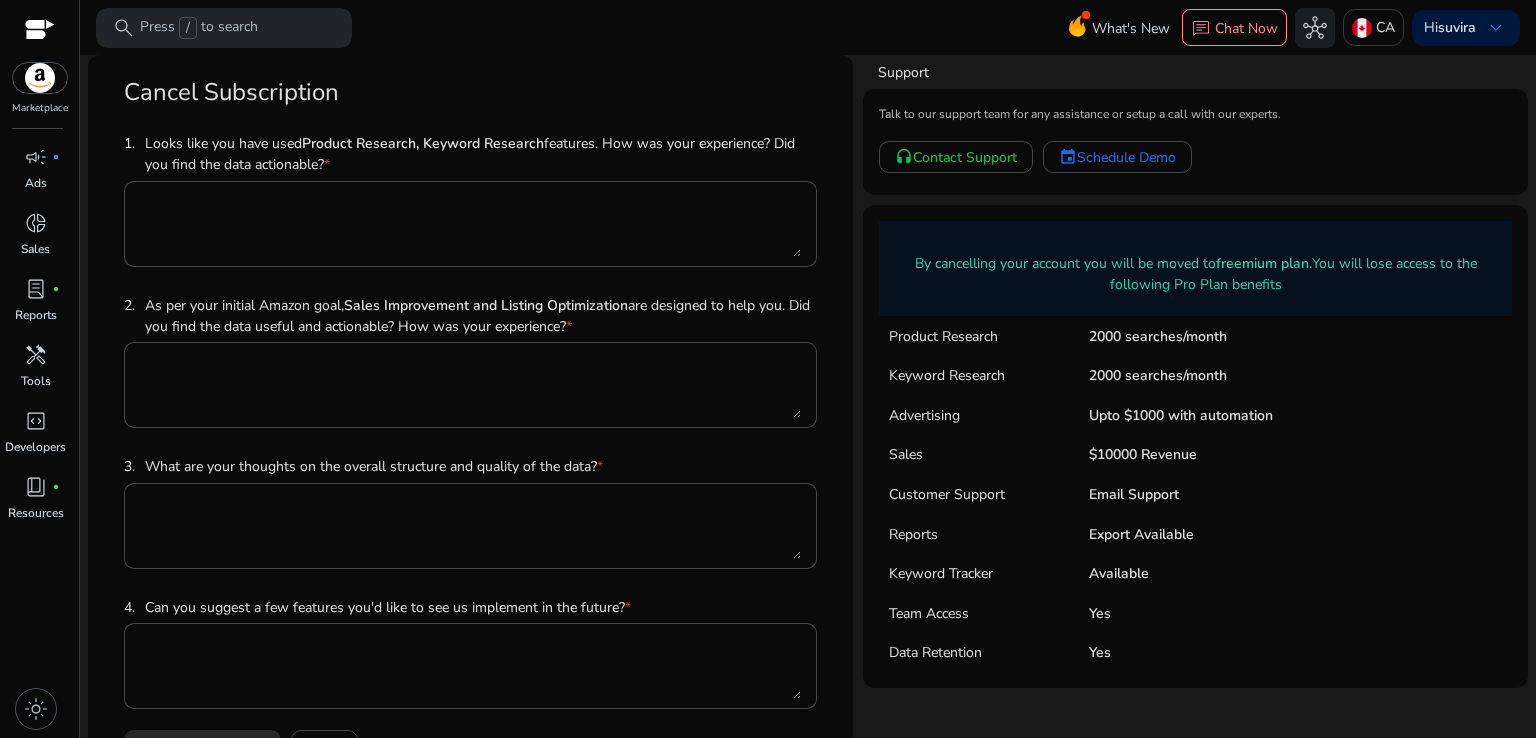 click on "Customer Support Email Support" 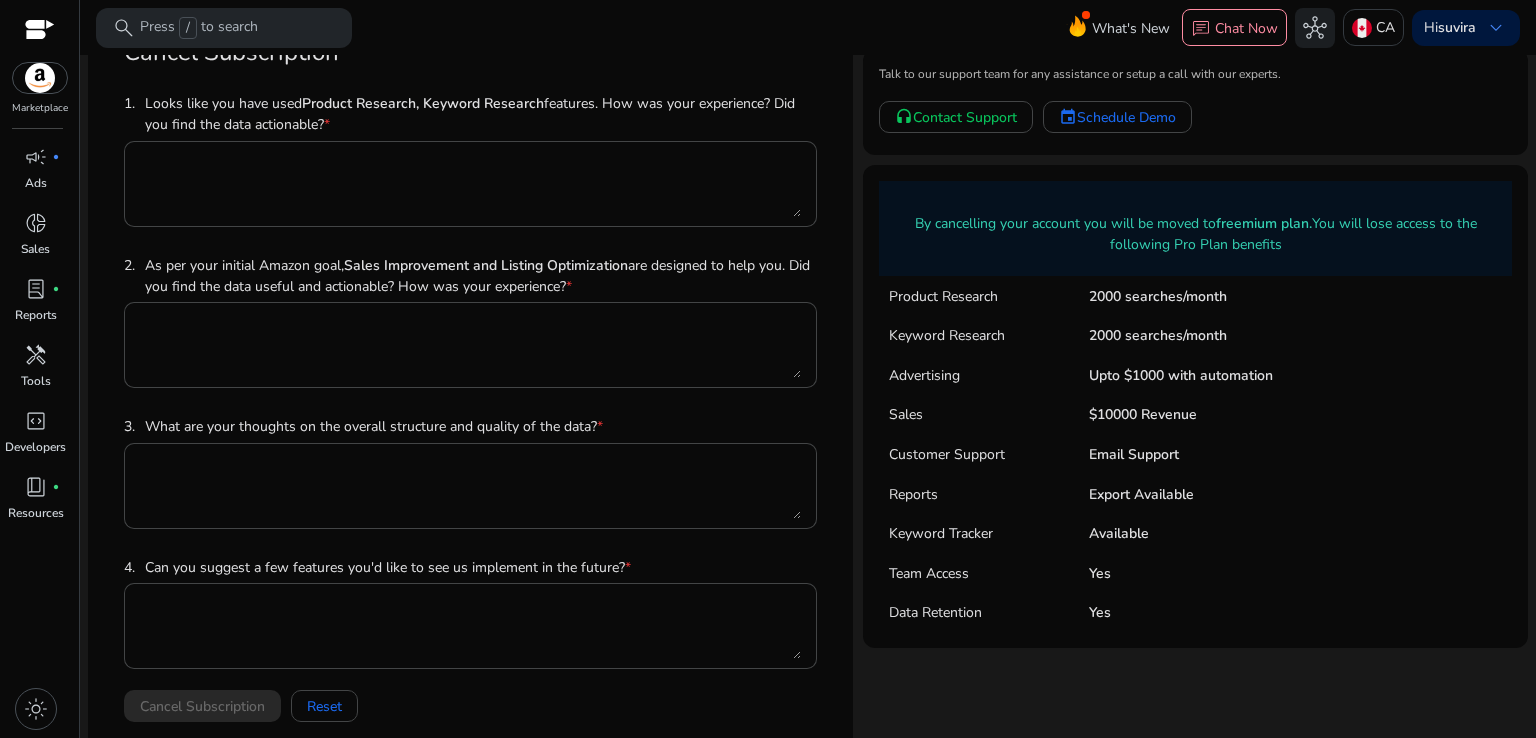 scroll, scrollTop: 61, scrollLeft: 0, axis: vertical 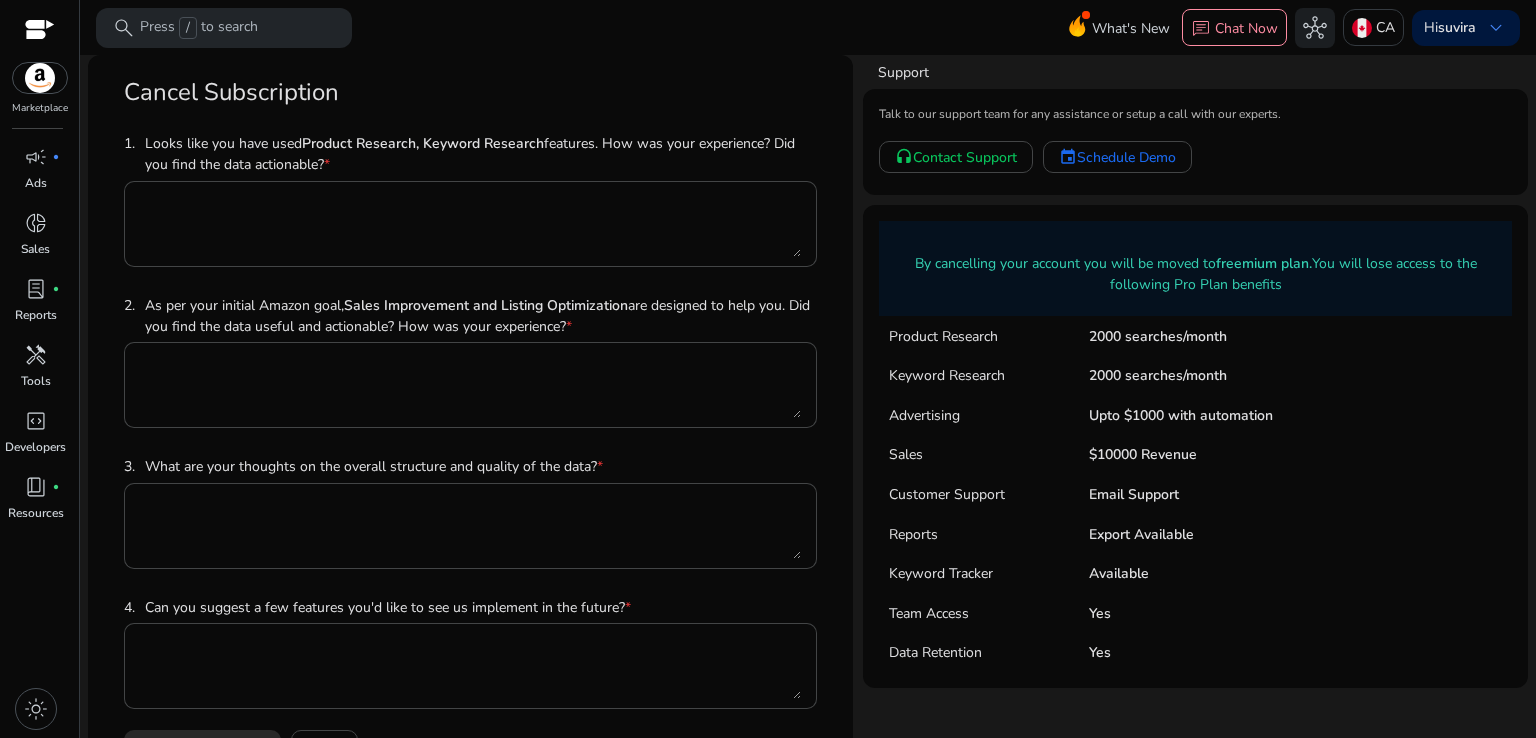 click on "Cancel Subscription  1. Looks like you have used  Product Research, Keyword Research  features. How was your experience? Did you find the data actionable?  * 2. As per your initial Amazon goal,  Sales Improvement and  Listing Optimization  are designed to help you. Did you find the data useful and actionable? How was your experience?  * 3. What are your thoughts on the overall structure and quality of the data?  * 4. Can you suggest a few features you'd like to see us implement in the future?  *  Cancel Subscription   Reset" 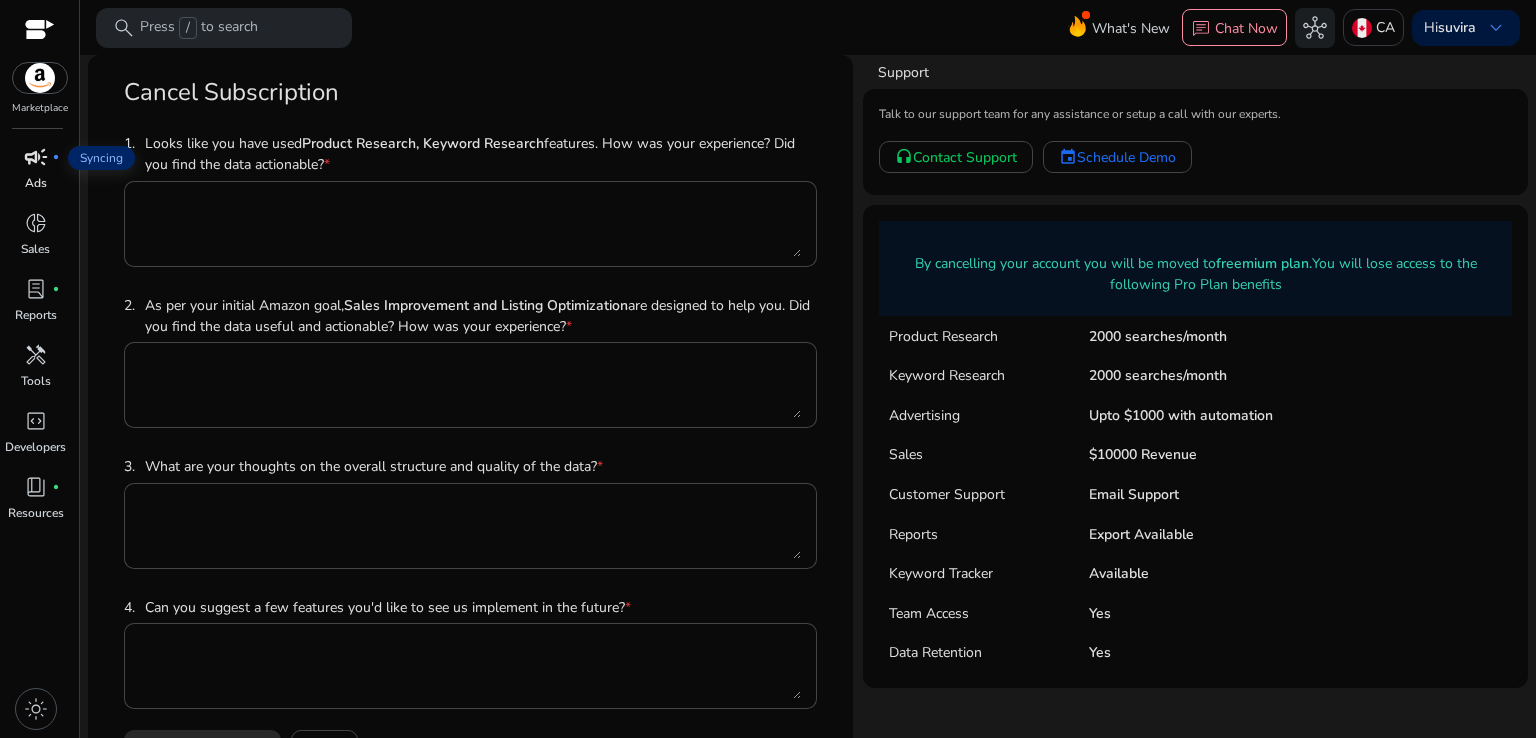 click on "campaign" at bounding box center [36, 157] 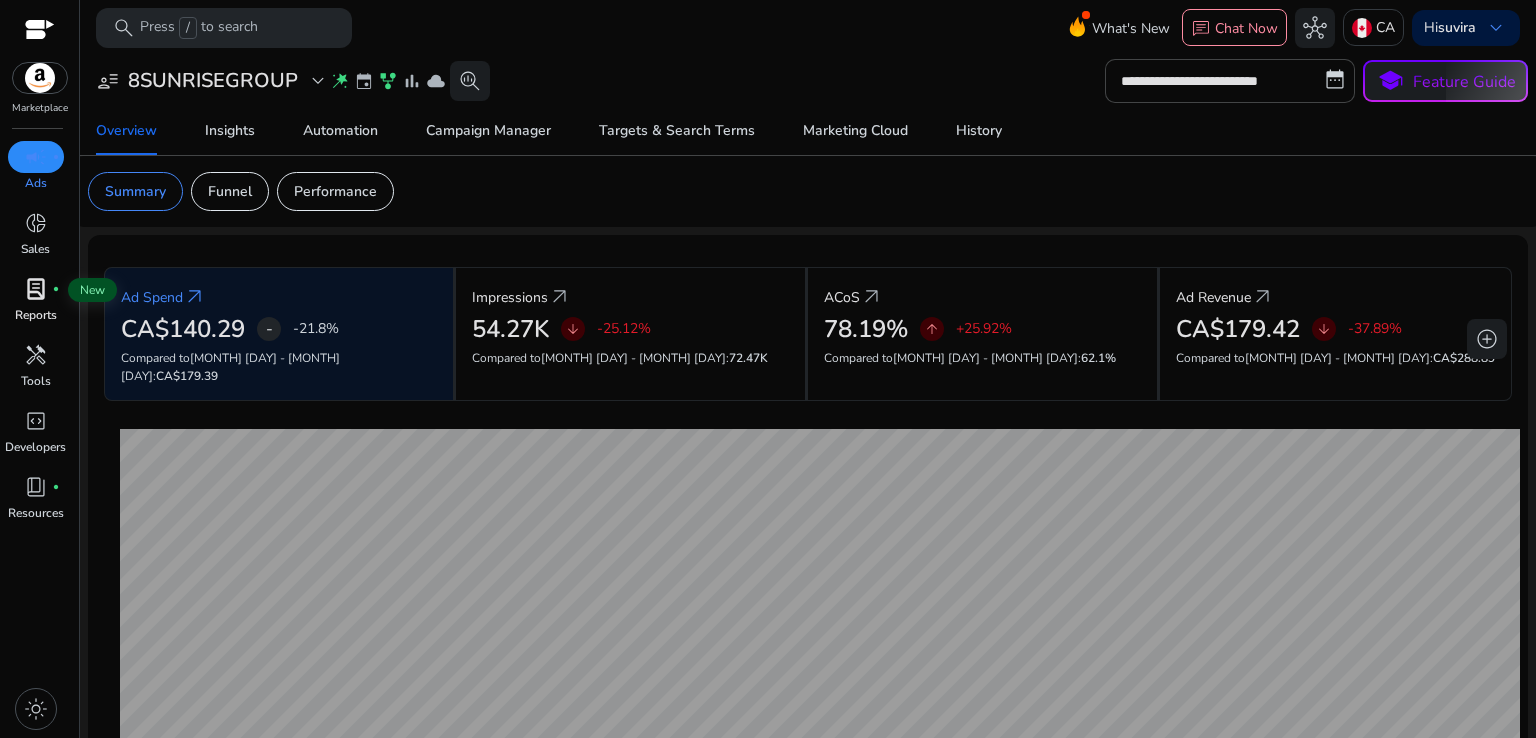 click on "lab_profile   fiber_manual_record" at bounding box center [36, 289] 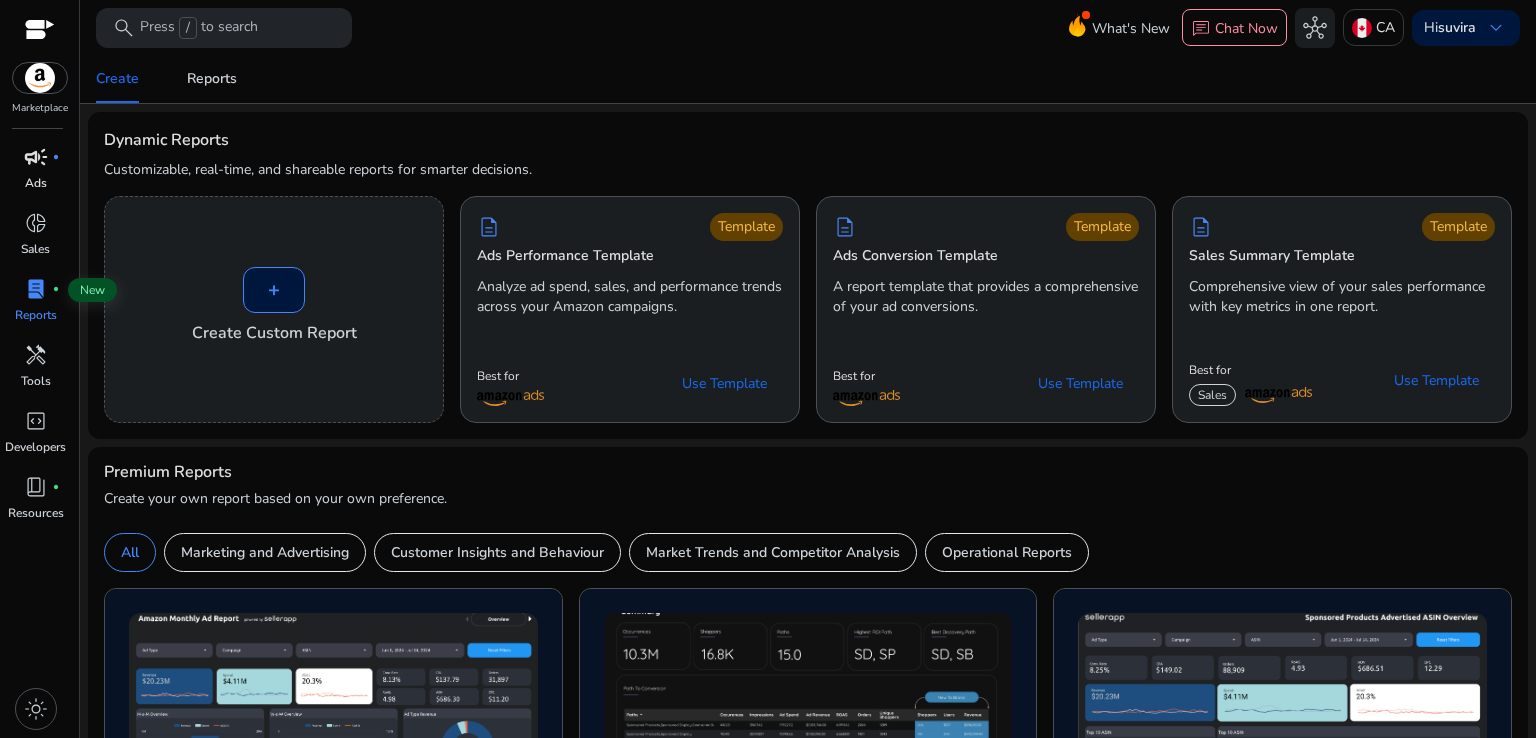 click on "lab_profile   fiber_manual_record" at bounding box center [36, 289] 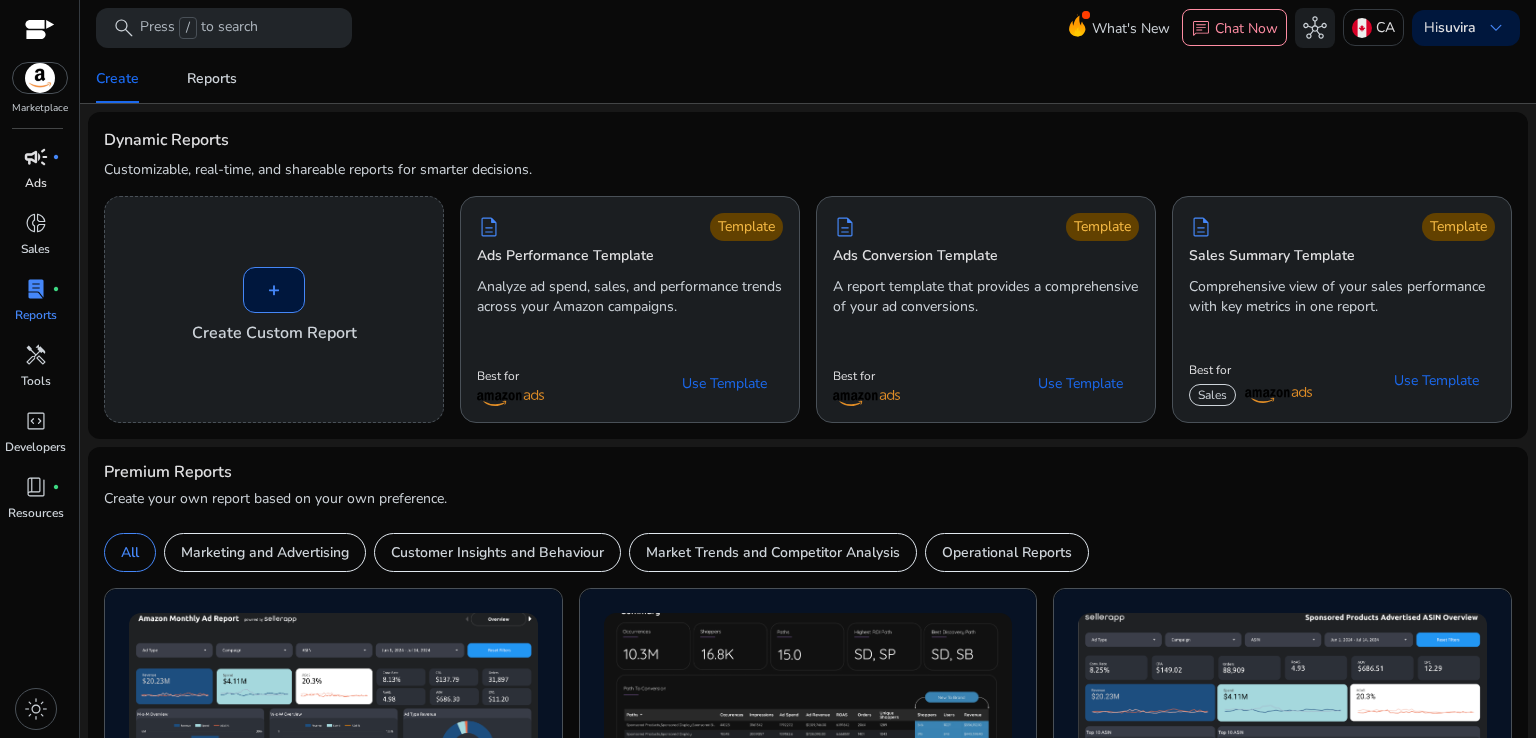 click on "Ads" at bounding box center (36, 183) 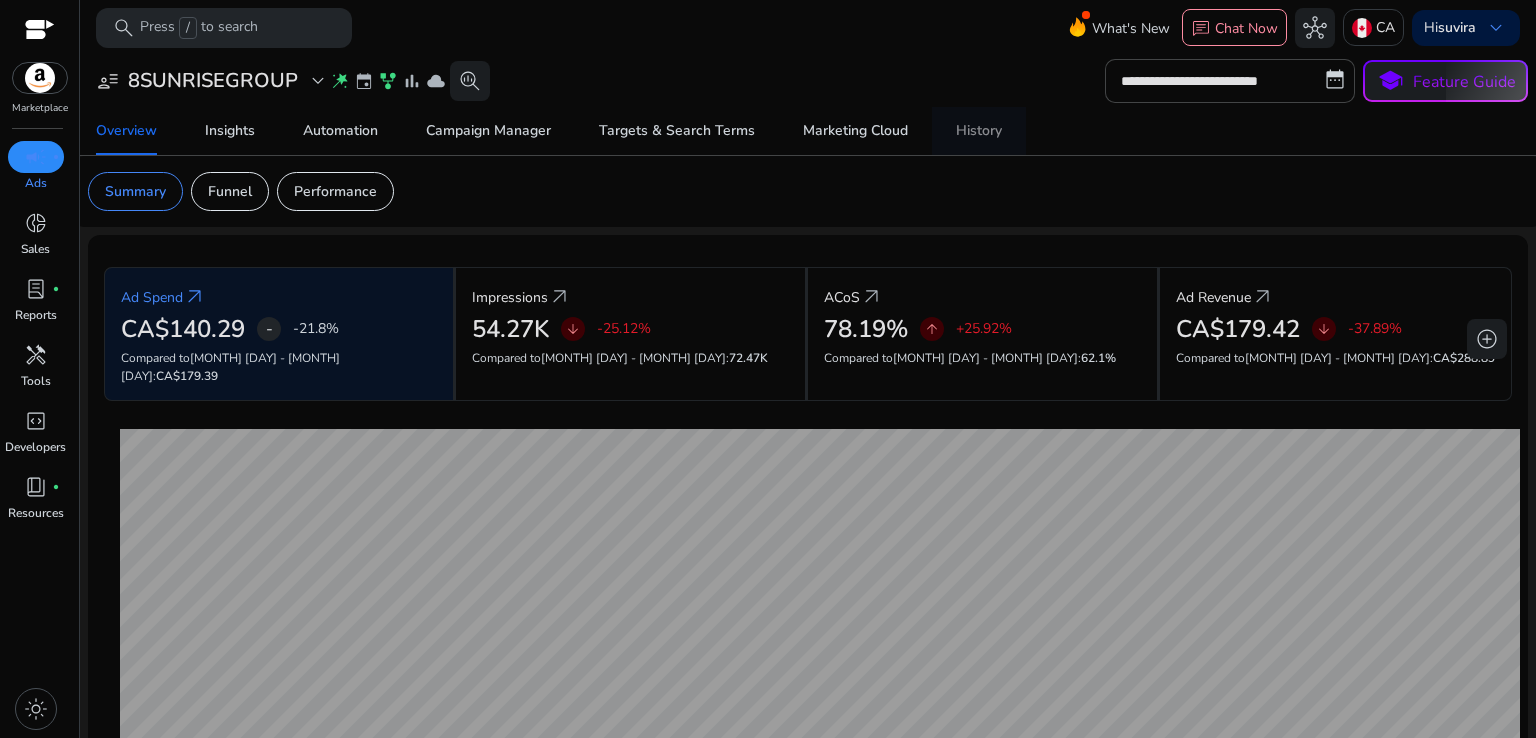 click on "History" at bounding box center [979, 131] 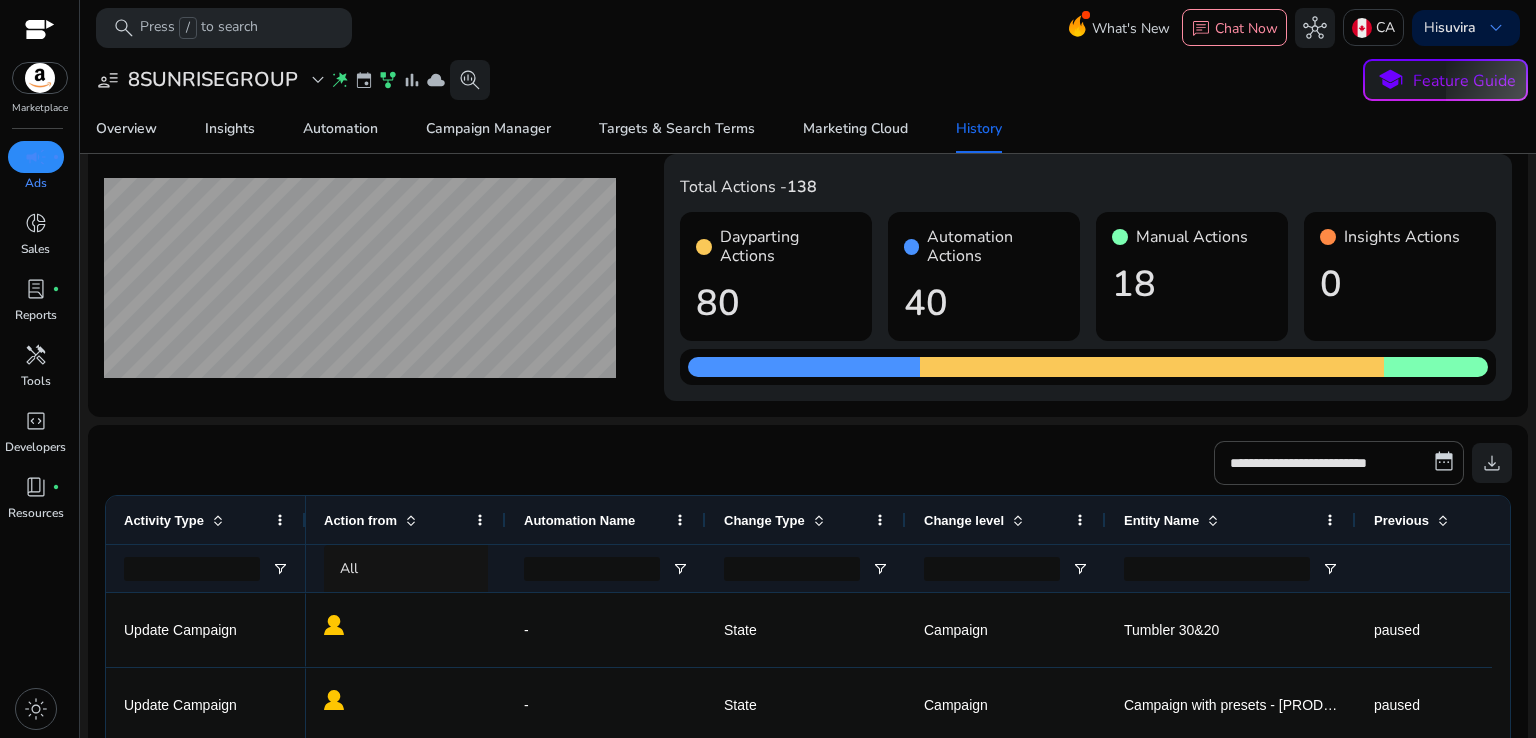 scroll, scrollTop: 0, scrollLeft: 0, axis: both 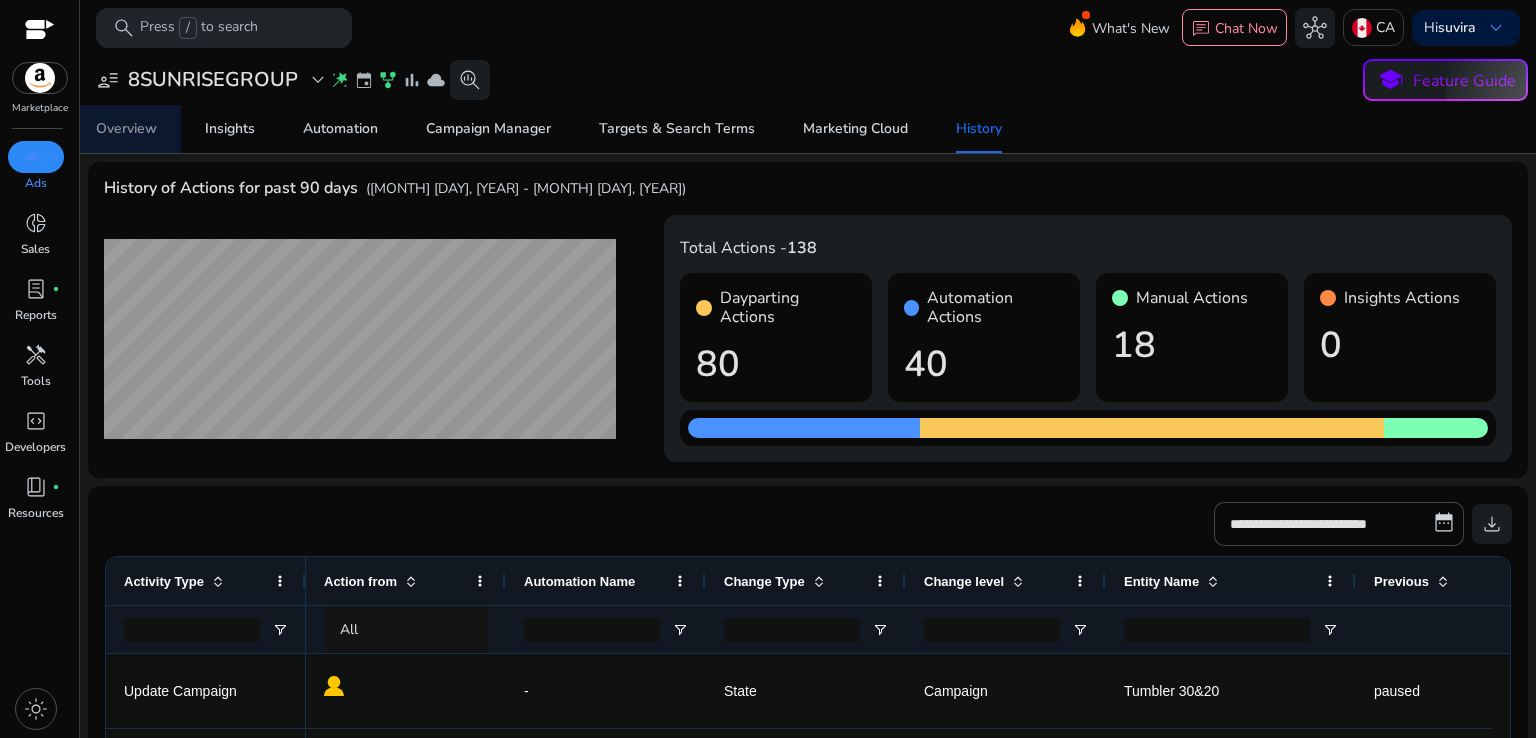 click on "Overview" at bounding box center [126, 129] 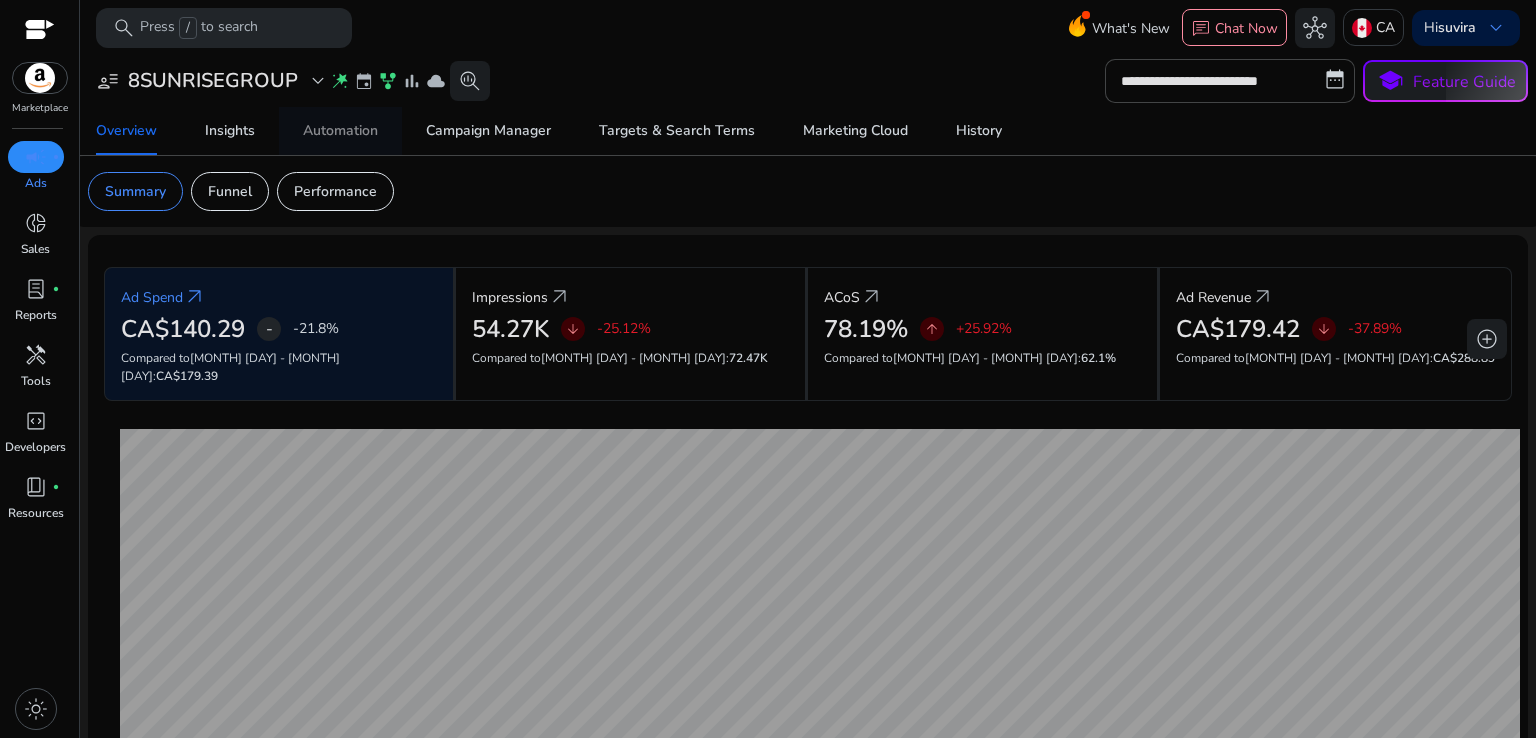 click on "Automation" at bounding box center (340, 131) 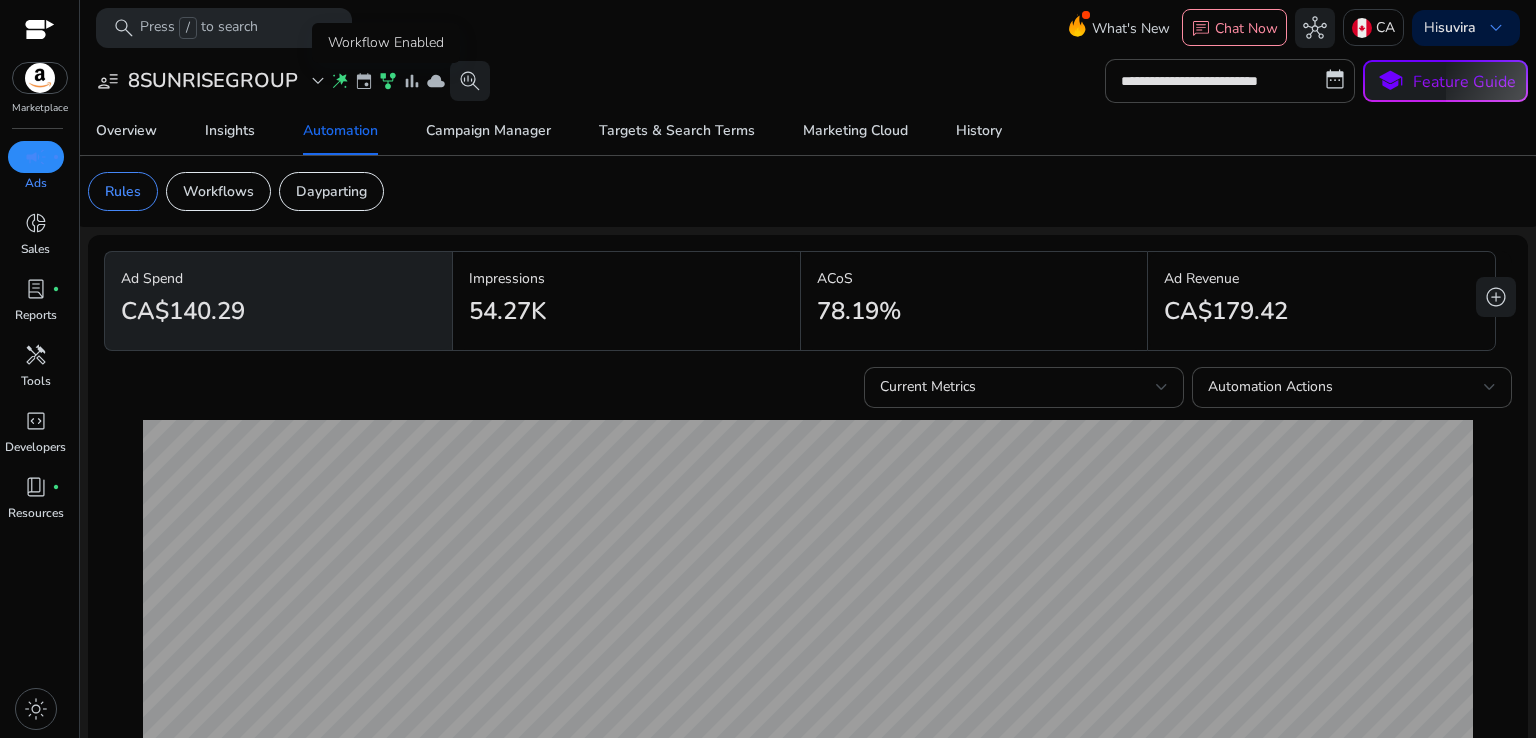 click on "family_history" 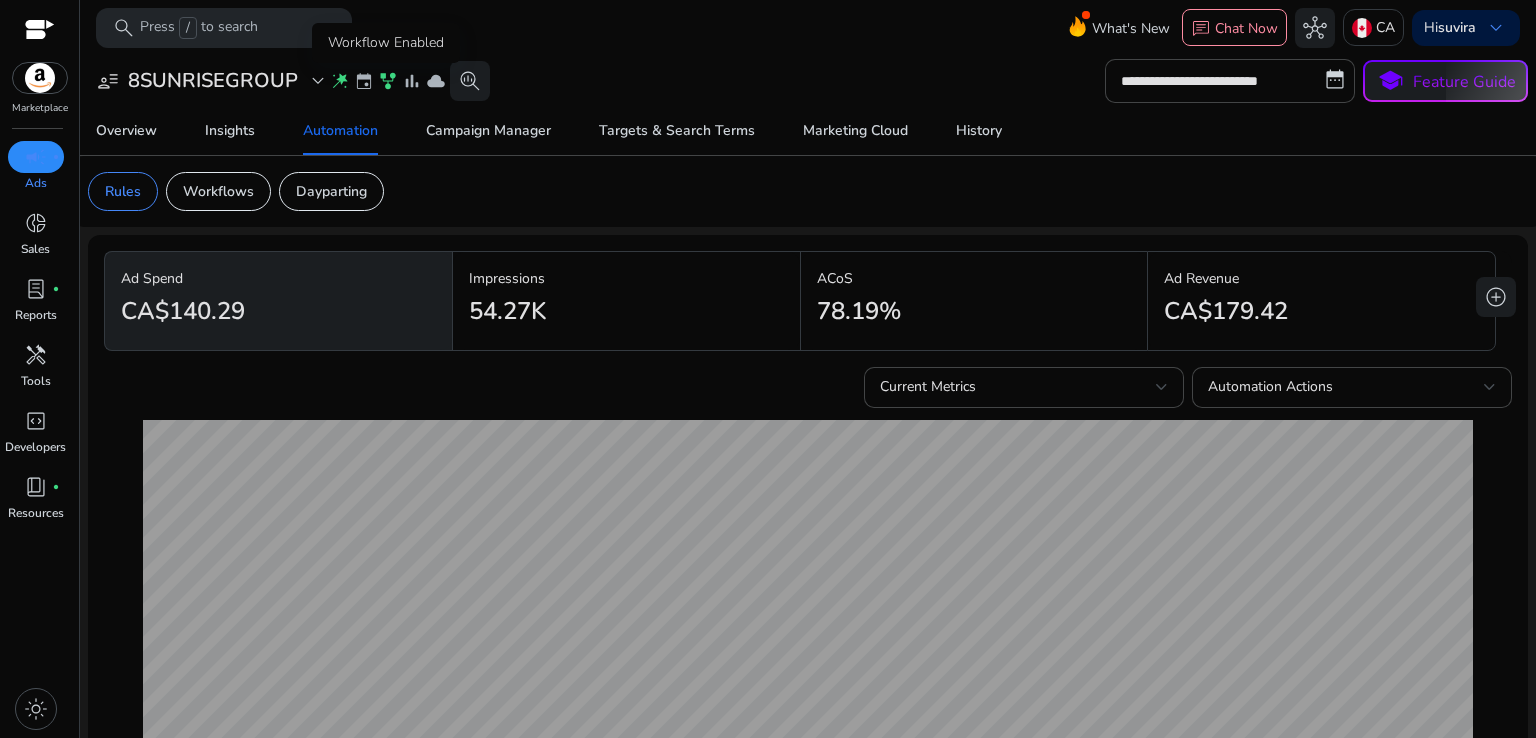 click on "family_history" 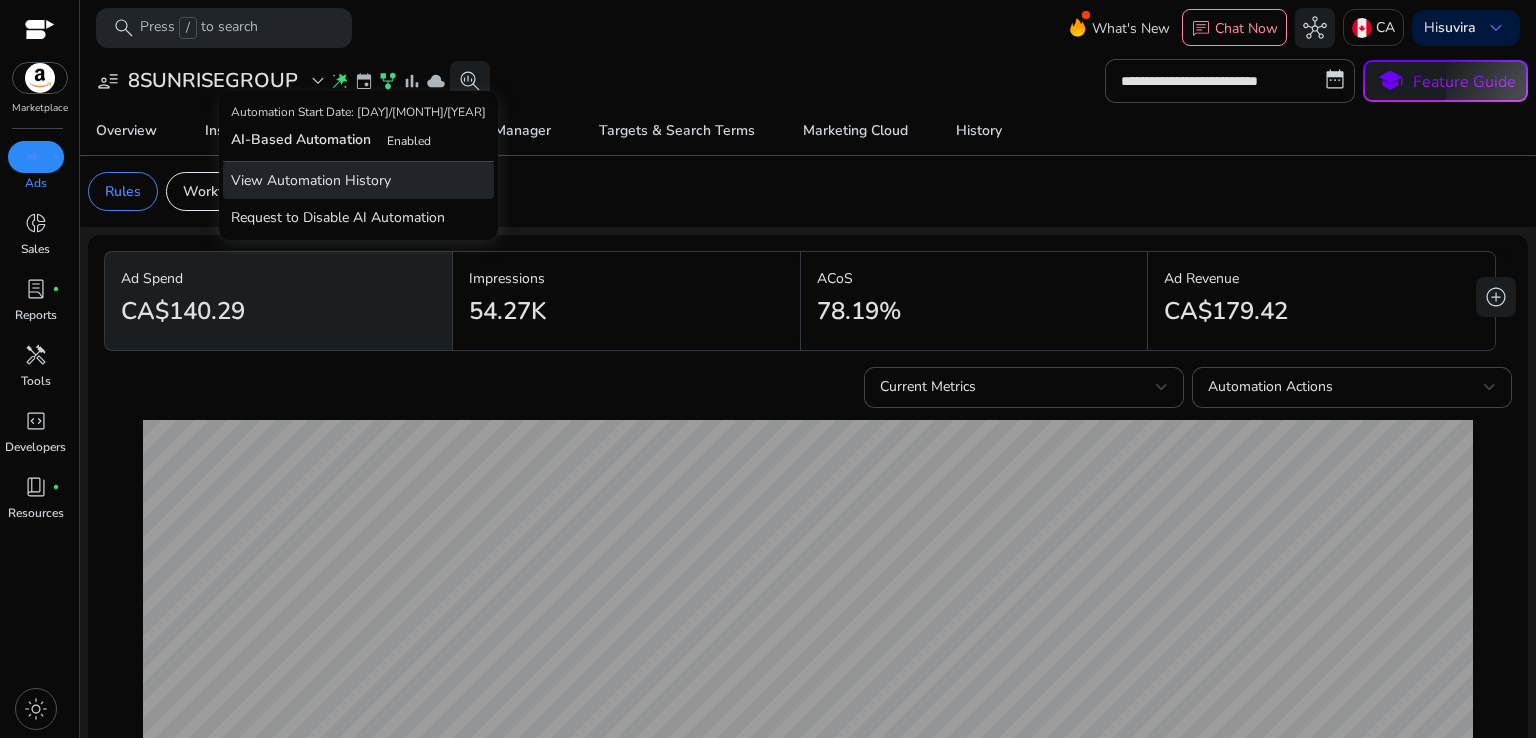 click on "View Automation History" at bounding box center (358, 180) 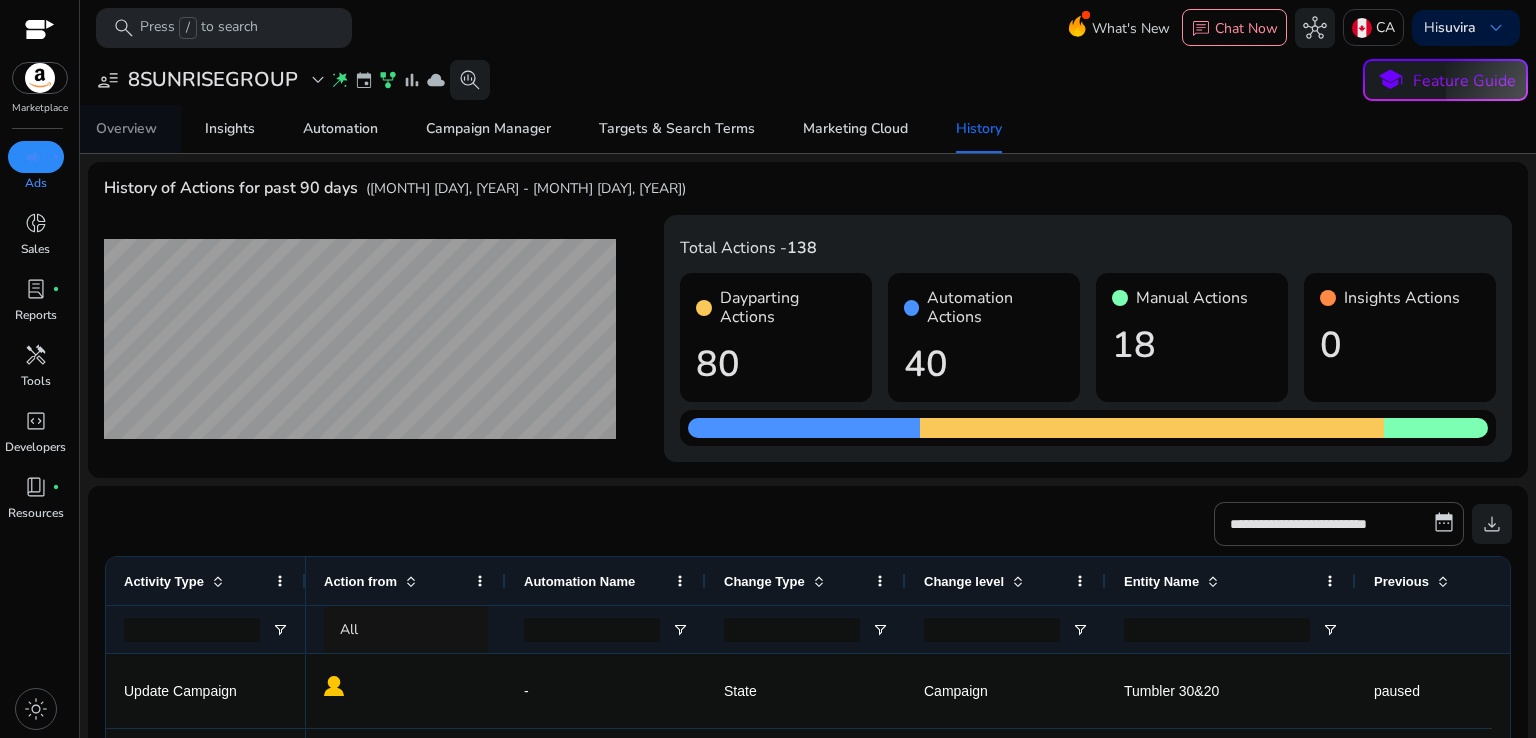click on "Overview" at bounding box center (126, 129) 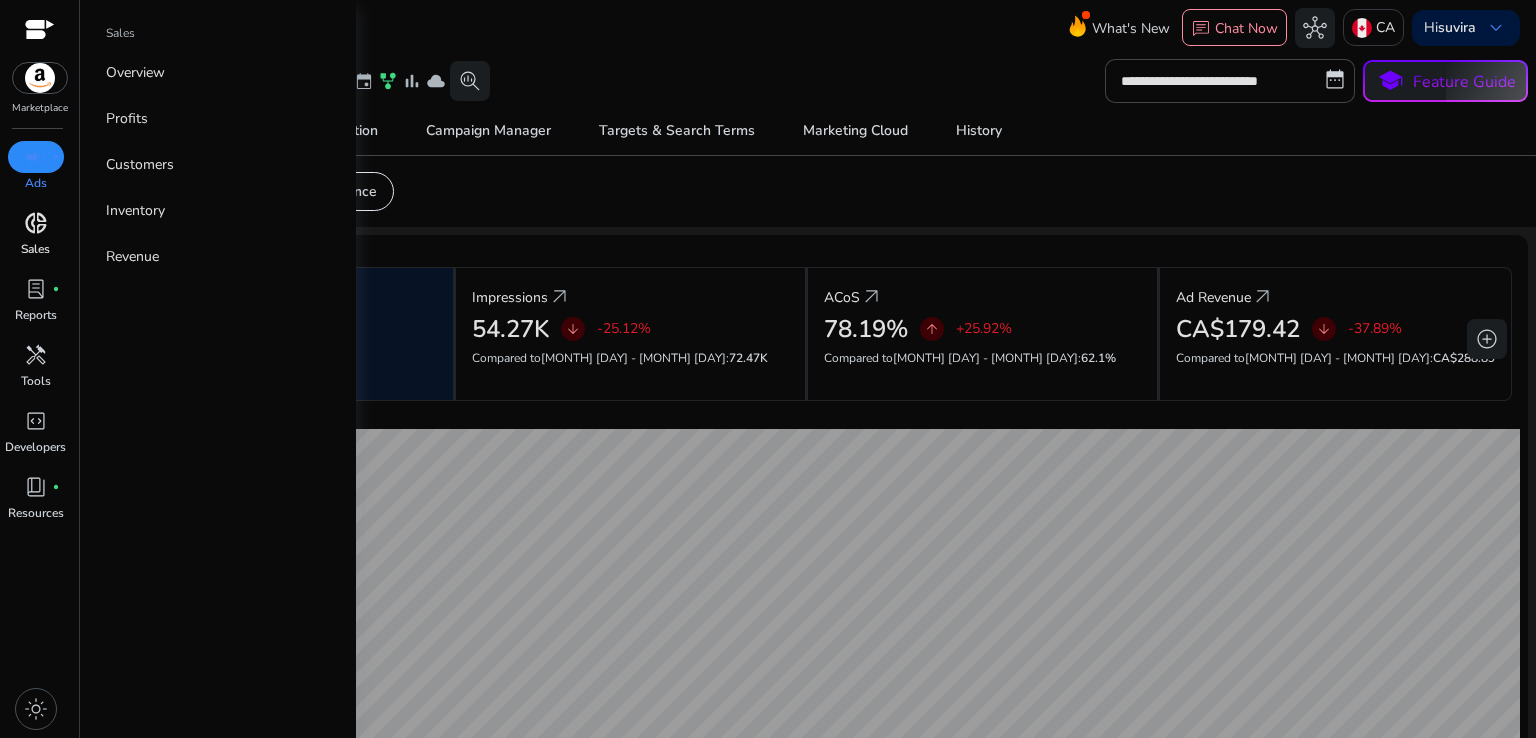 click on "Sales" at bounding box center [35, 249] 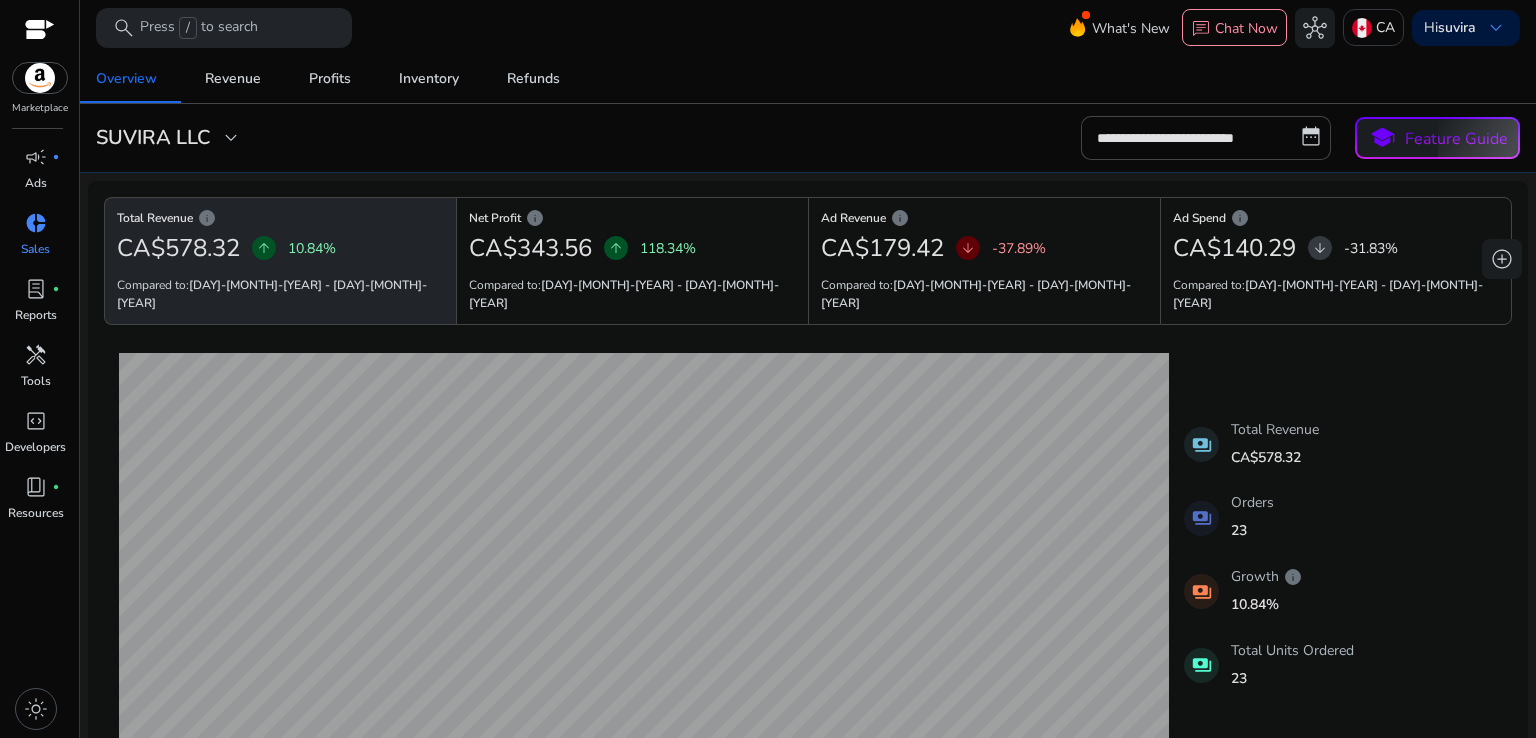 click on "Overview   Revenue   Profits   Inventory   Refunds" 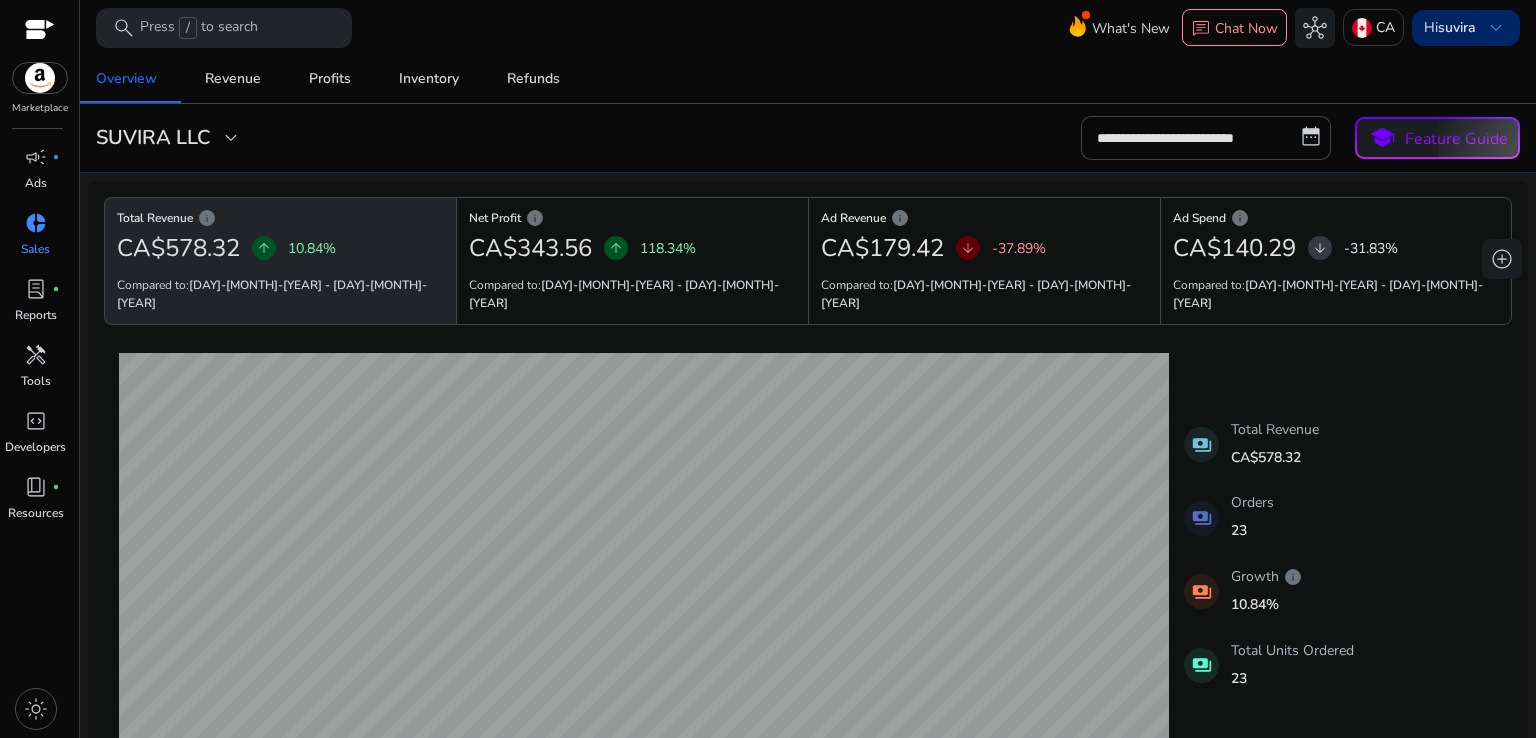 click on "suvira" at bounding box center [1457, 27] 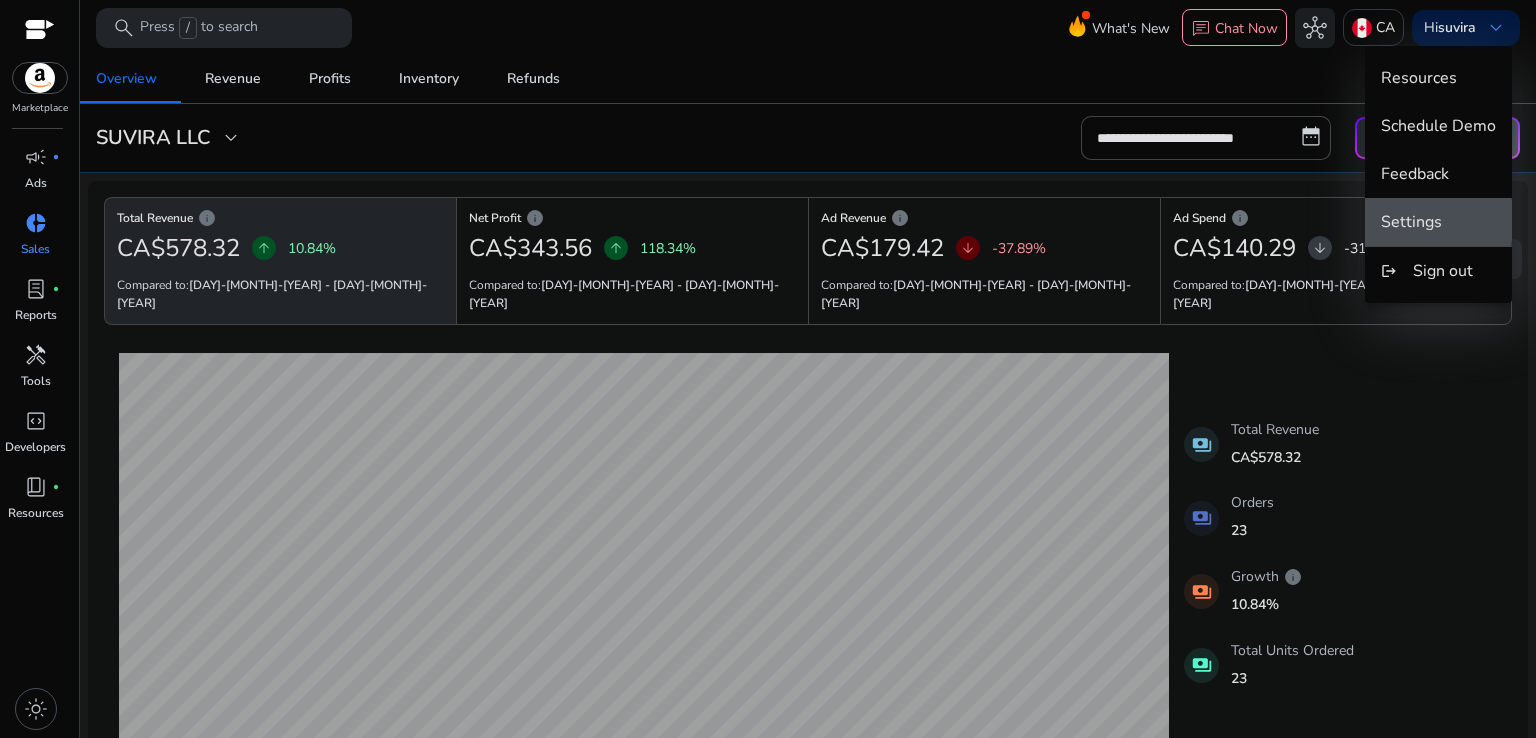 click on "Settings" at bounding box center (1411, 222) 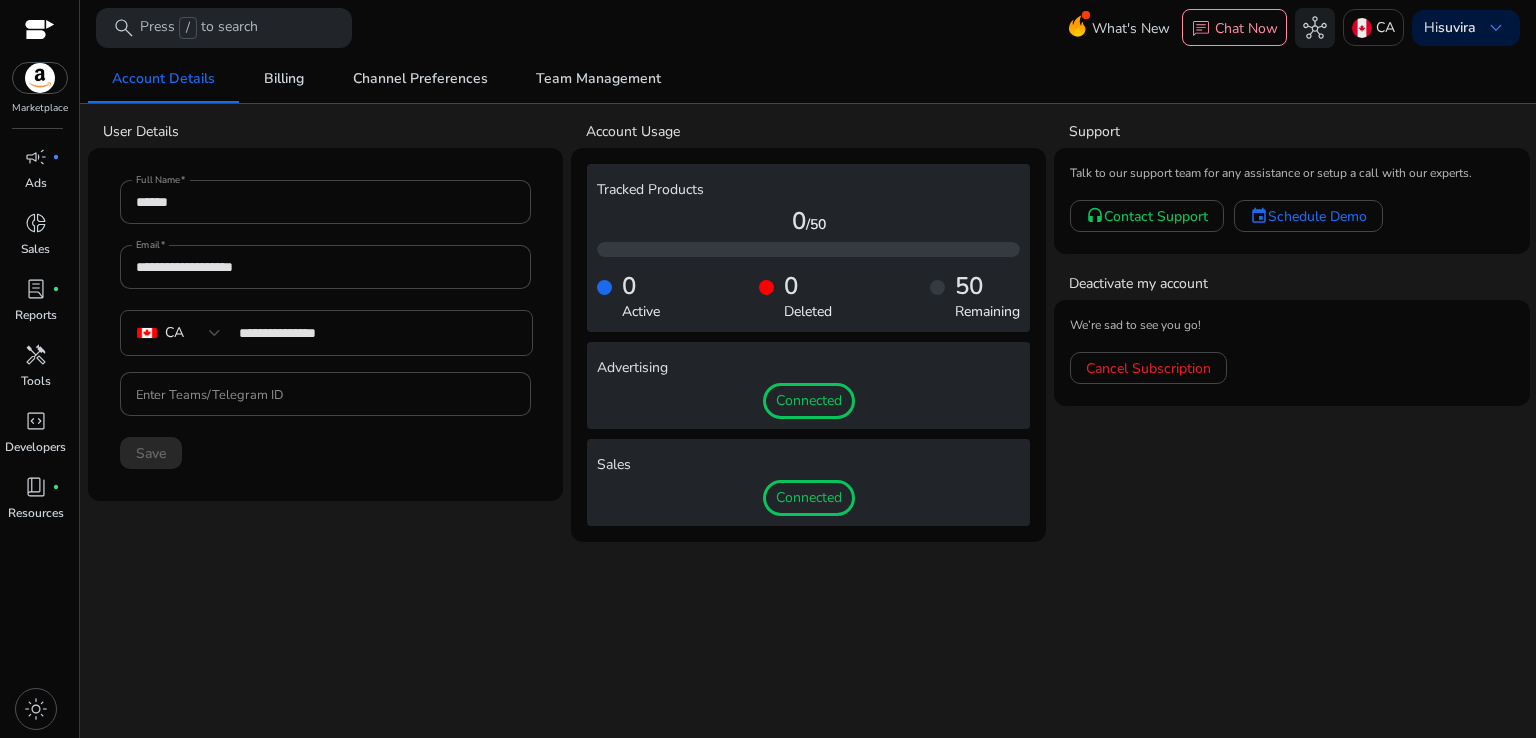click on "Support  Talk to our support team for any assistance or setup a call with our experts.  headset  Contact Support  event  Schedule Demo  Deactivate my account We’re sad to see you go!  Cancel Subscription" 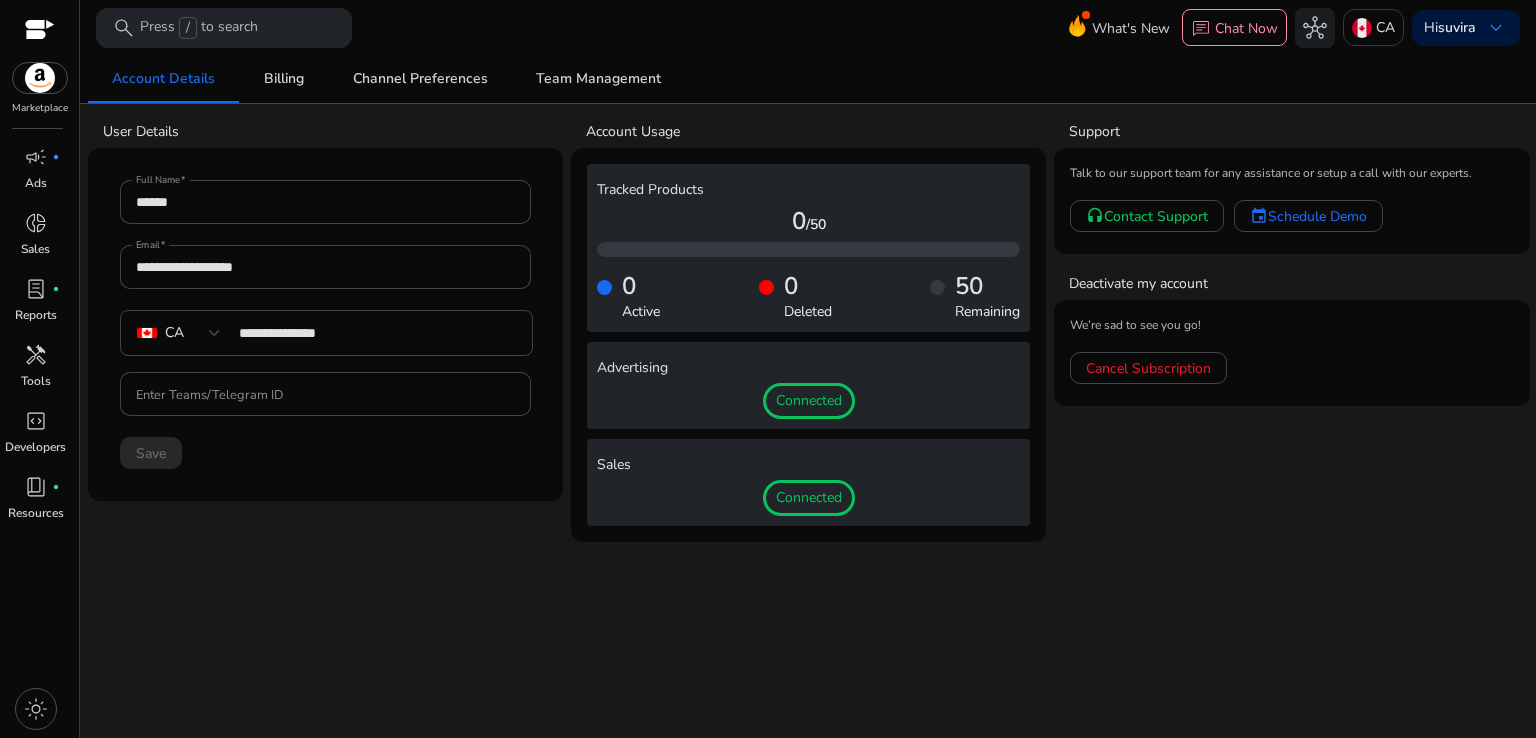 click on "Connected" 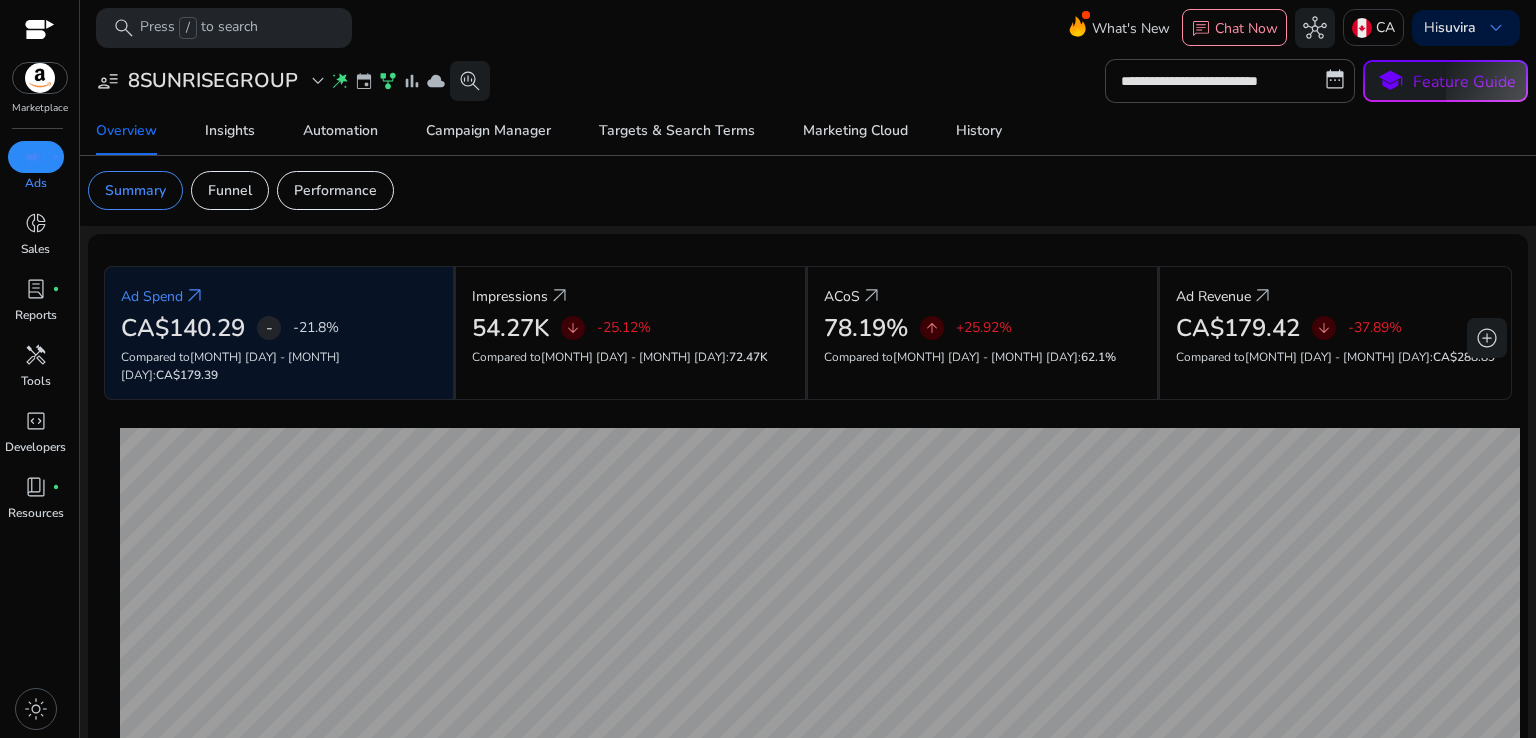 scroll, scrollTop: 0, scrollLeft: 0, axis: both 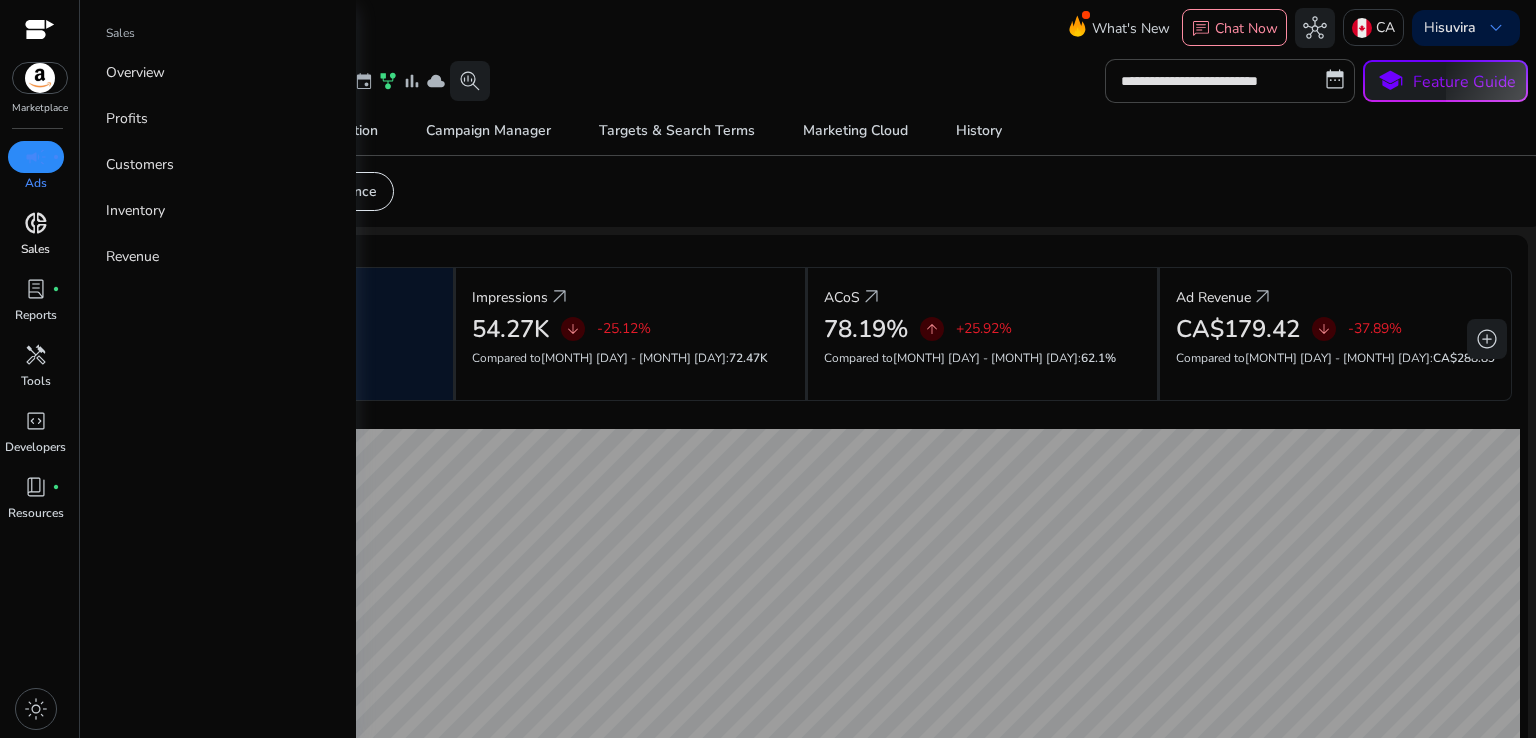 click on "Sales" at bounding box center (35, 249) 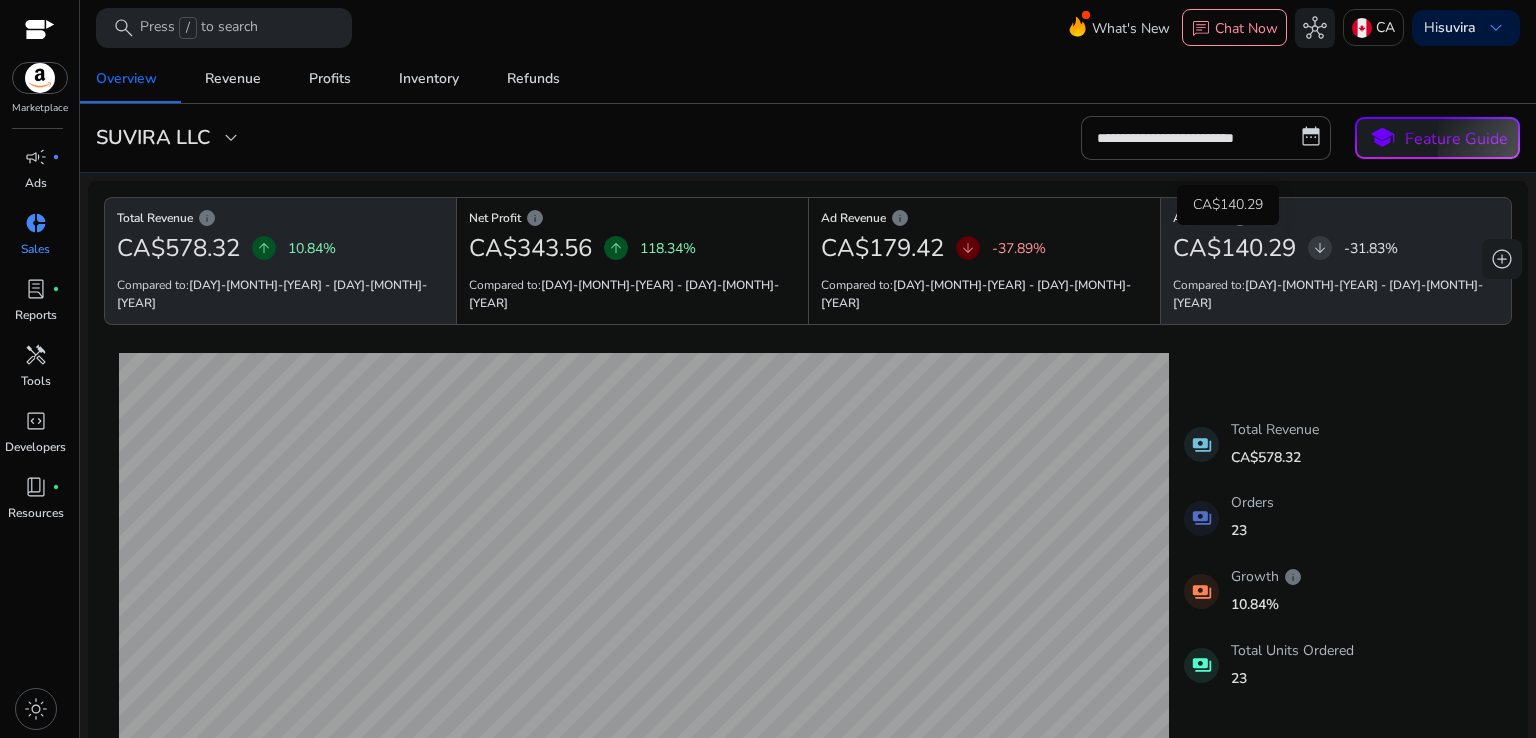 click on "[CURRENCY]140.29" 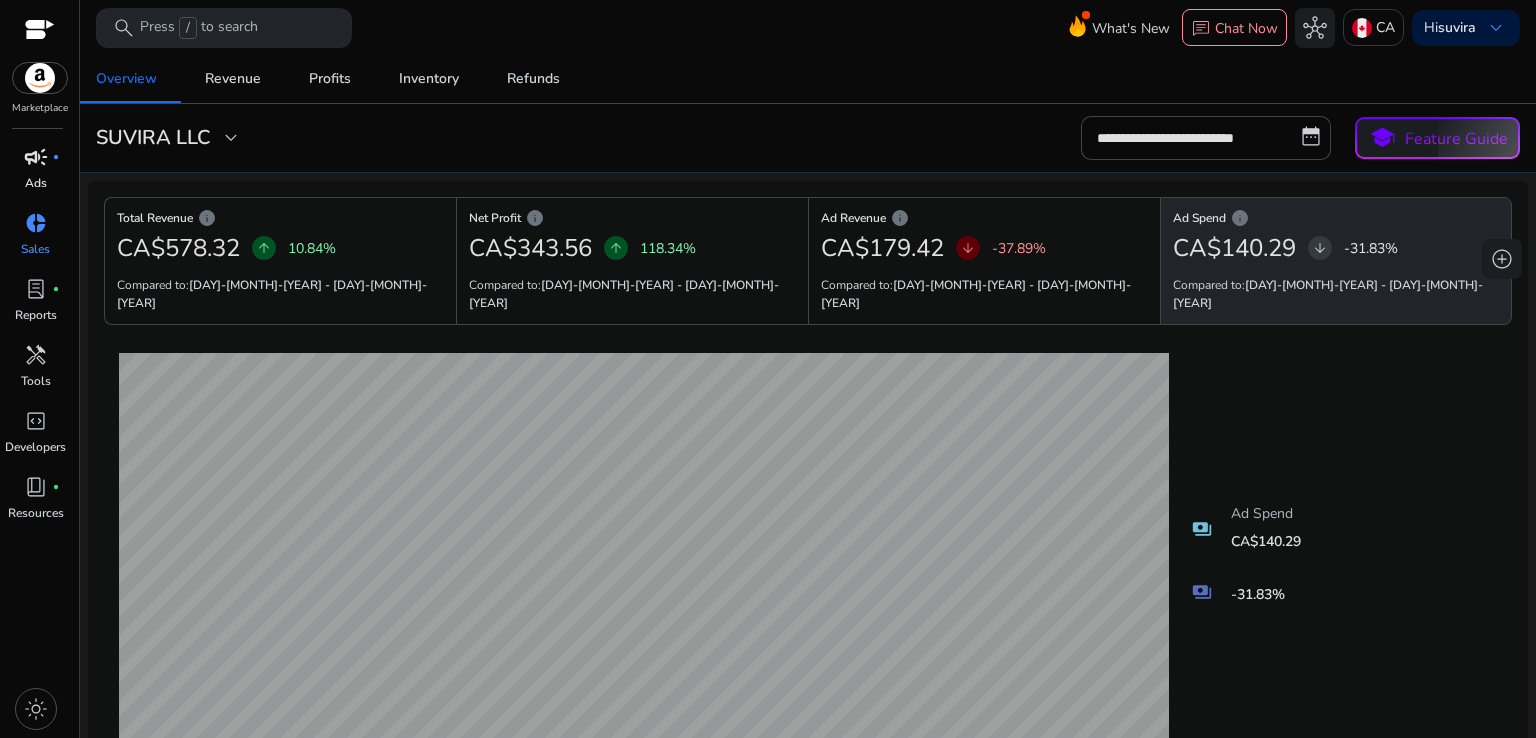 click on "campaign   fiber_manual_record   Ads" at bounding box center (35, 174) 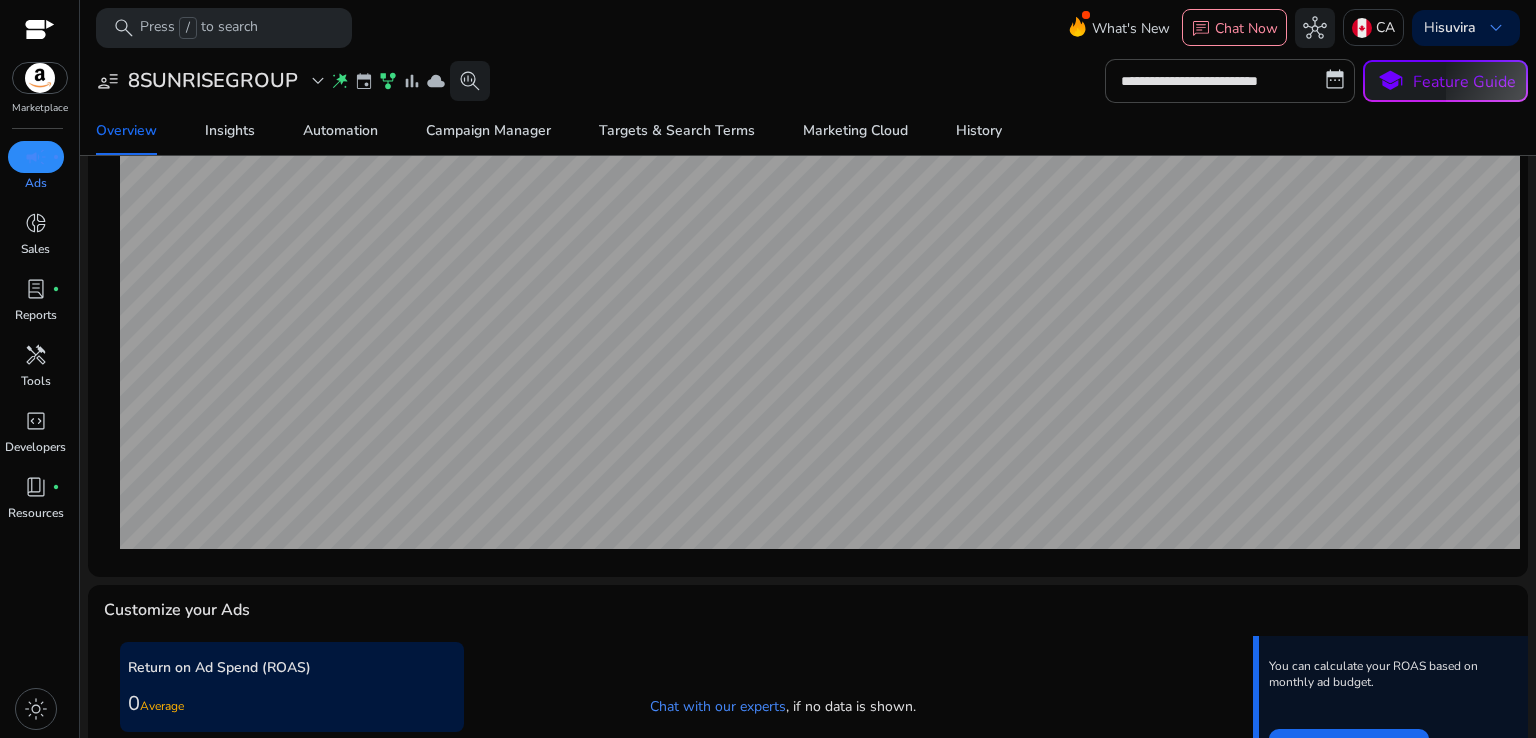 scroll, scrollTop: 0, scrollLeft: 0, axis: both 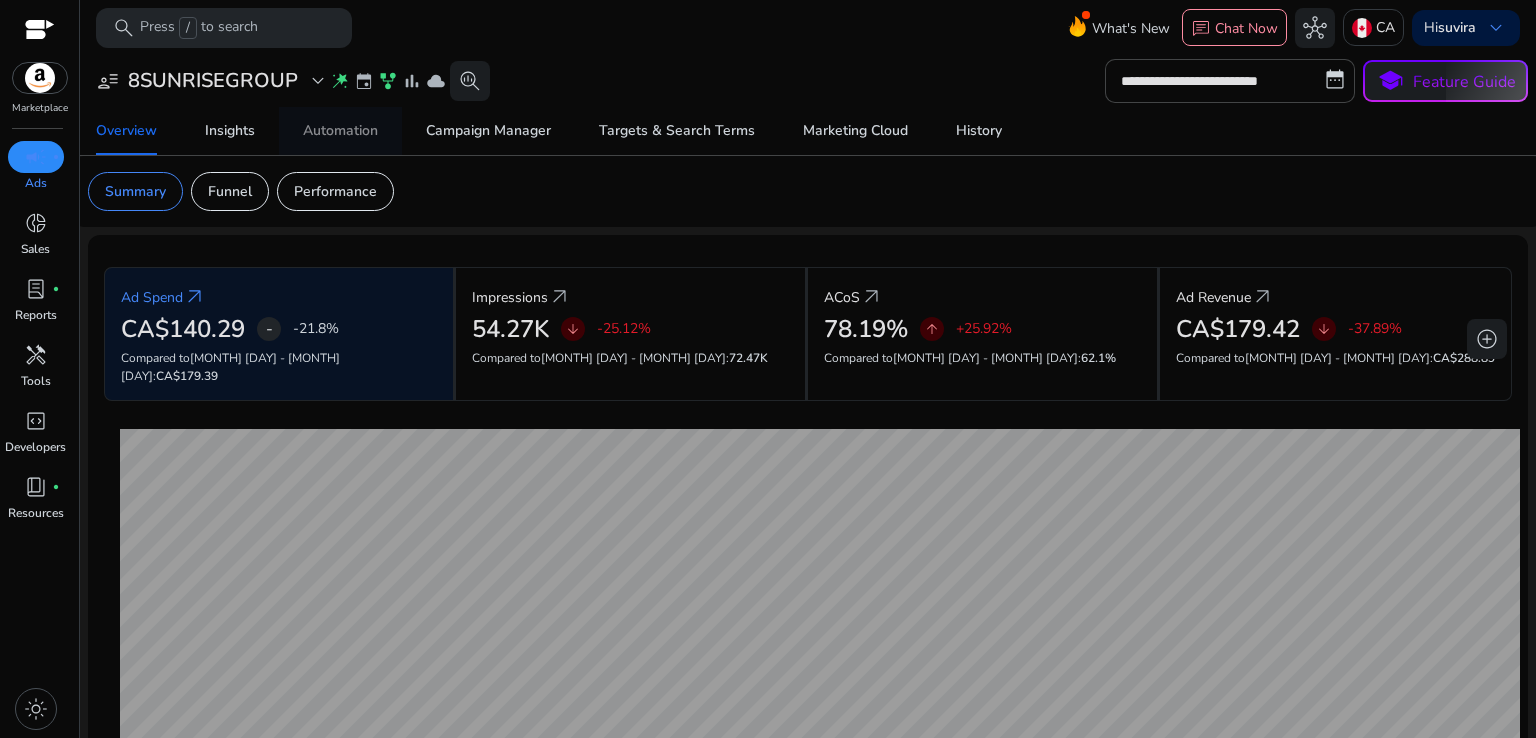 click on "Automation" at bounding box center [340, 131] 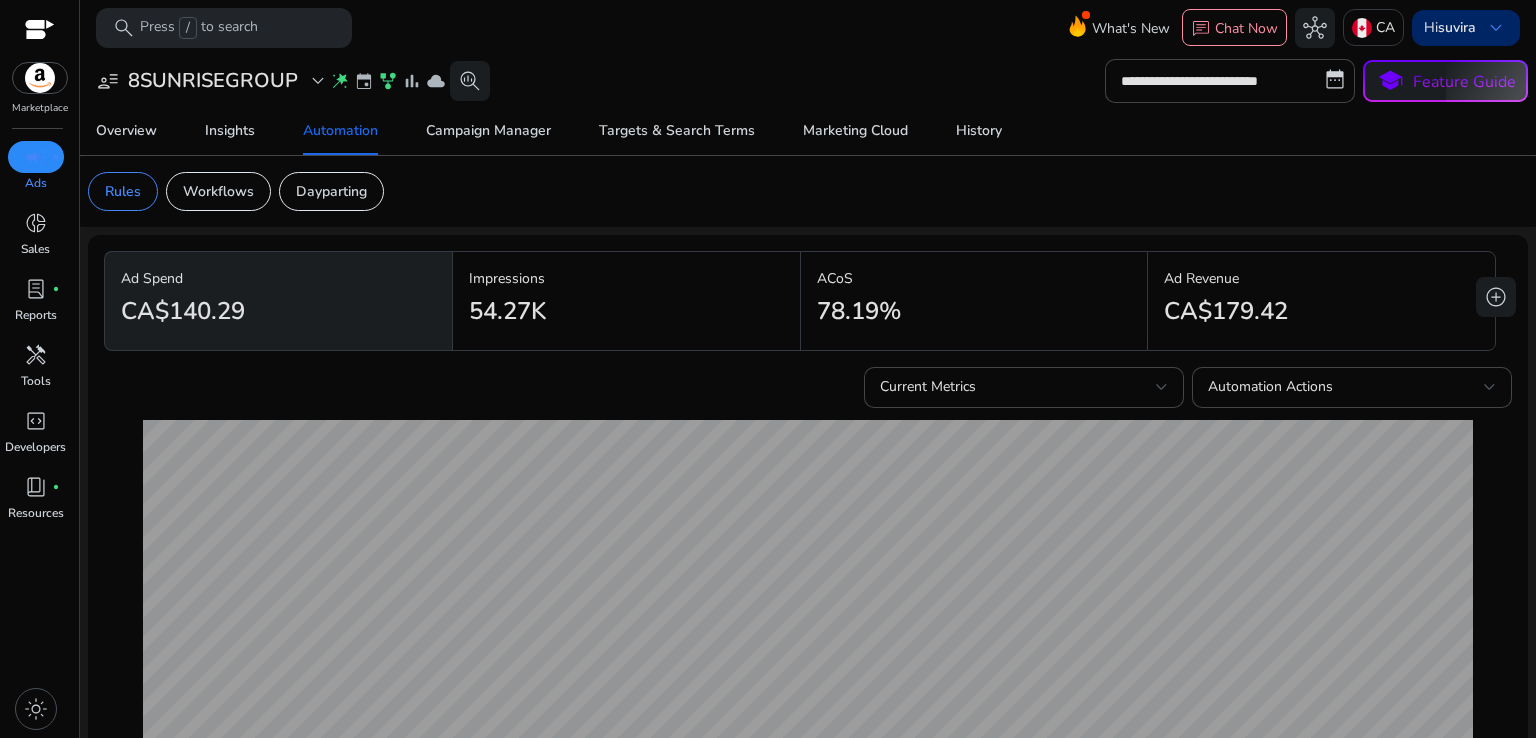 click on "suvira" at bounding box center [1457, 27] 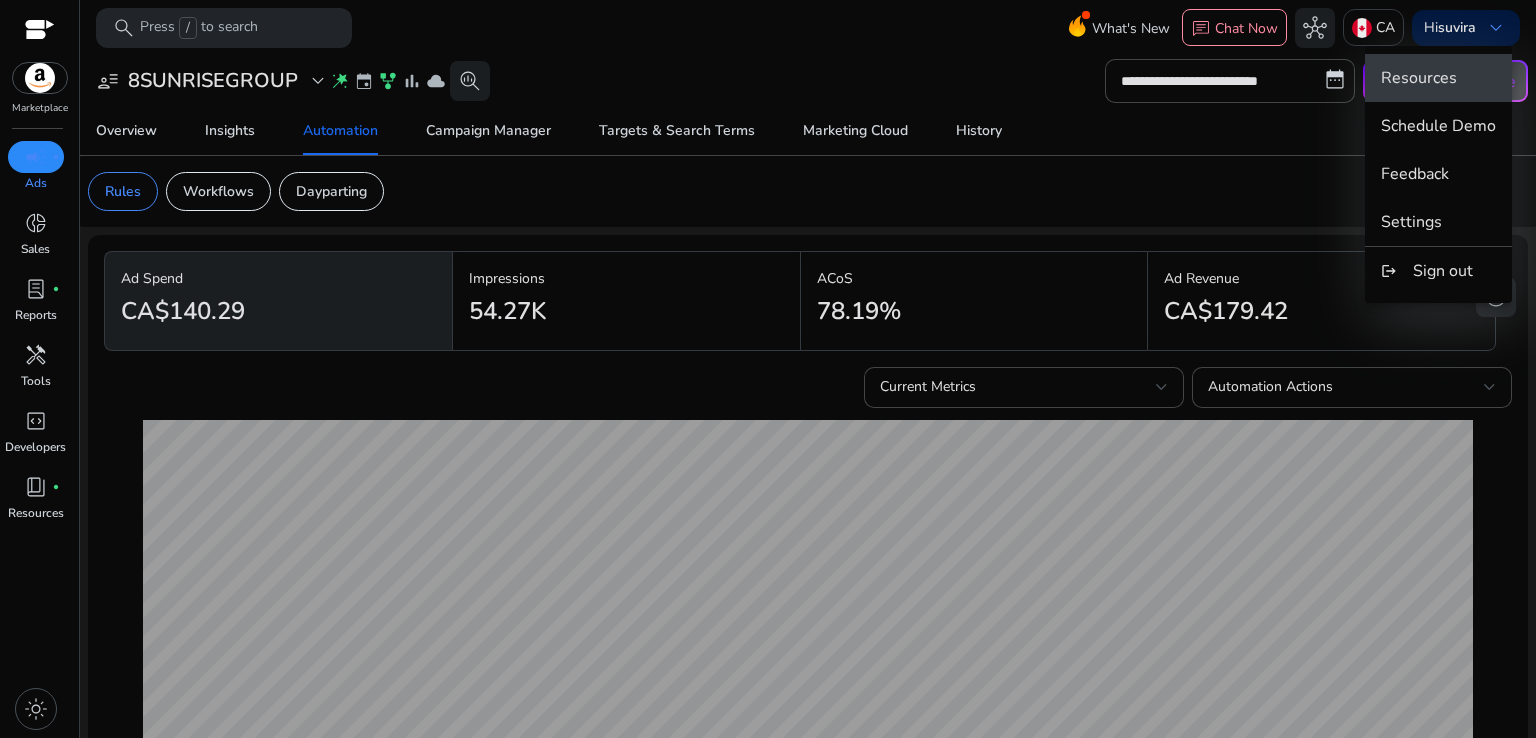 click on "Resources" at bounding box center [1438, 78] 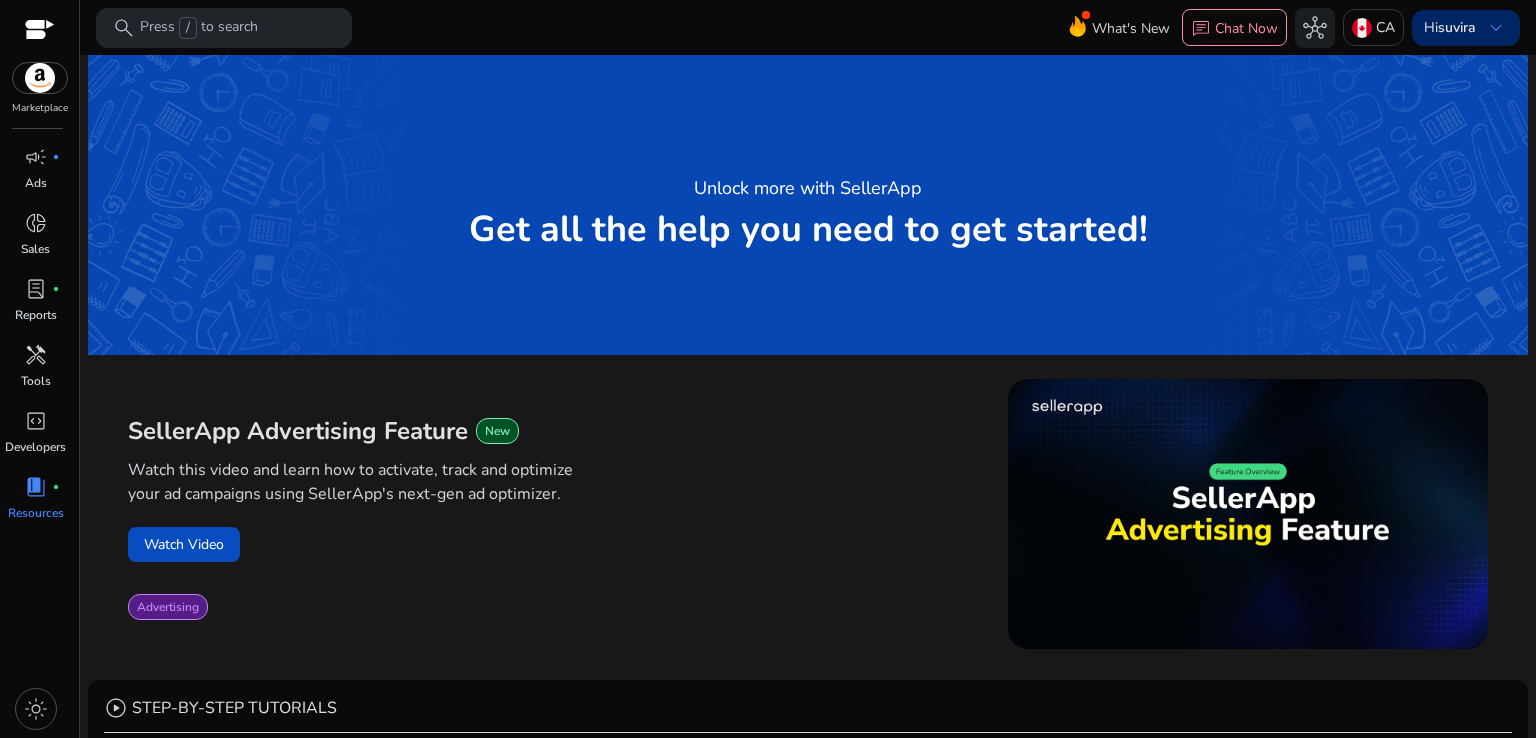 click on "keyboard_arrow_down" at bounding box center [1496, 28] 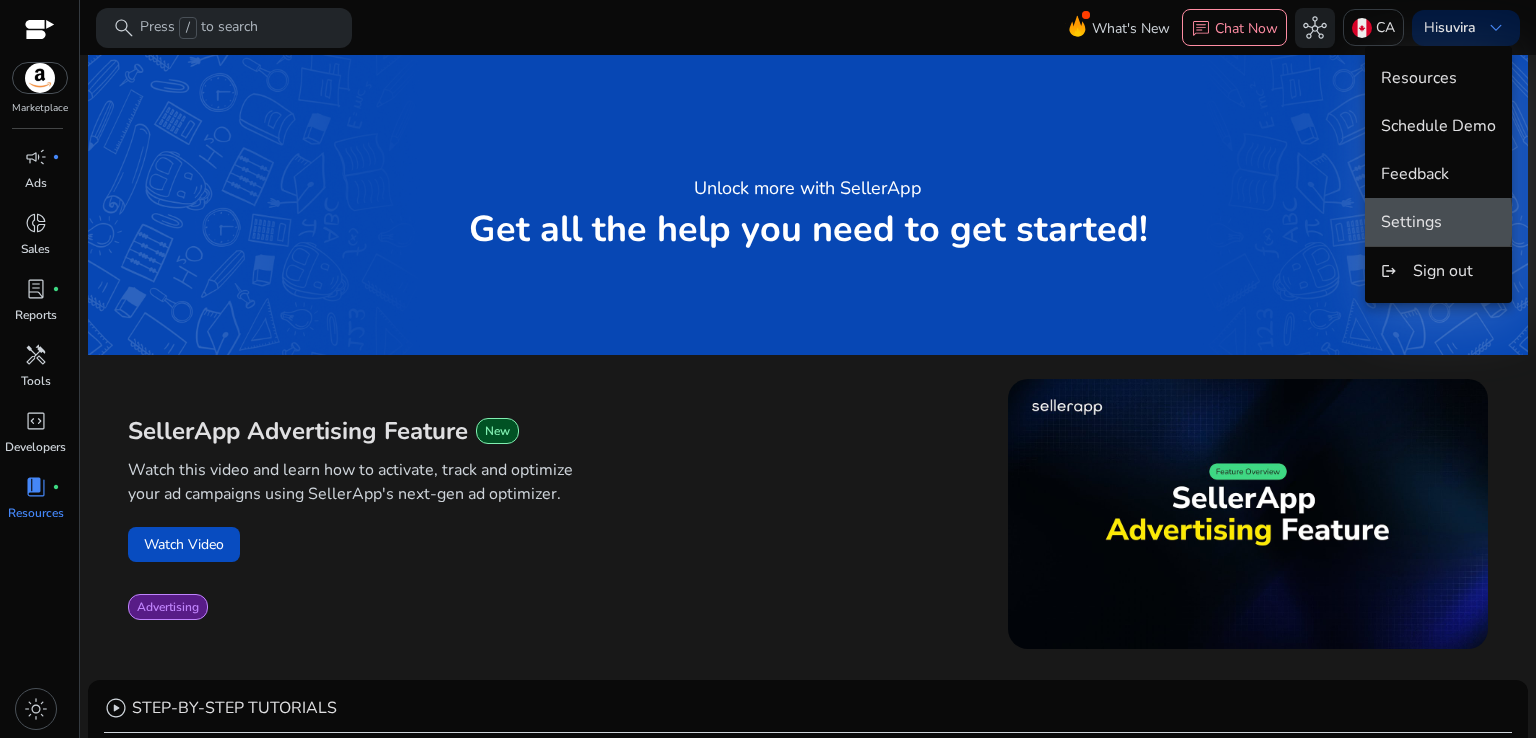 click on "Settings" at bounding box center (1411, 222) 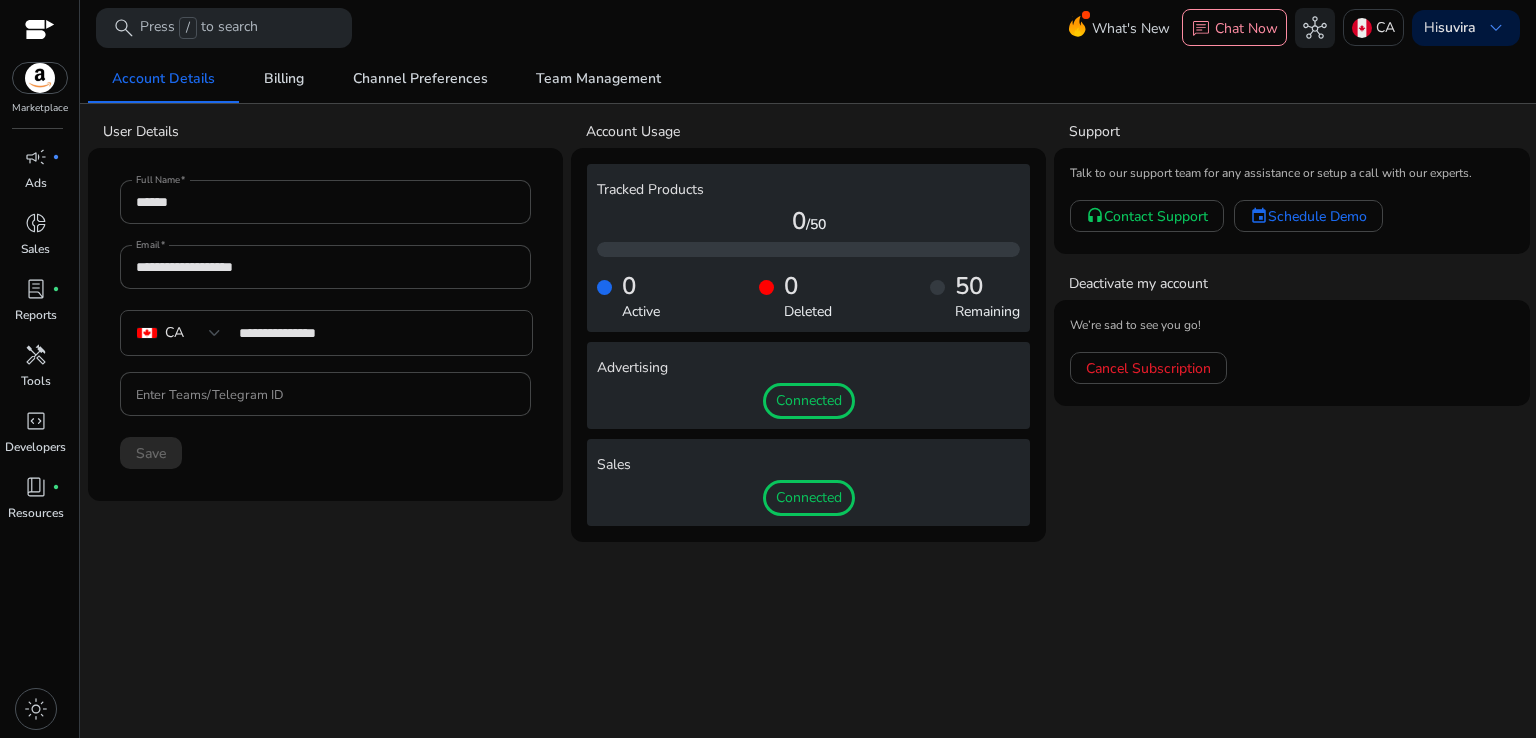 scroll, scrollTop: 0, scrollLeft: 0, axis: both 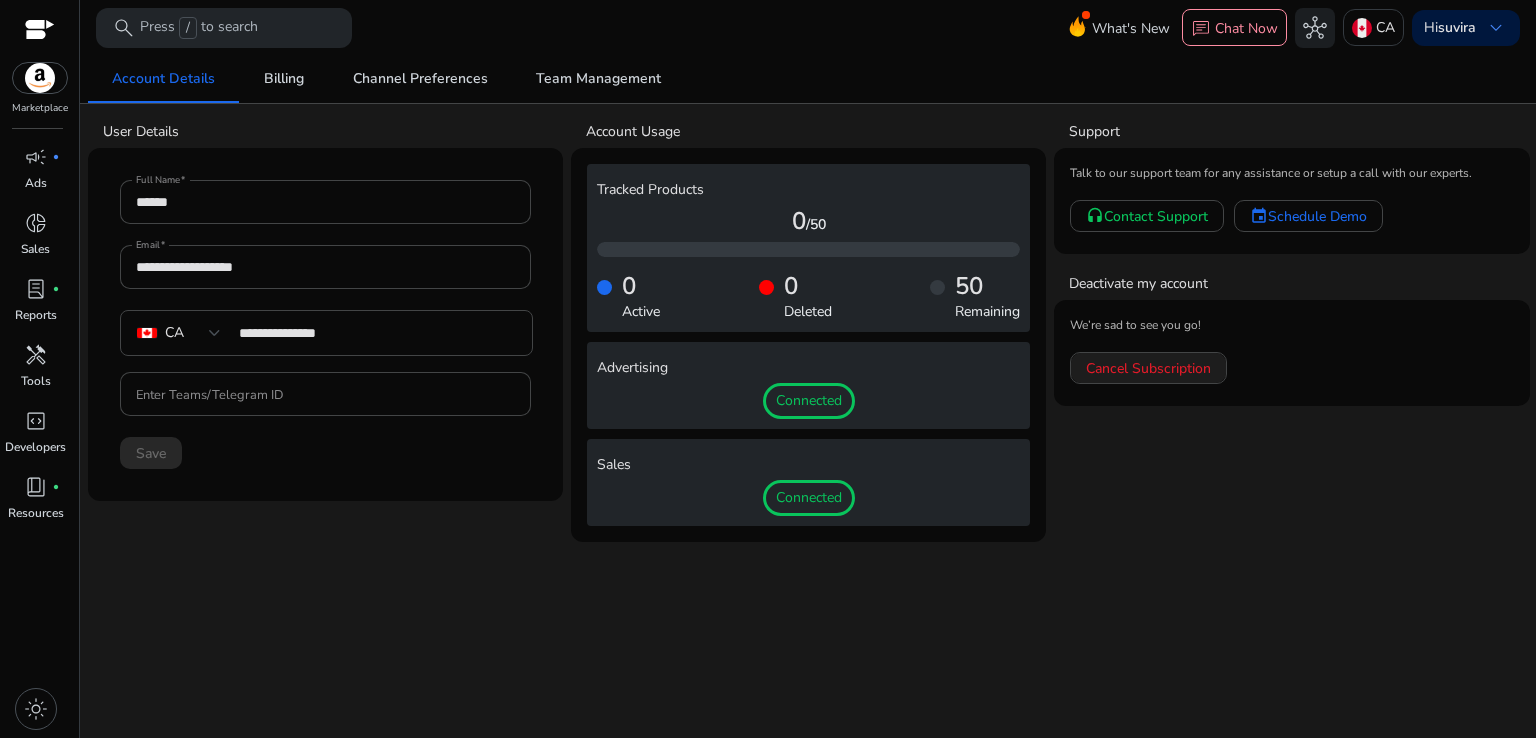 click on "Cancel Subscription" 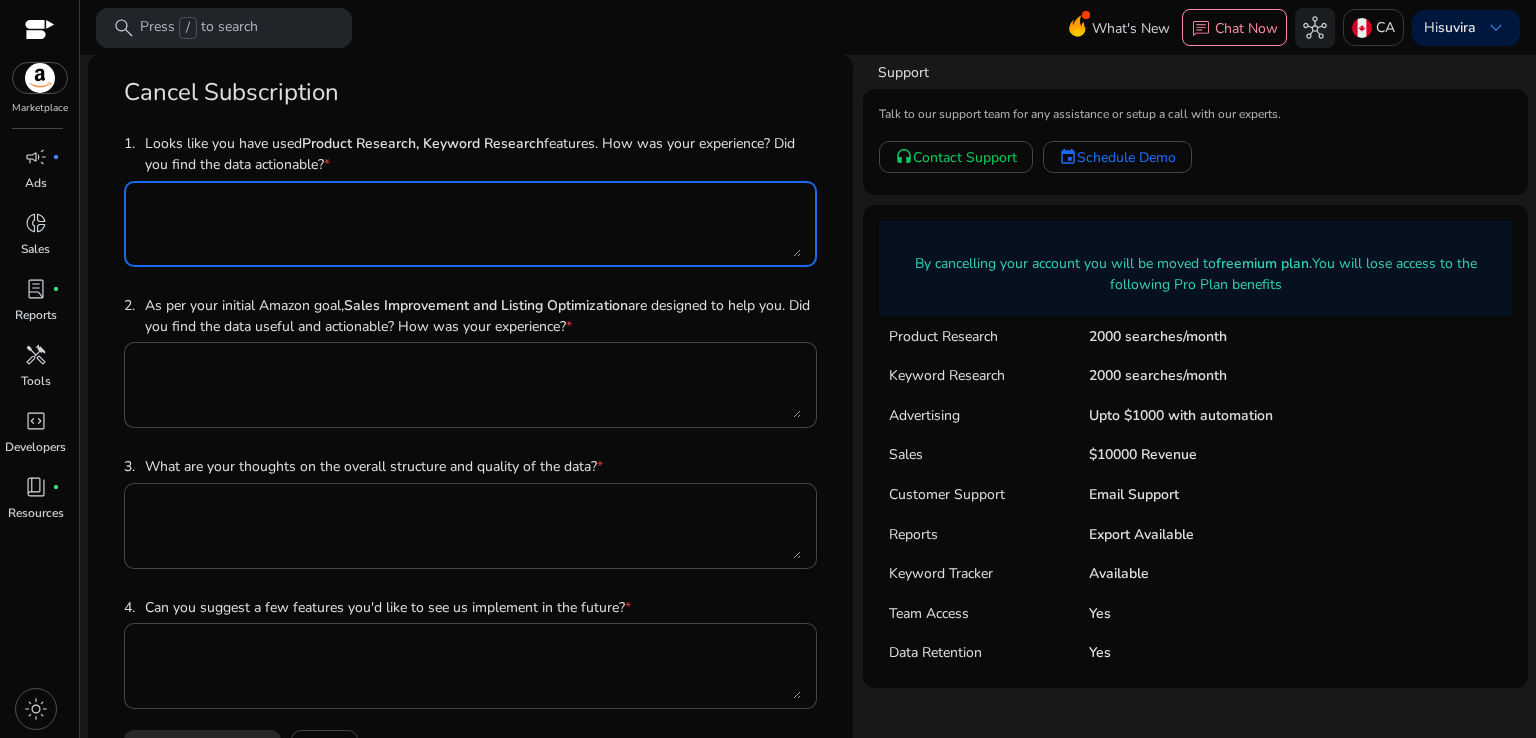 click at bounding box center [470, 224] 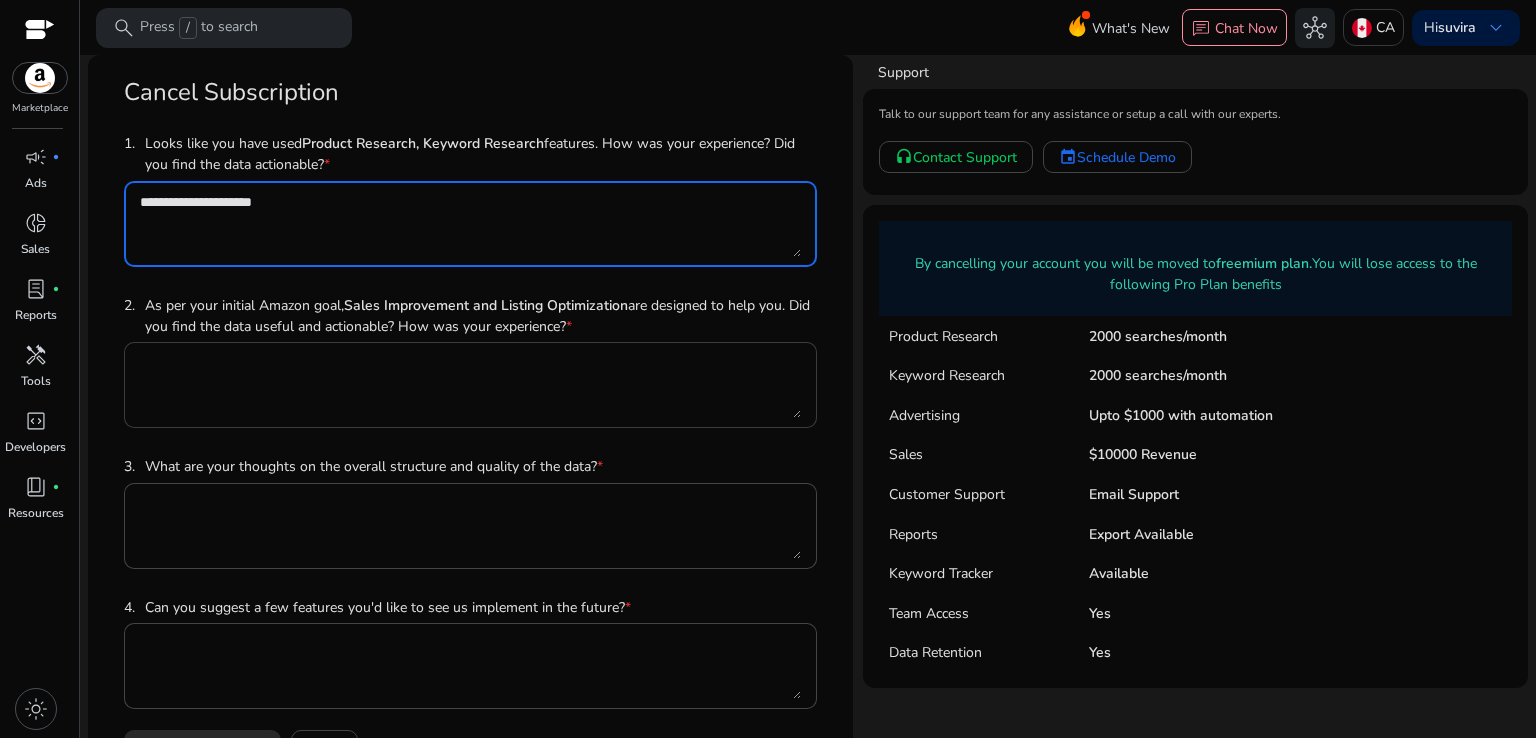 type on "**********" 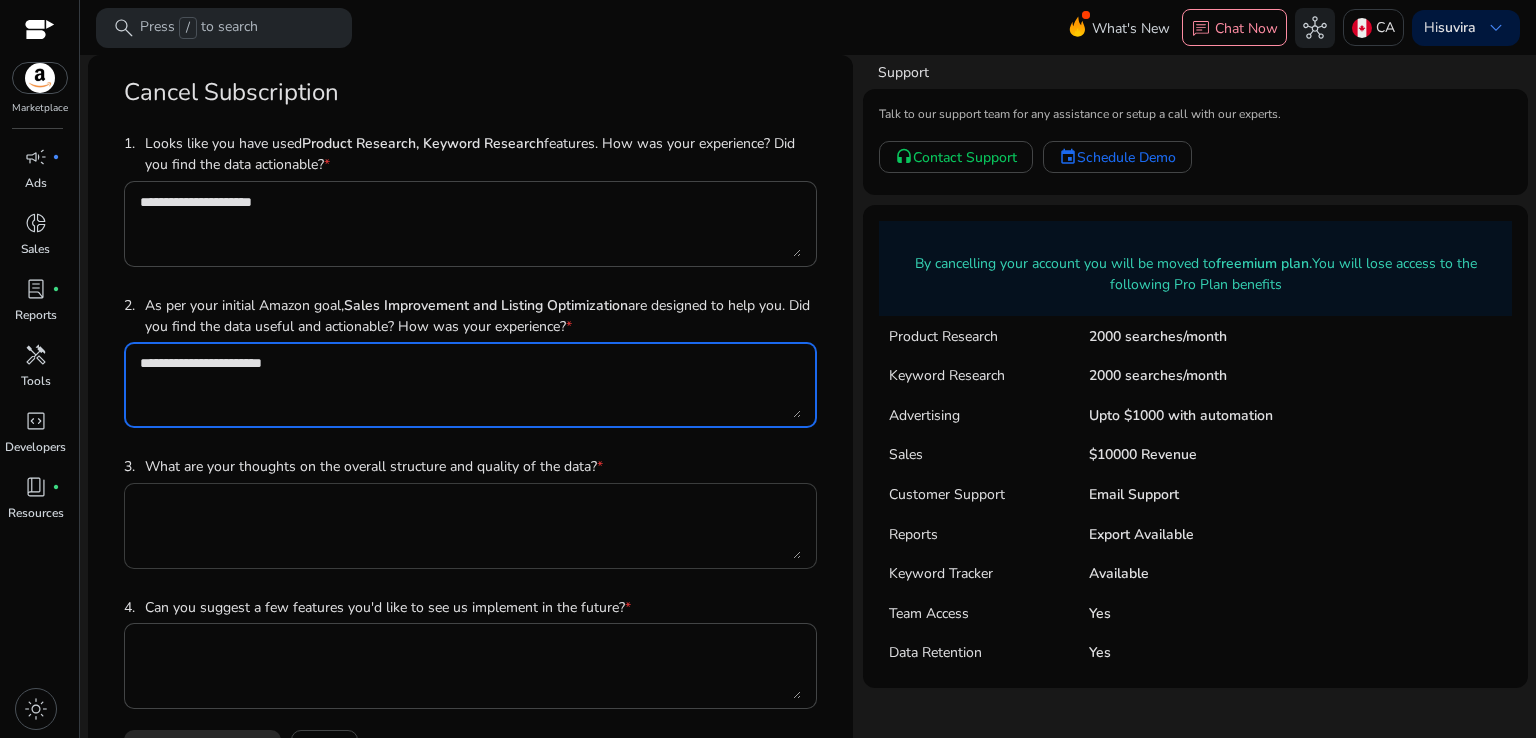 type on "**********" 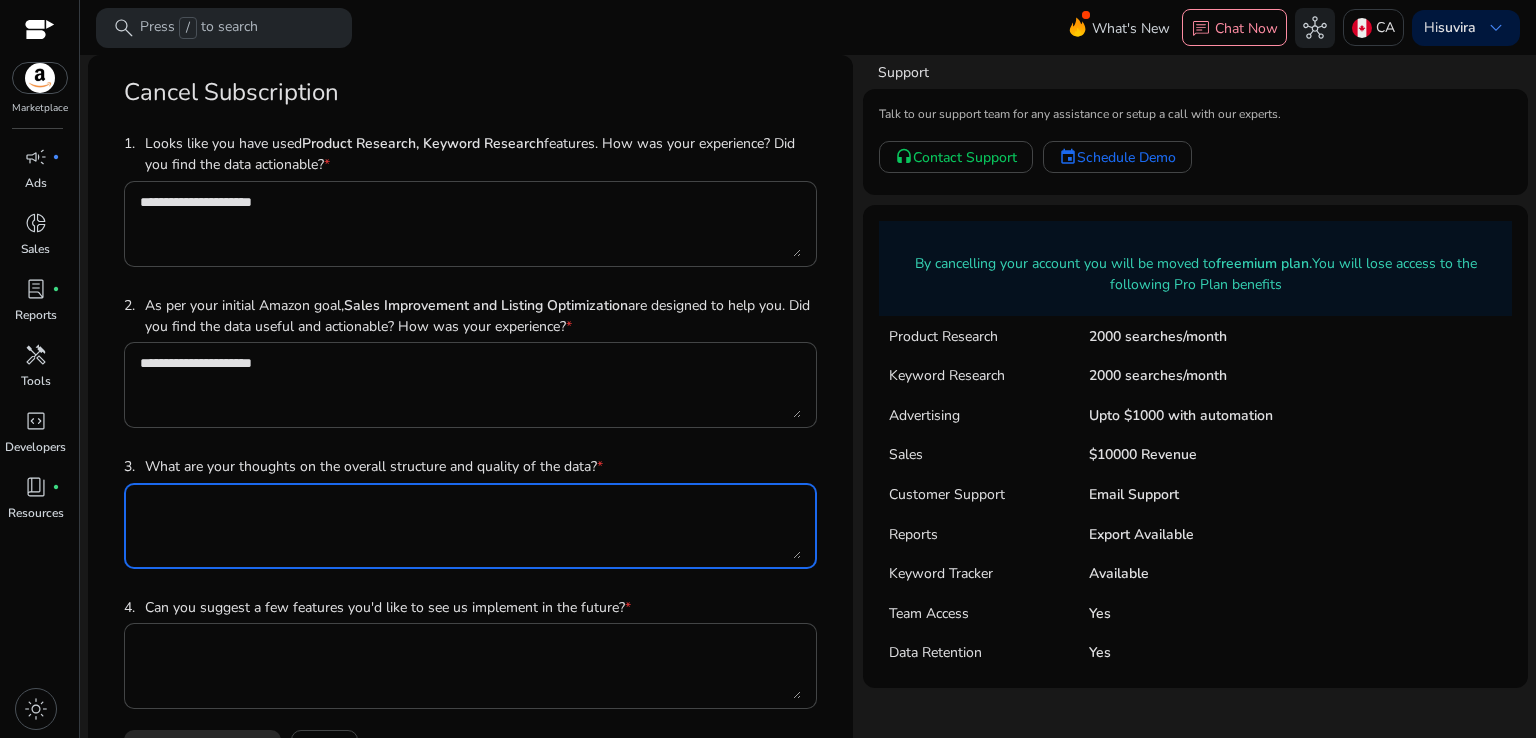 click at bounding box center [470, 526] 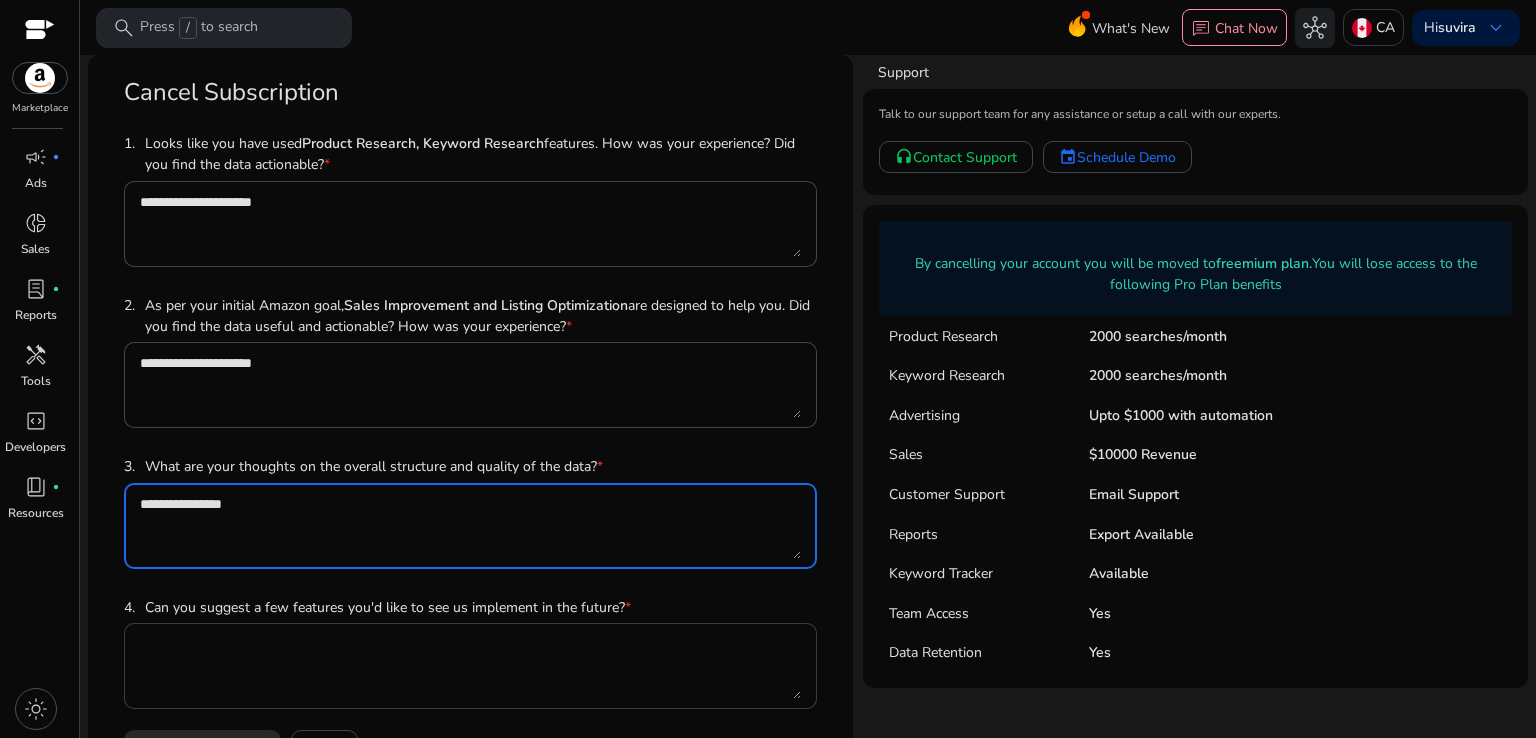 type on "**********" 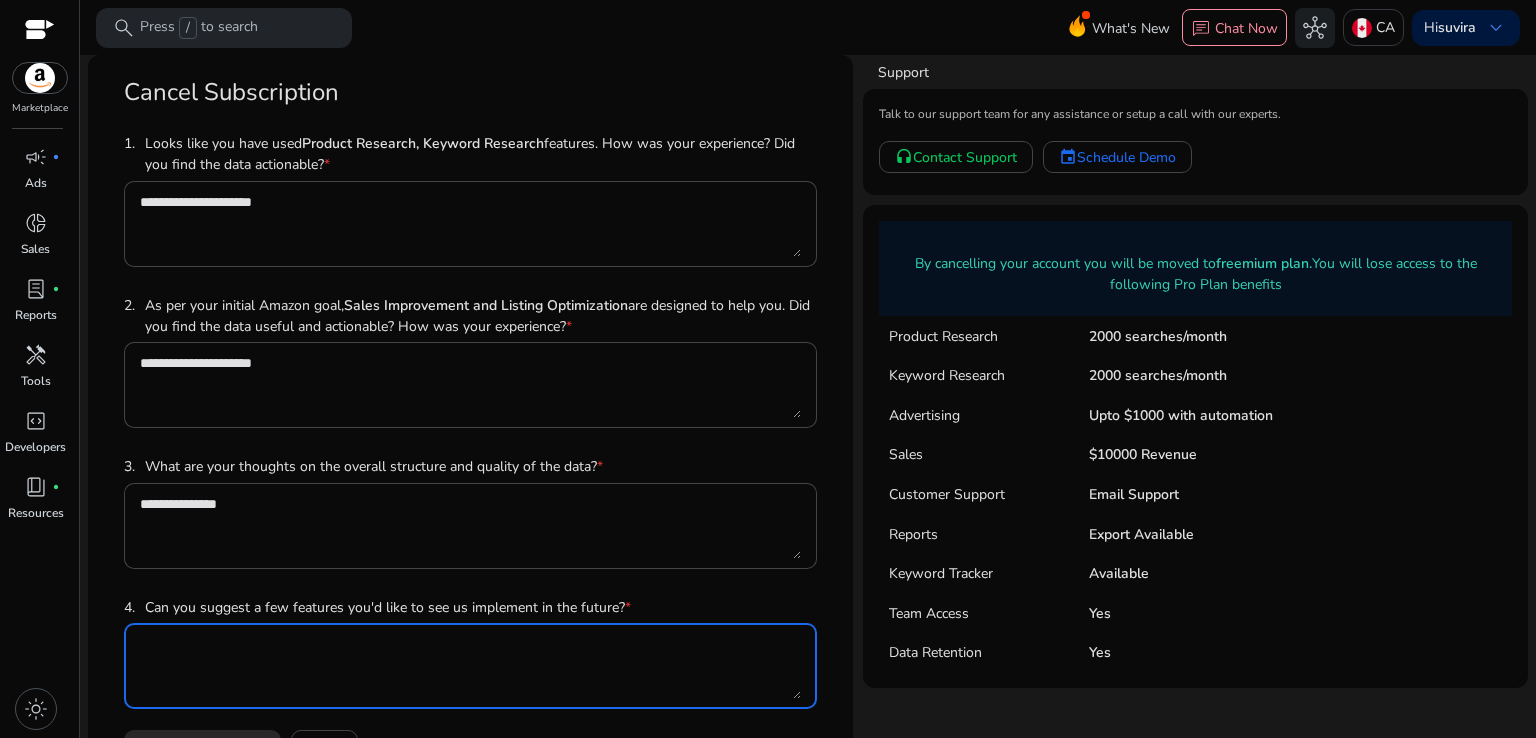 click at bounding box center [470, 666] 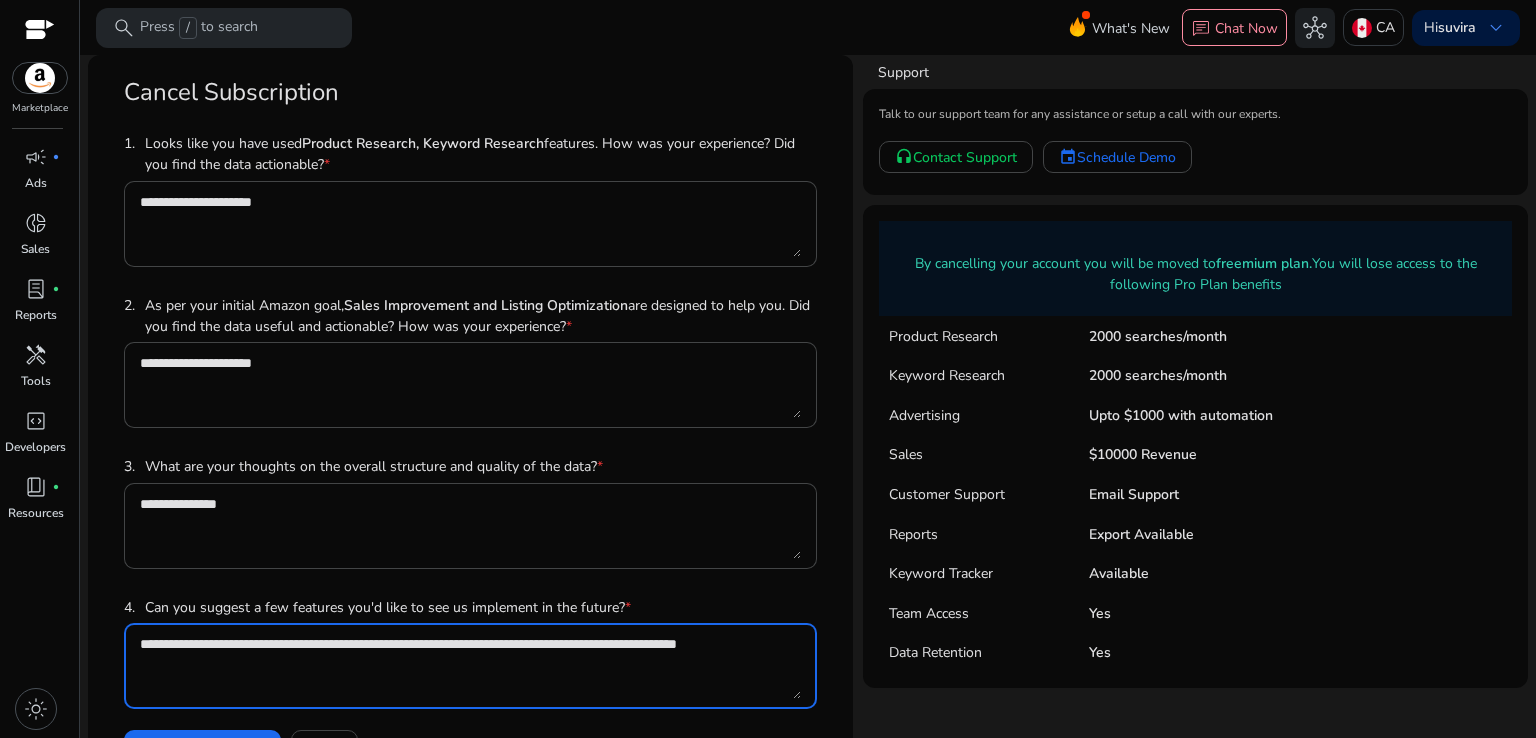 scroll, scrollTop: 61, scrollLeft: 0, axis: vertical 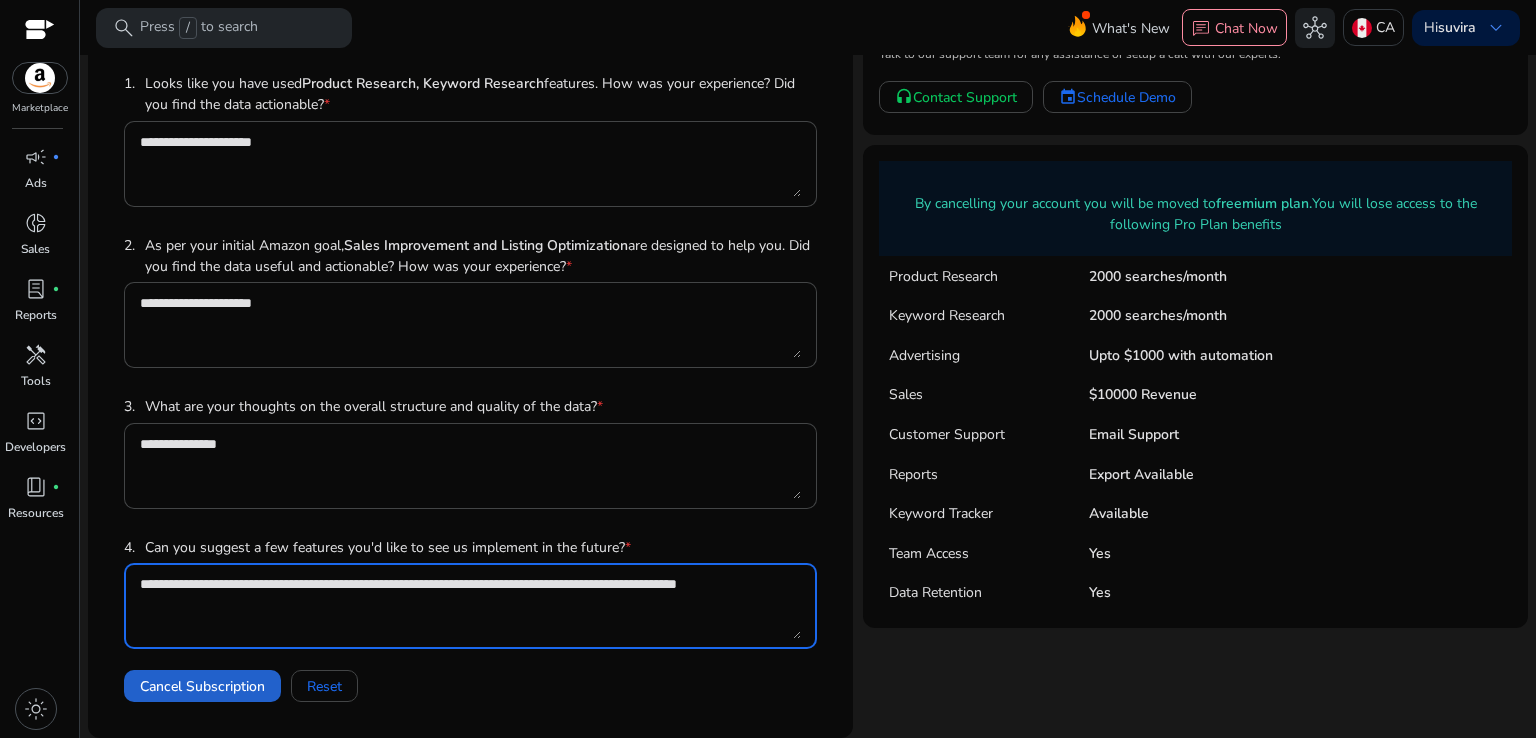 type on "**********" 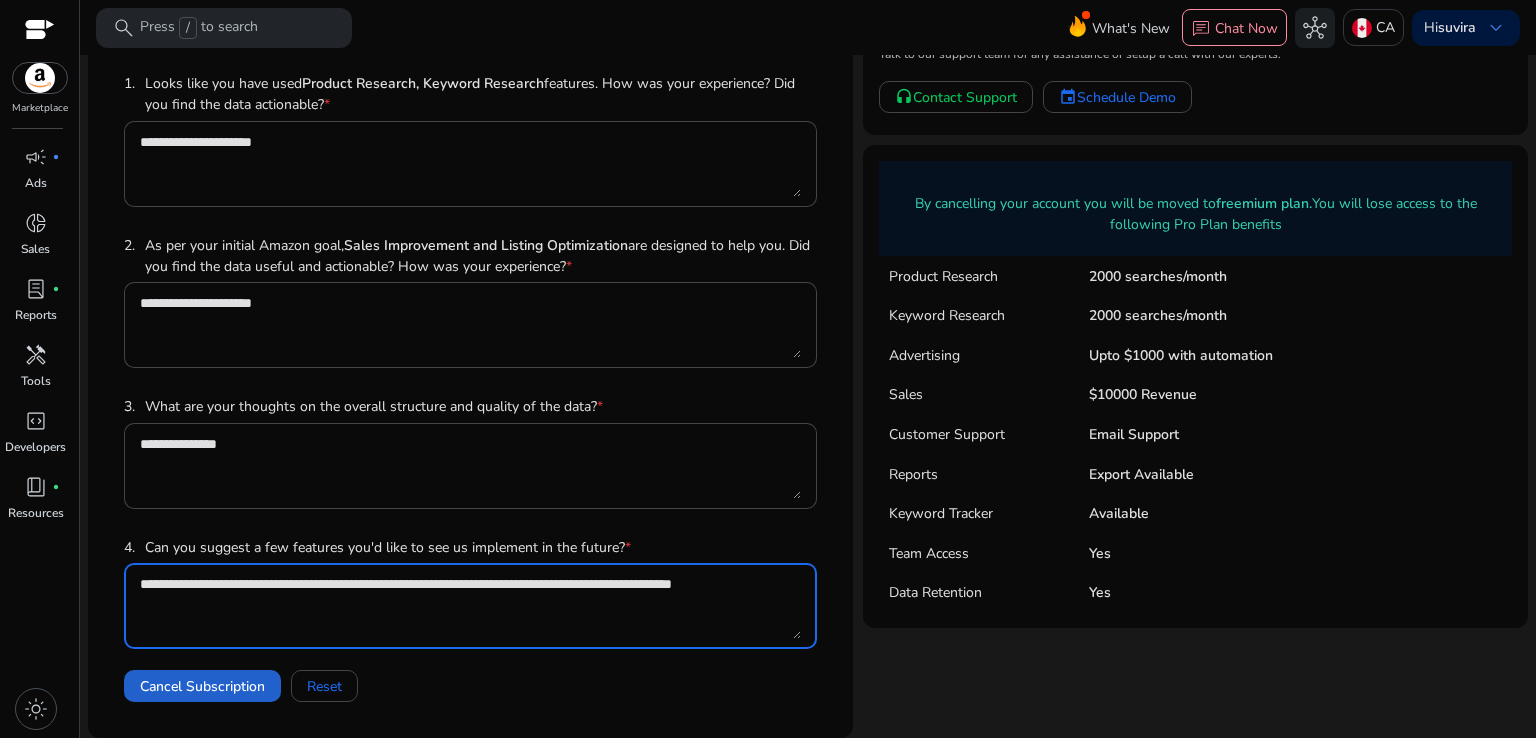 click on "Cancel Subscription" 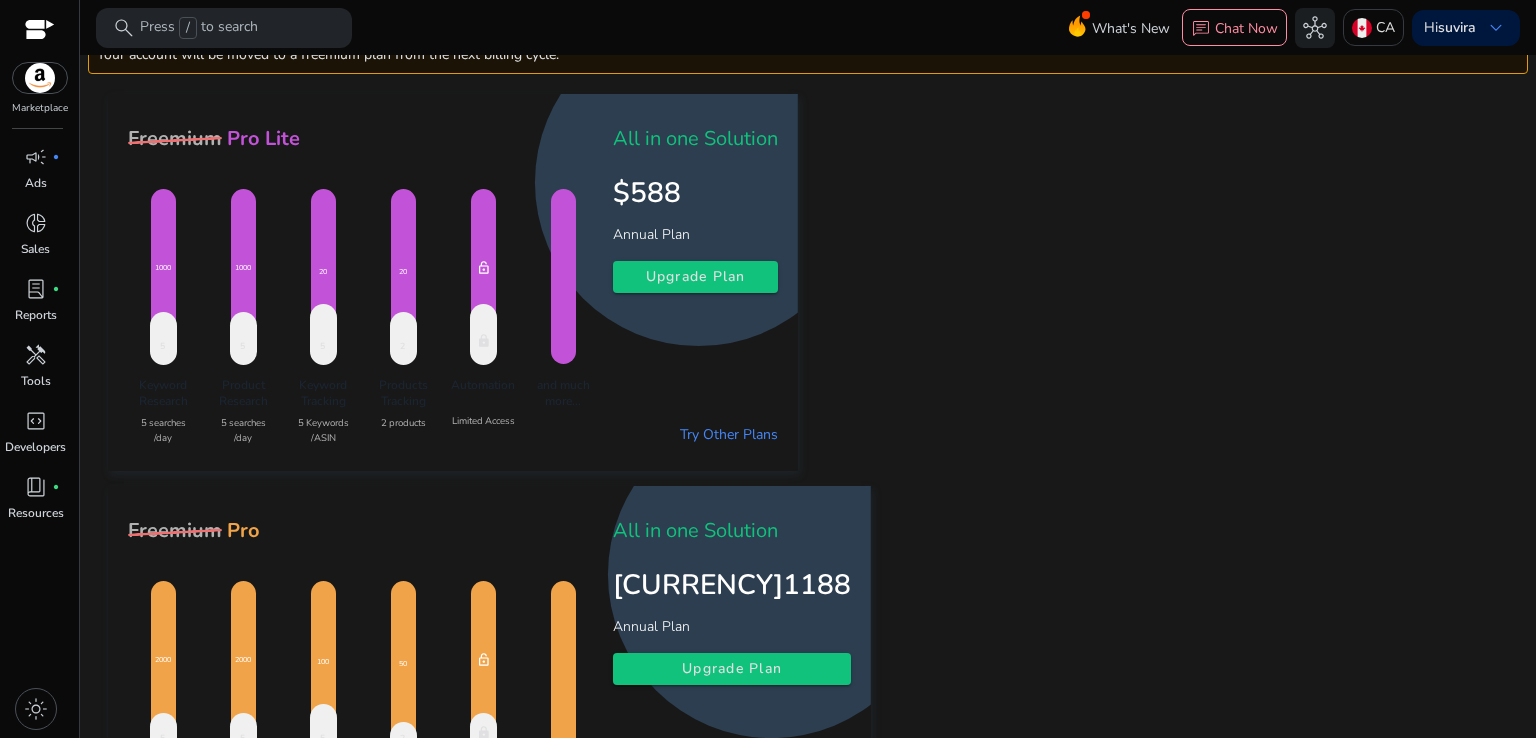 scroll, scrollTop: 0, scrollLeft: 0, axis: both 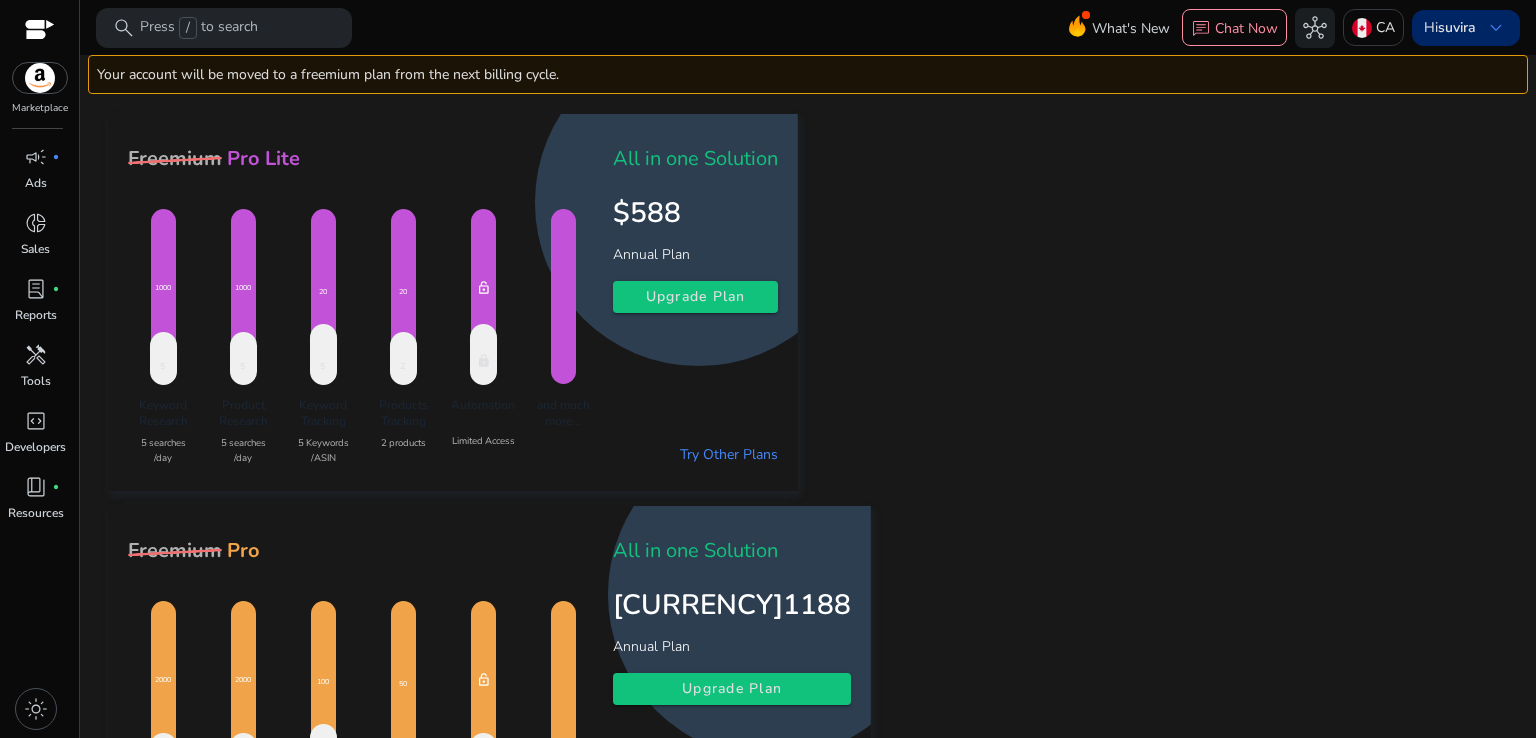 click on "keyboard_arrow_down" at bounding box center [1496, 28] 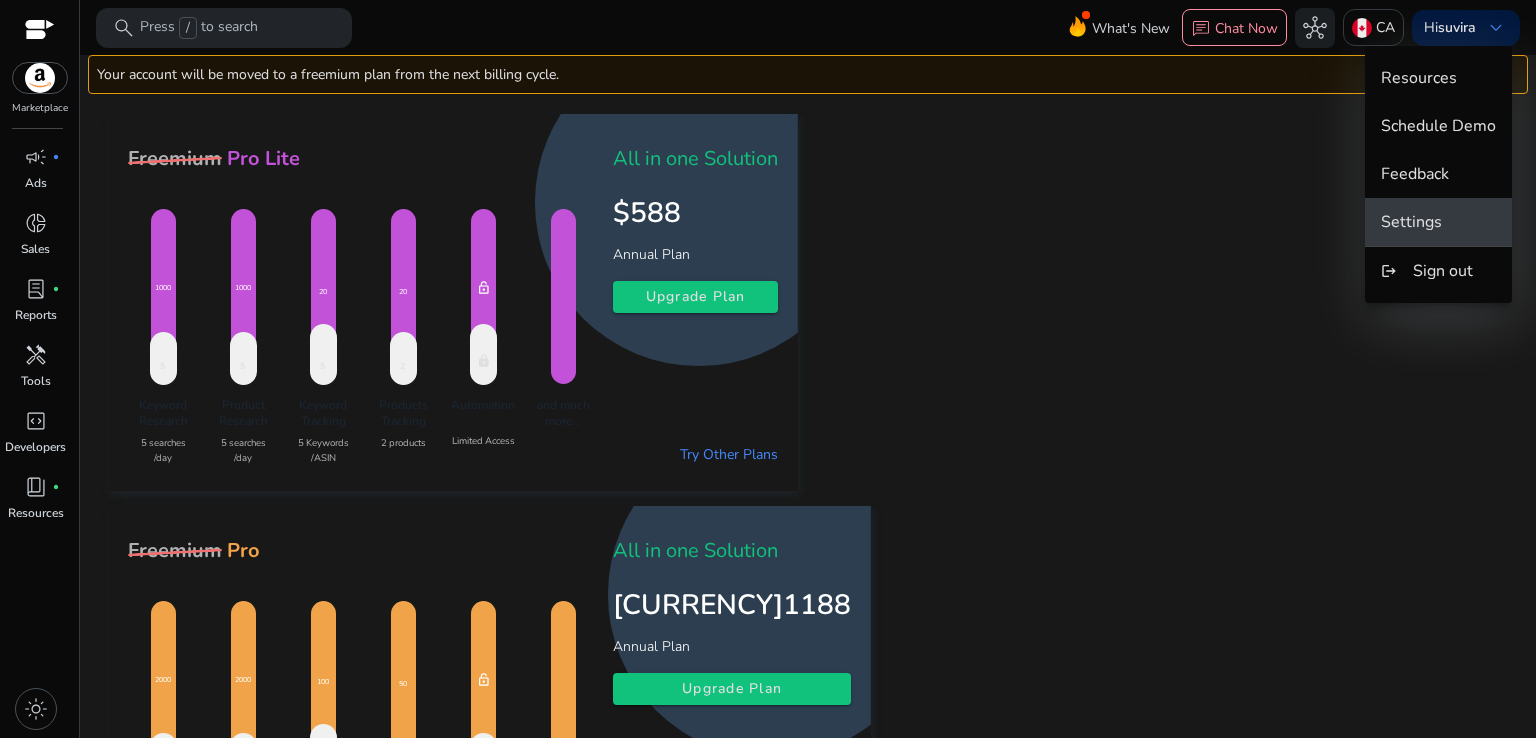 click on "Settings" at bounding box center [1411, 222] 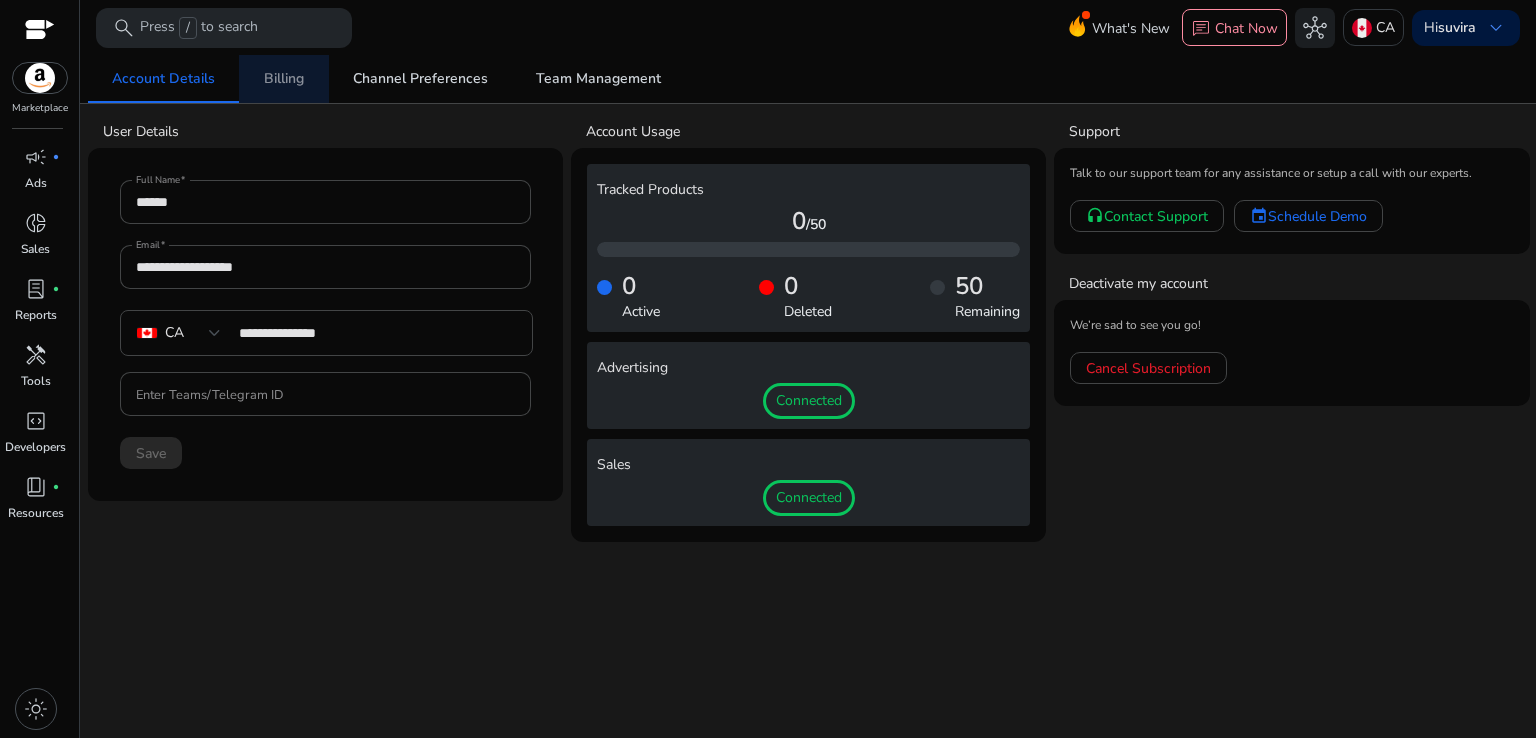 click on "Billing" at bounding box center (284, 79) 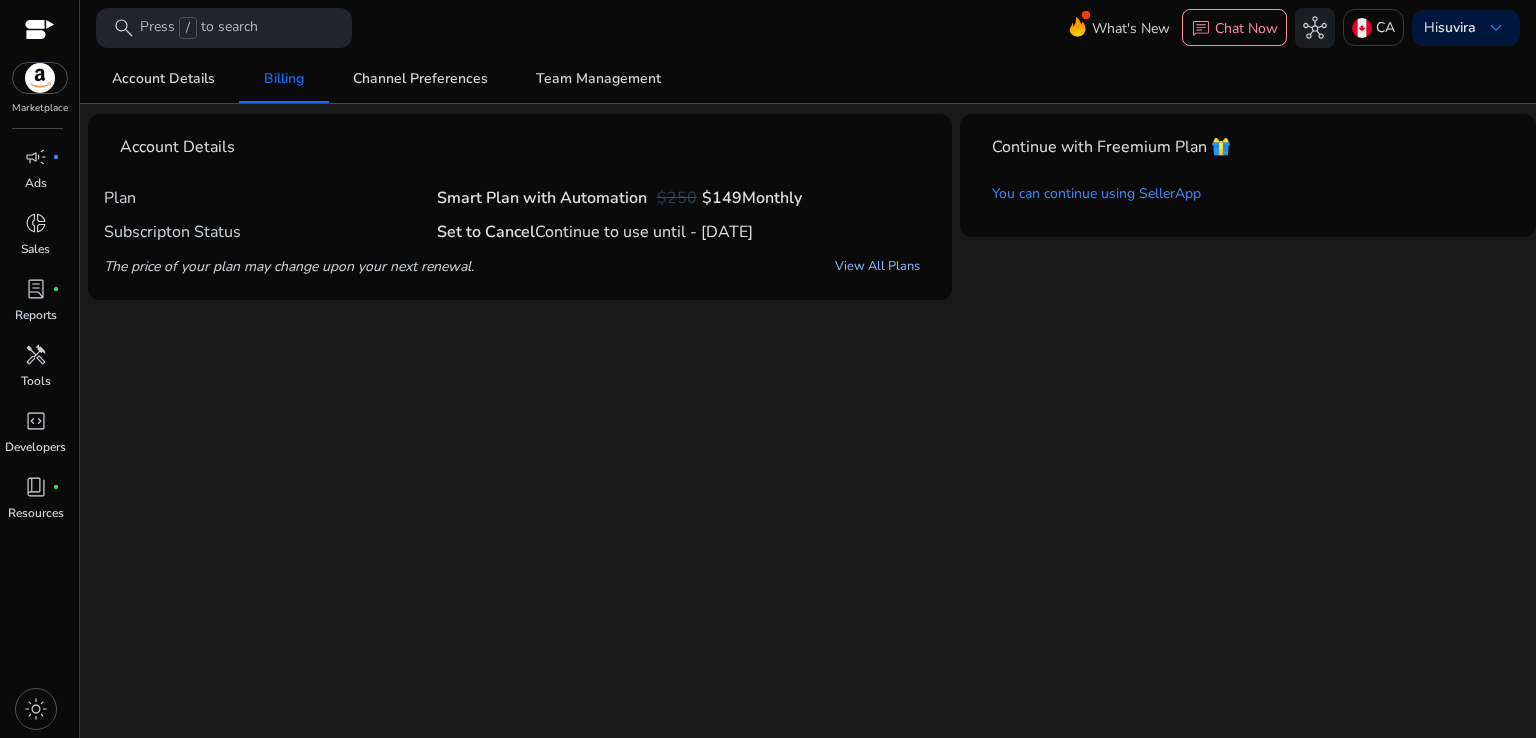 click on "View All Plans" 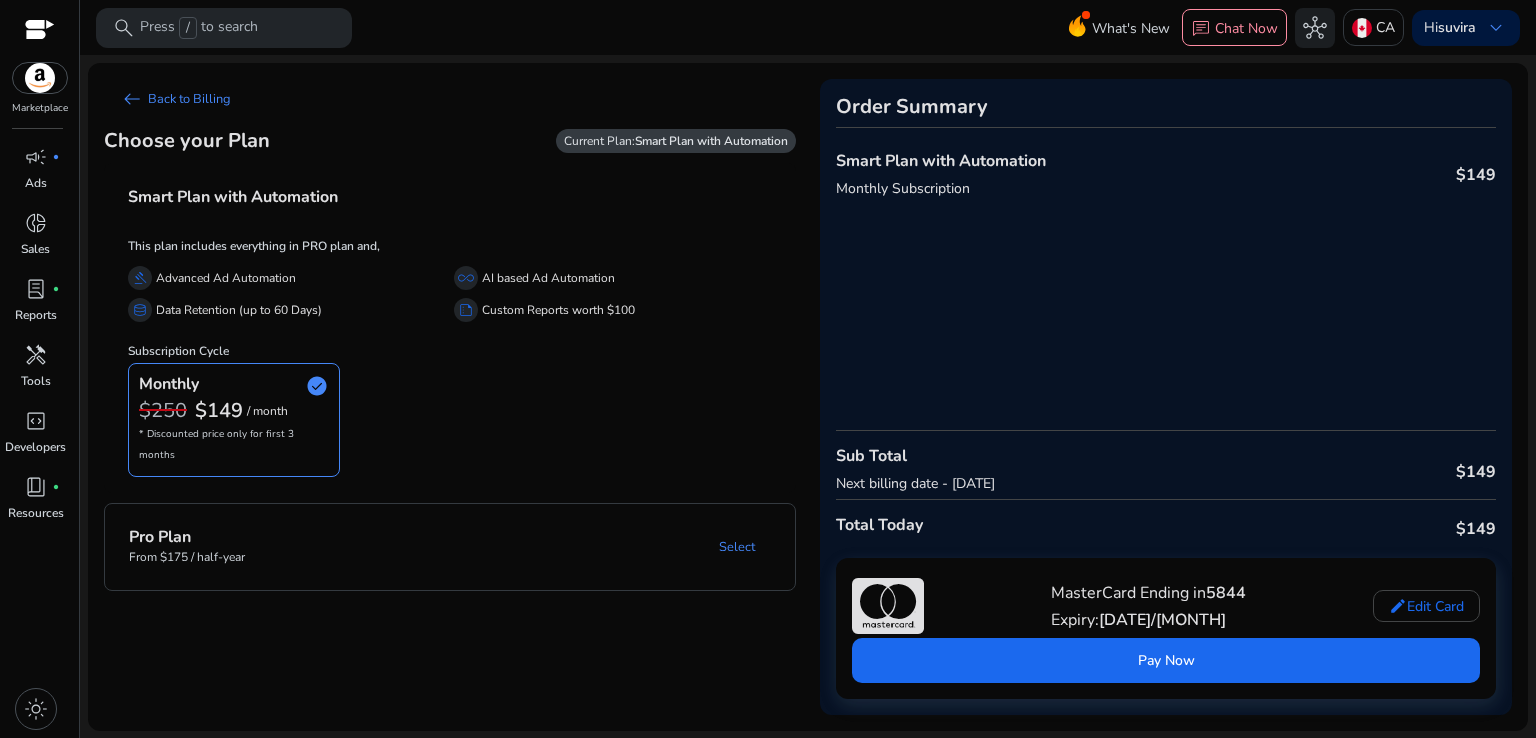 click on "Choose your Plan Current Plan:  Smart Plan with Automation" 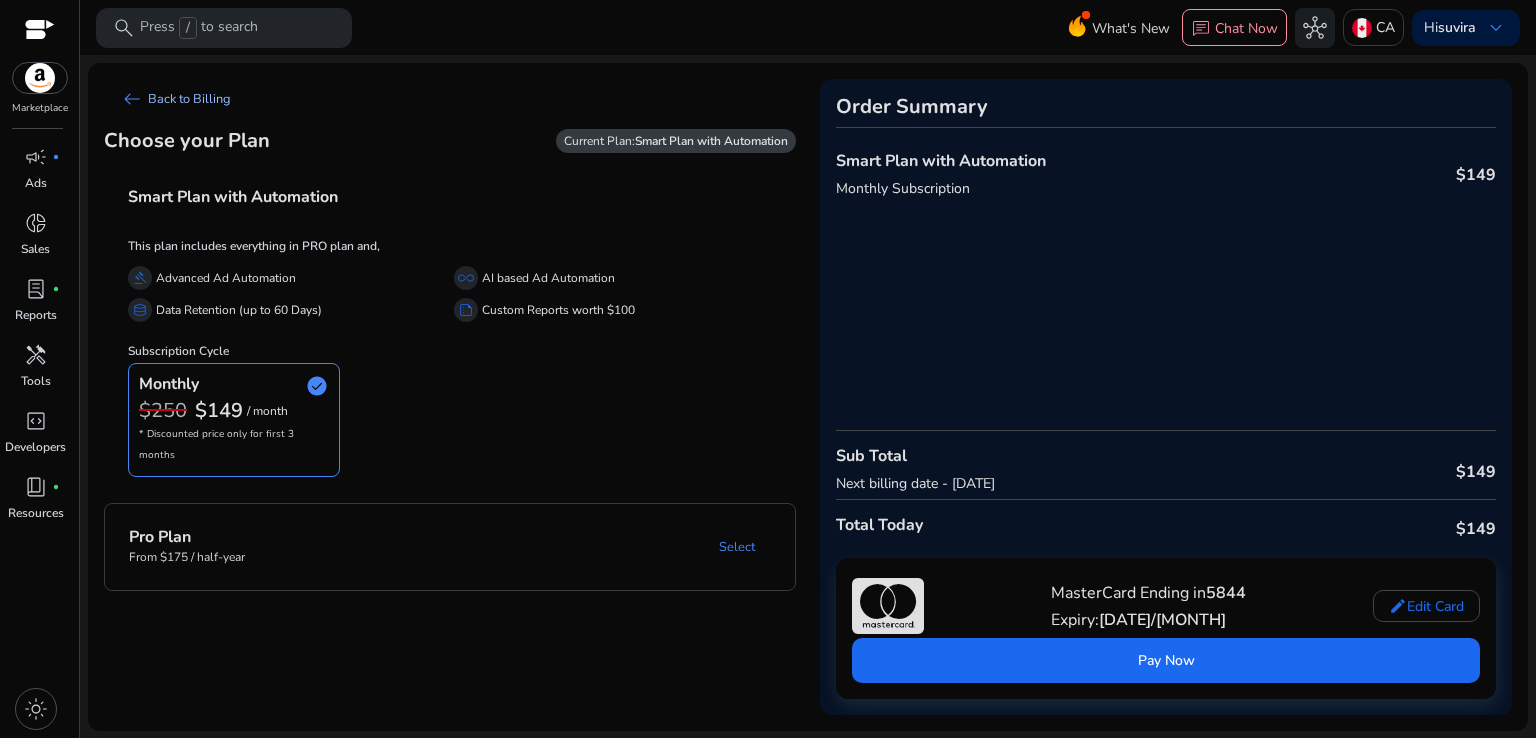 click on "arrow_left_alt" 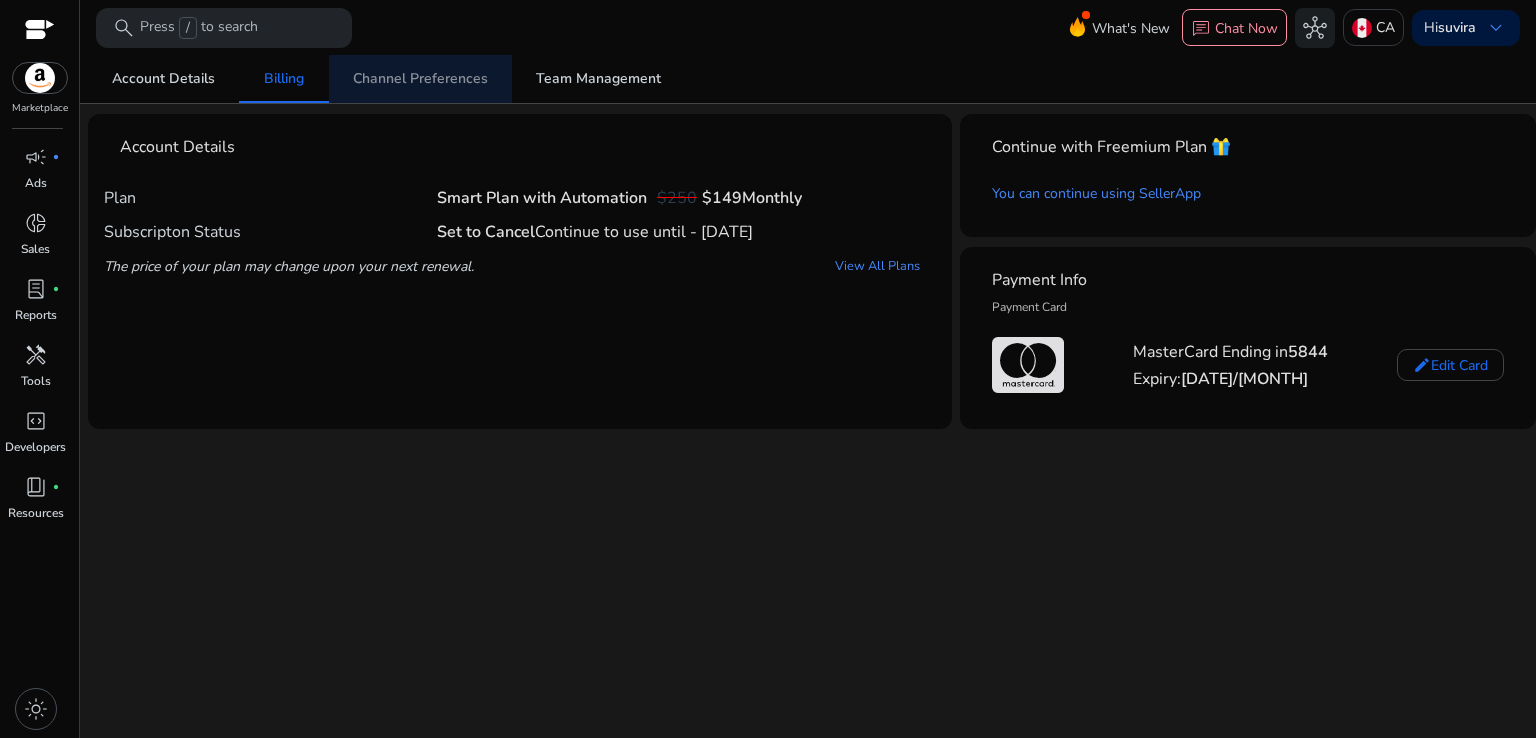 click on "Channel Preferences" at bounding box center (420, 79) 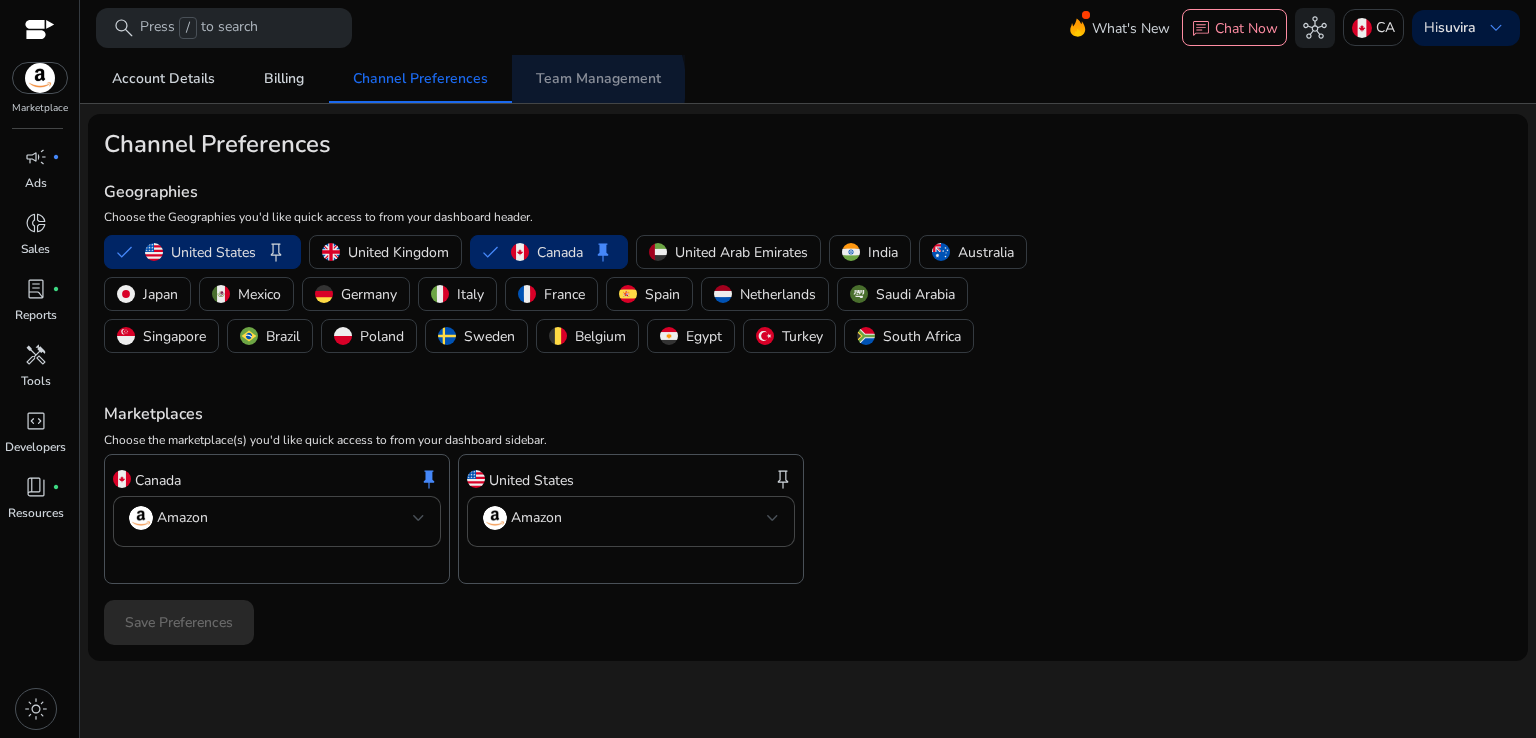 click on "Team Management" at bounding box center (598, 79) 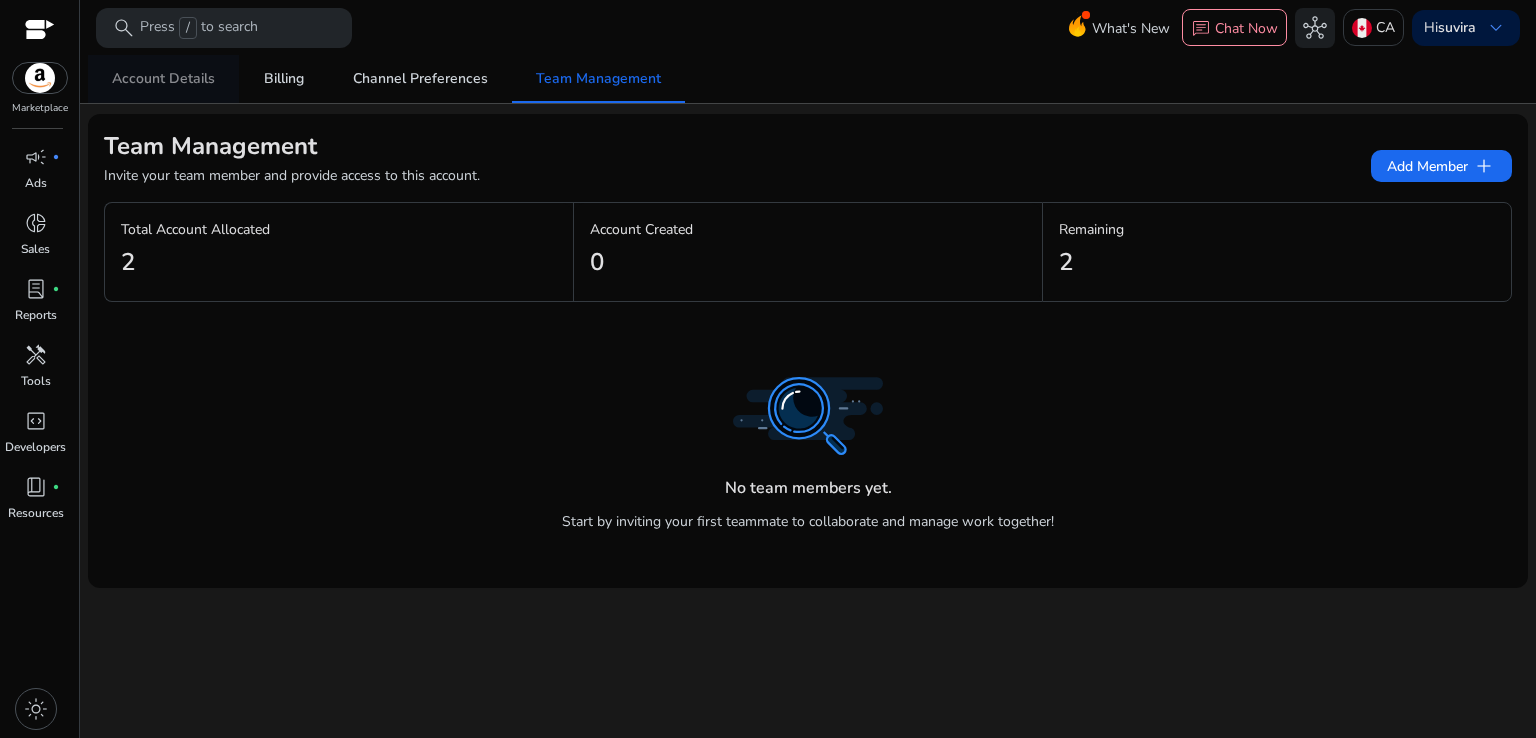 click on "Account Details" at bounding box center [163, 79] 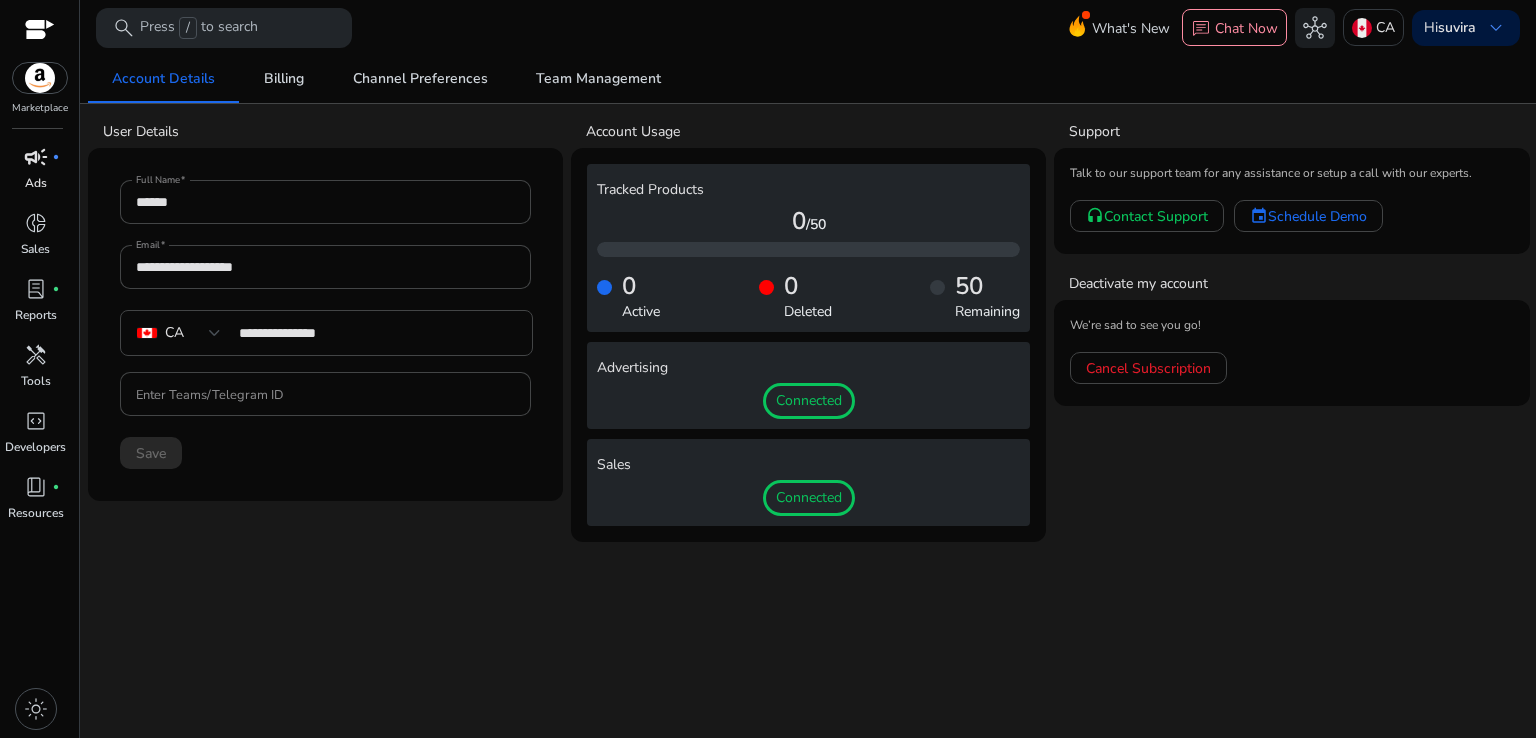 click on "campaign   fiber_manual_record   Ads" at bounding box center [35, 174] 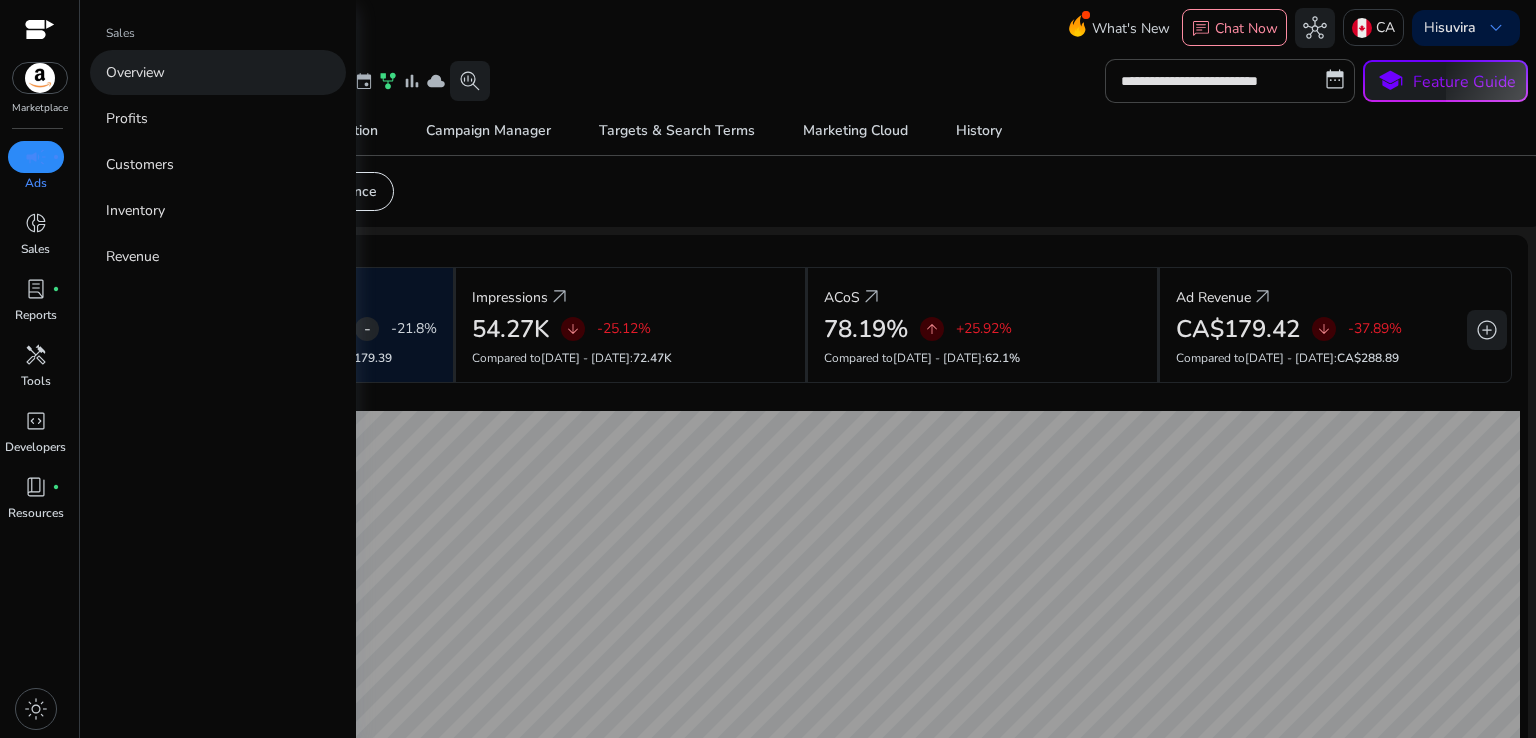 click on "Overview" at bounding box center [135, 72] 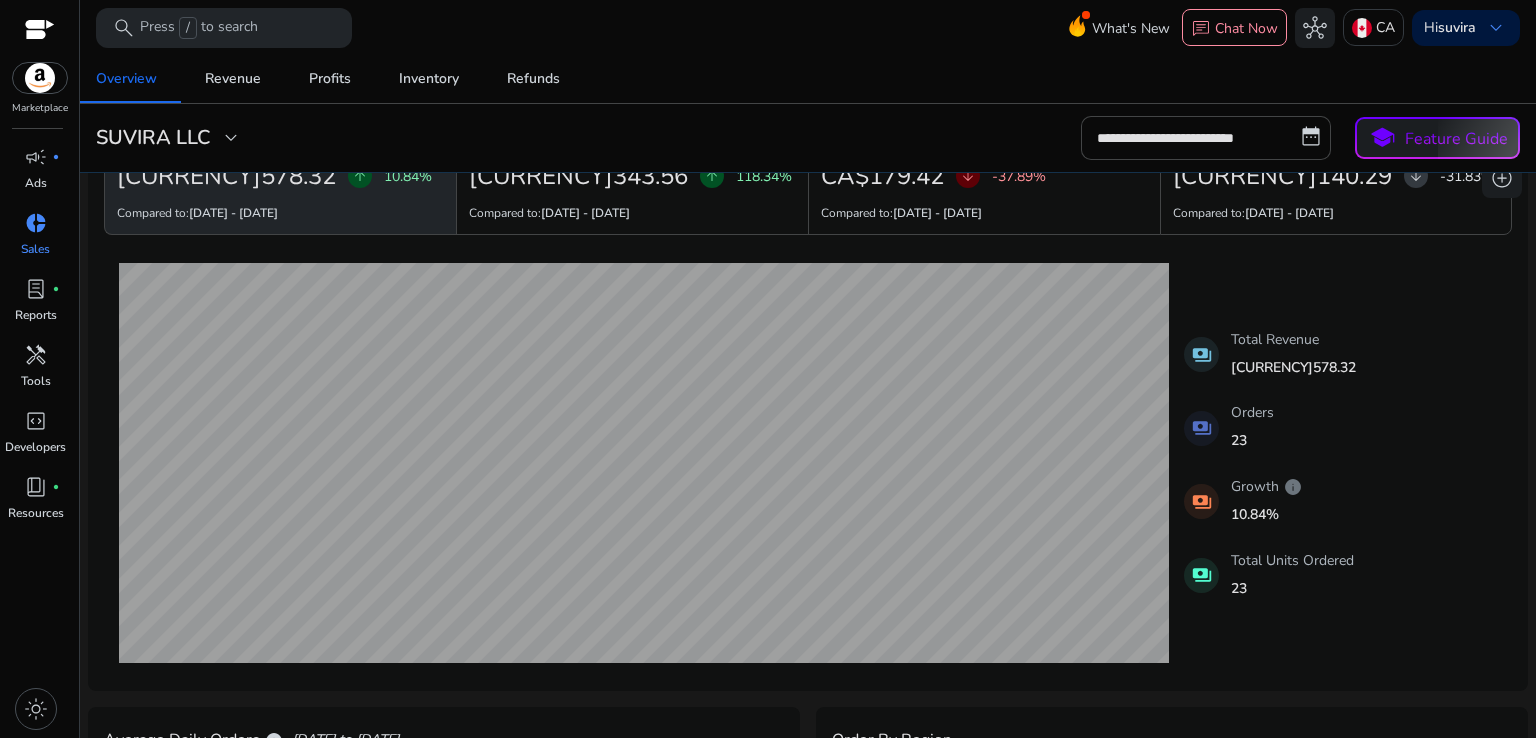 scroll, scrollTop: 25, scrollLeft: 0, axis: vertical 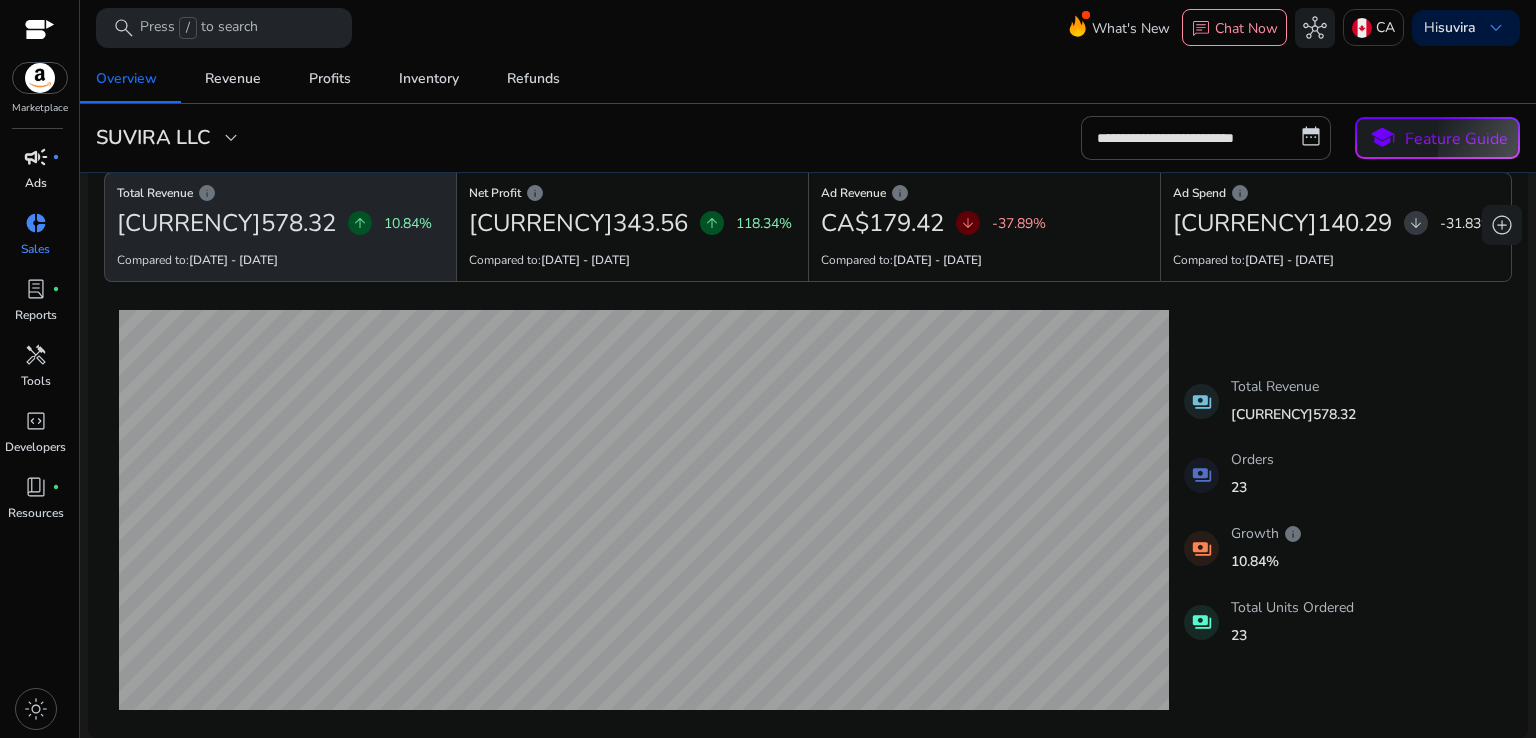 click on "Ads" at bounding box center [36, 183] 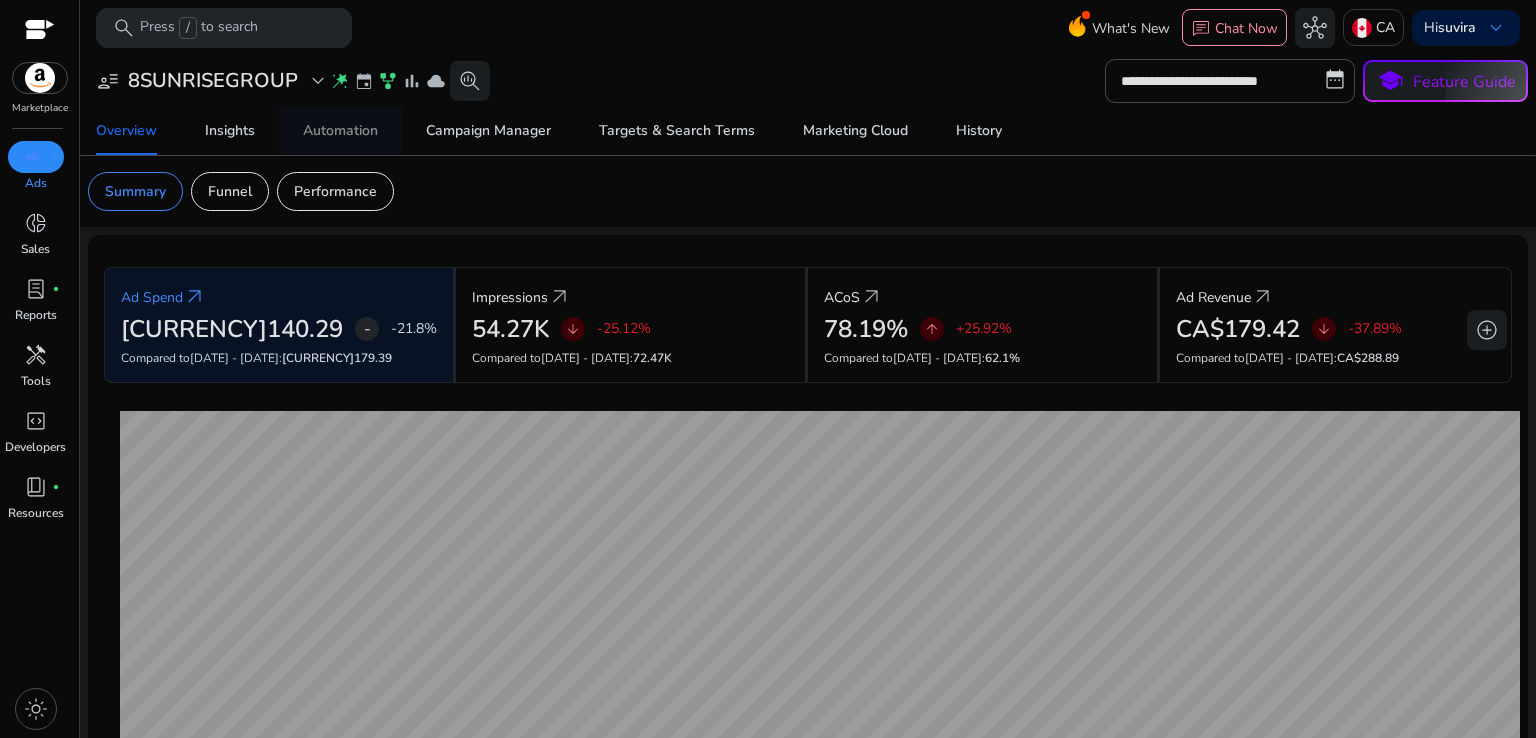 click on "Automation" at bounding box center [340, 131] 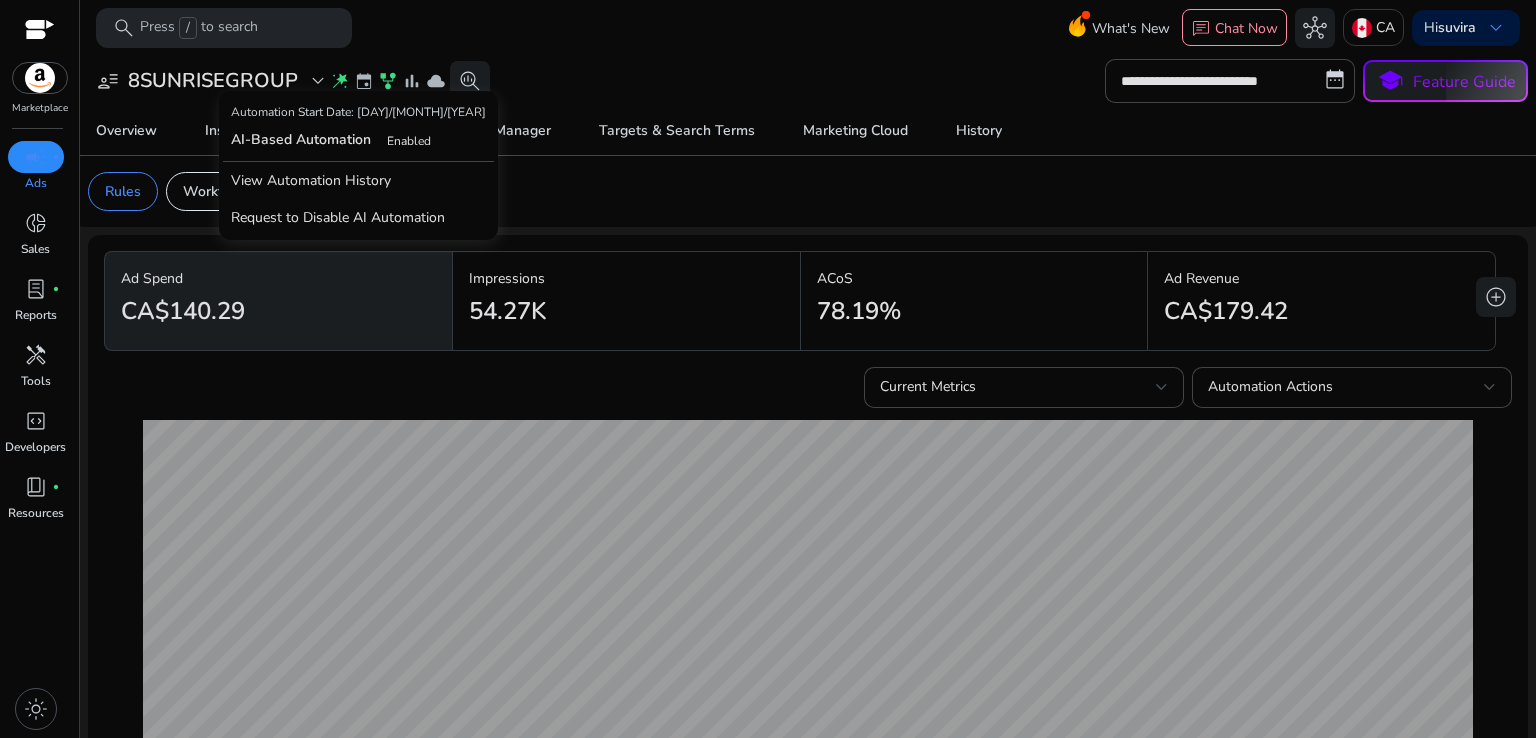 scroll, scrollTop: 0, scrollLeft: 0, axis: both 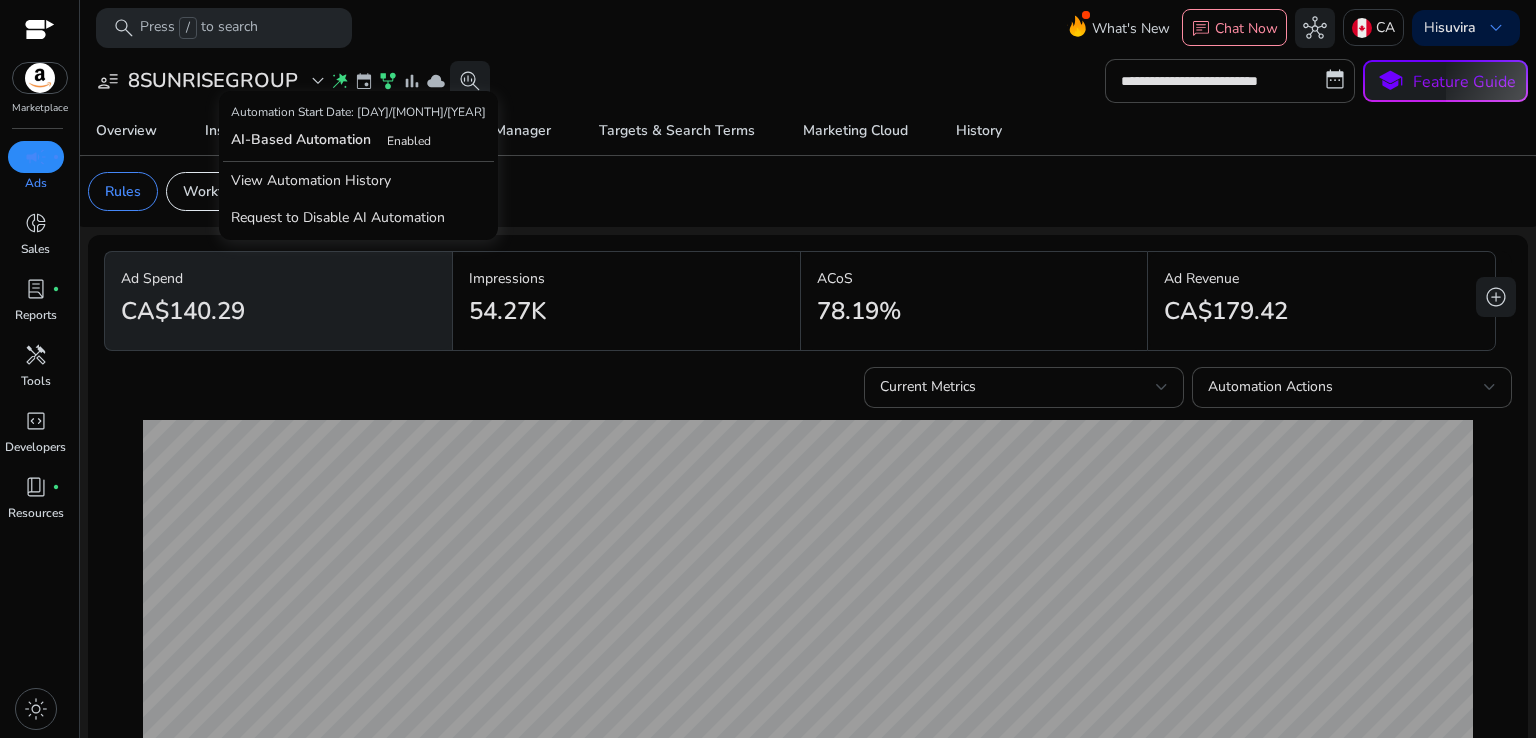 click on "View Automation History" at bounding box center [358, 180] 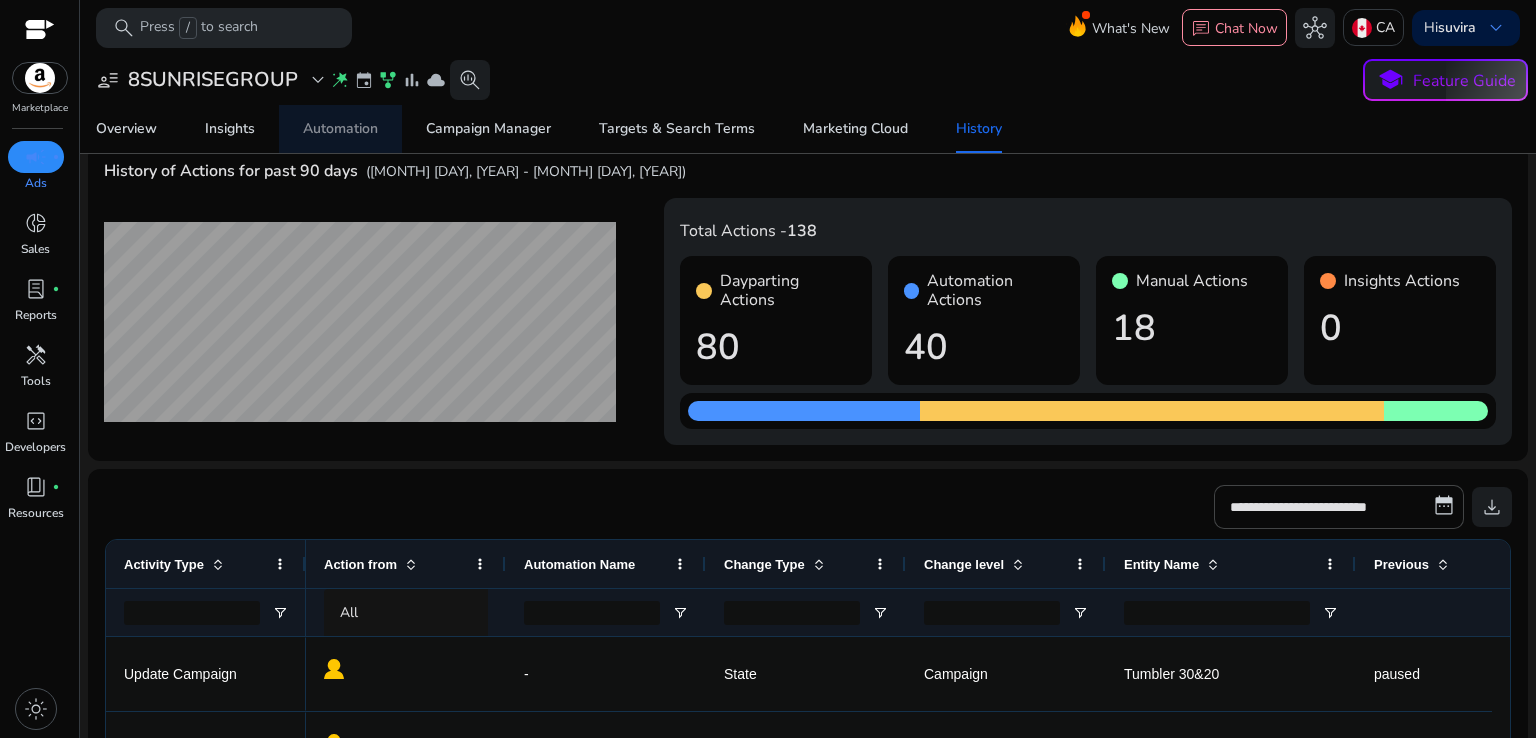 scroll, scrollTop: 0, scrollLeft: 0, axis: both 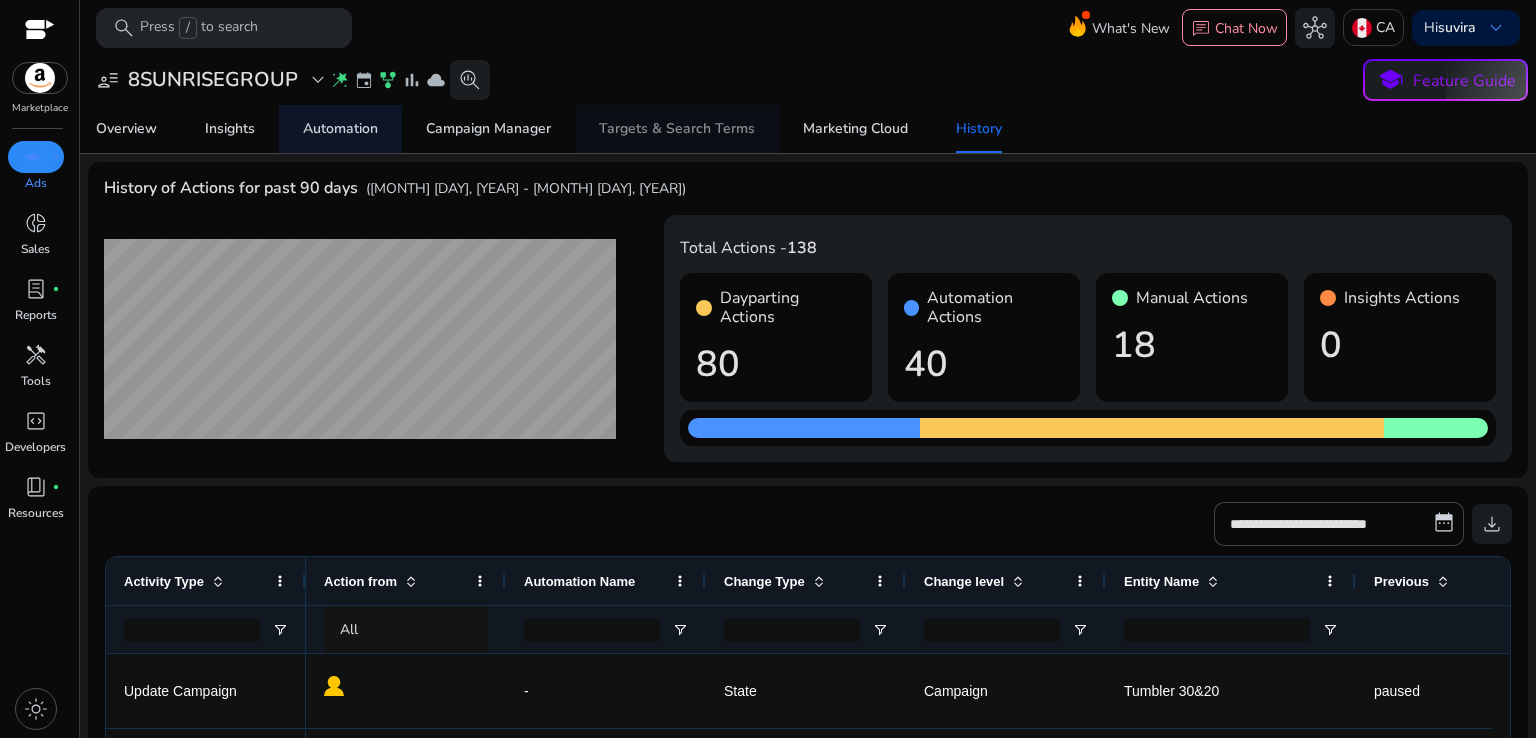 click on "Targets & Search Terms" at bounding box center [677, 129] 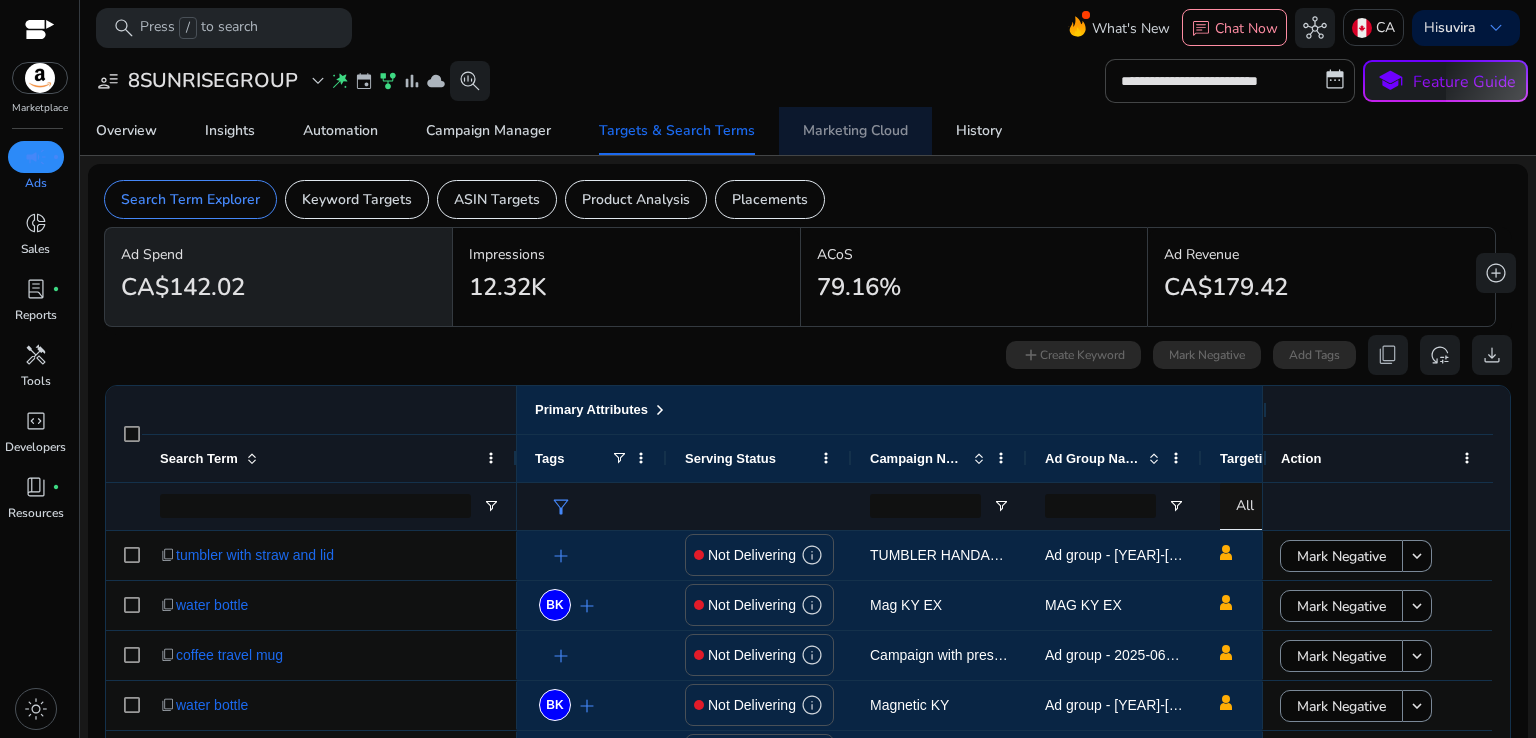 click on "Marketing Cloud" at bounding box center (855, 131) 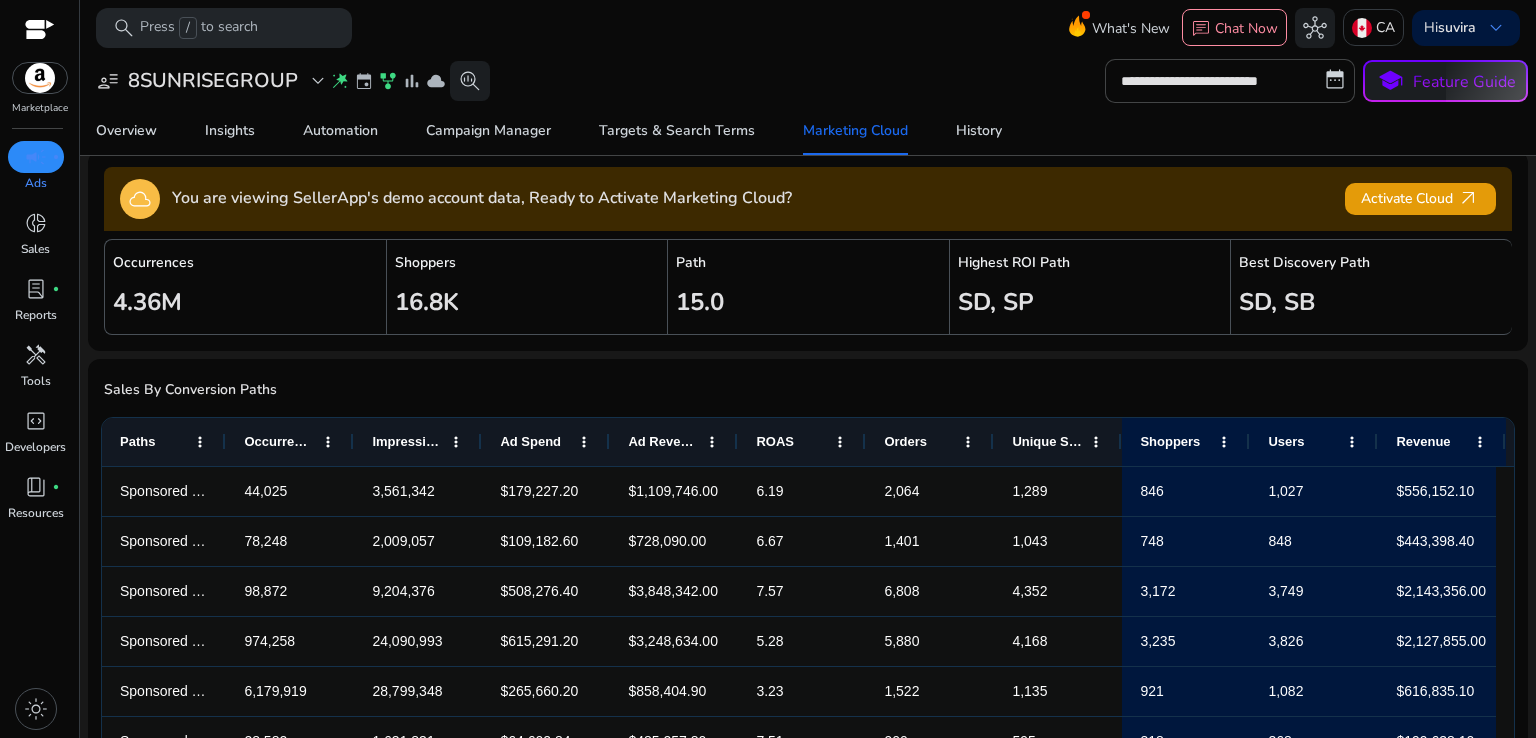 scroll, scrollTop: 0, scrollLeft: 0, axis: both 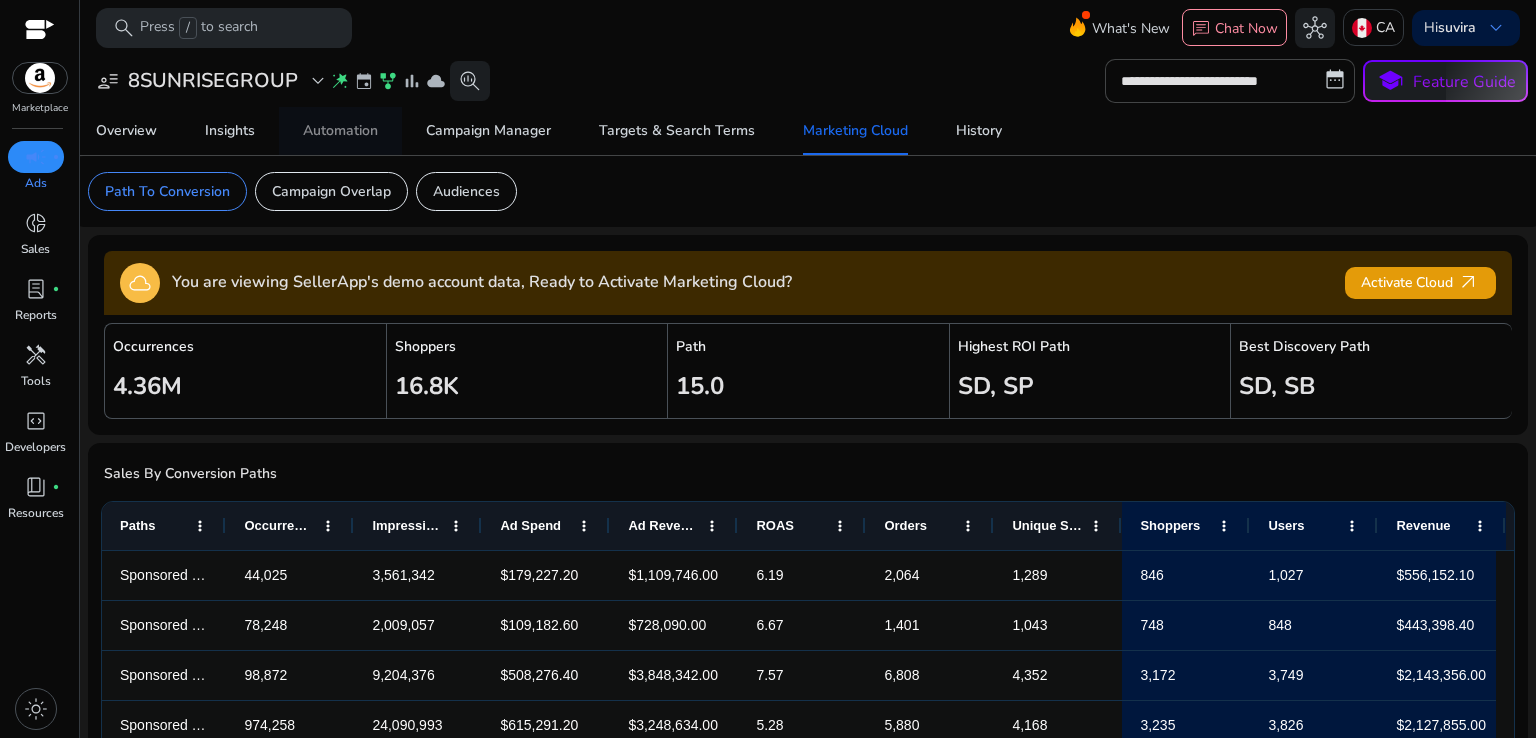 click on "Automation" at bounding box center [340, 131] 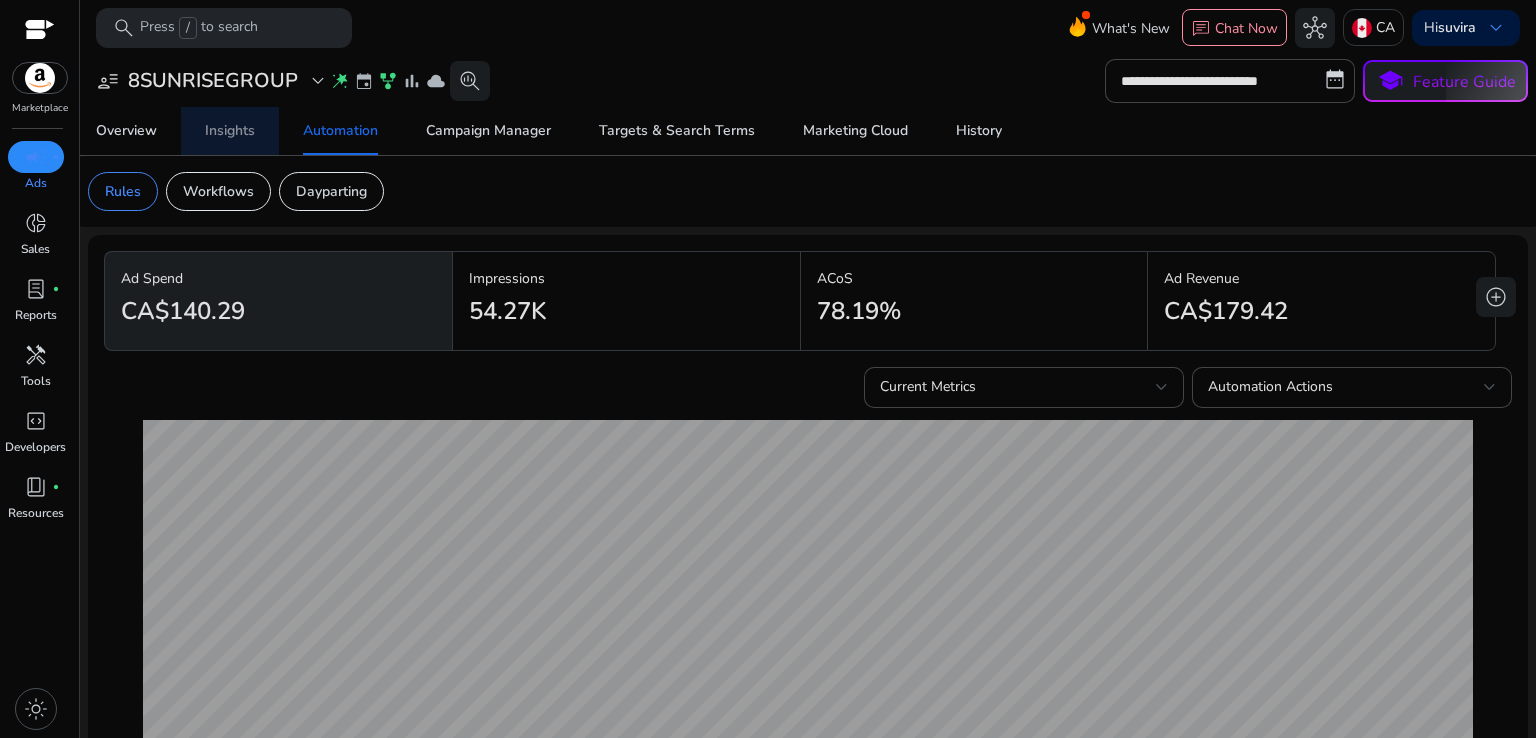 click on "Insights" at bounding box center [230, 131] 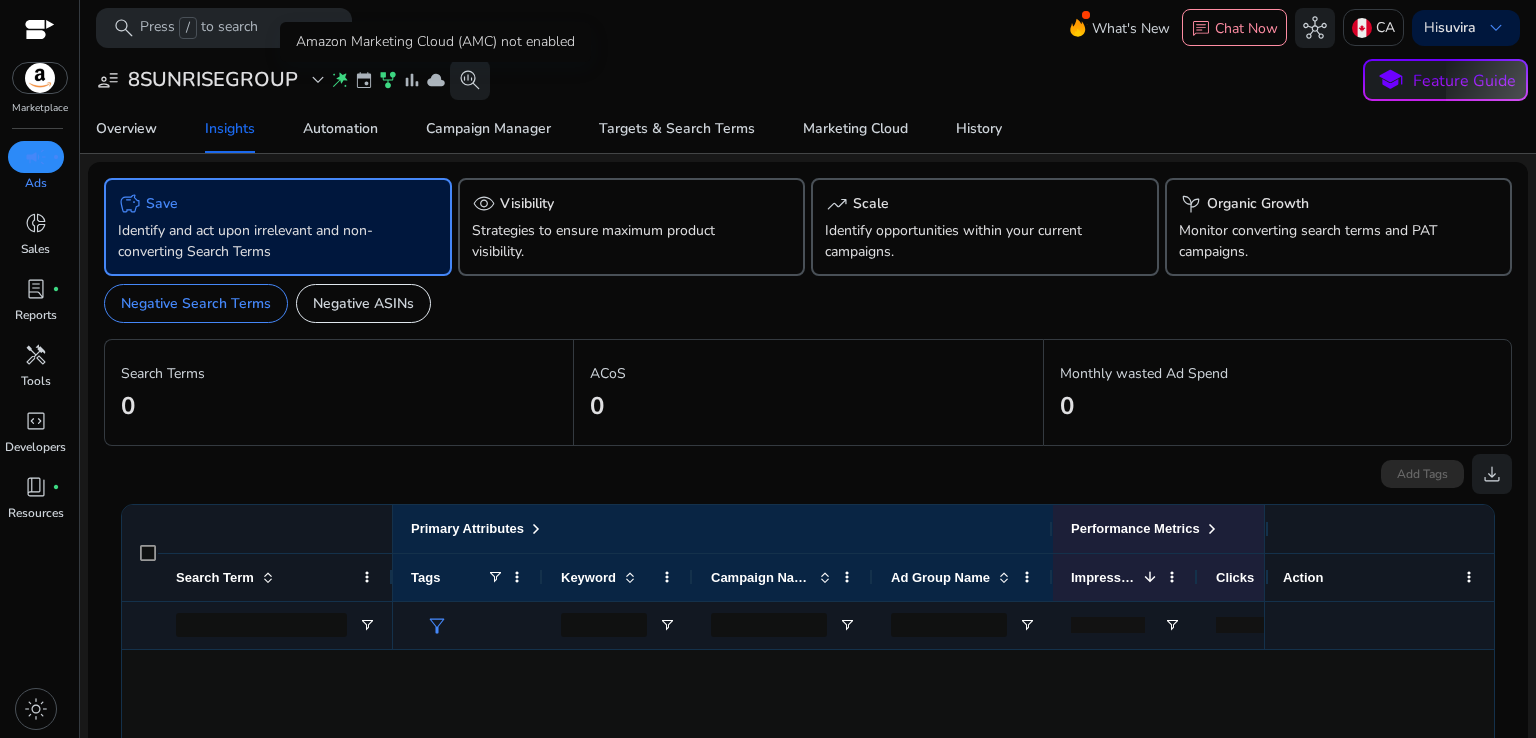 click on "cloud" 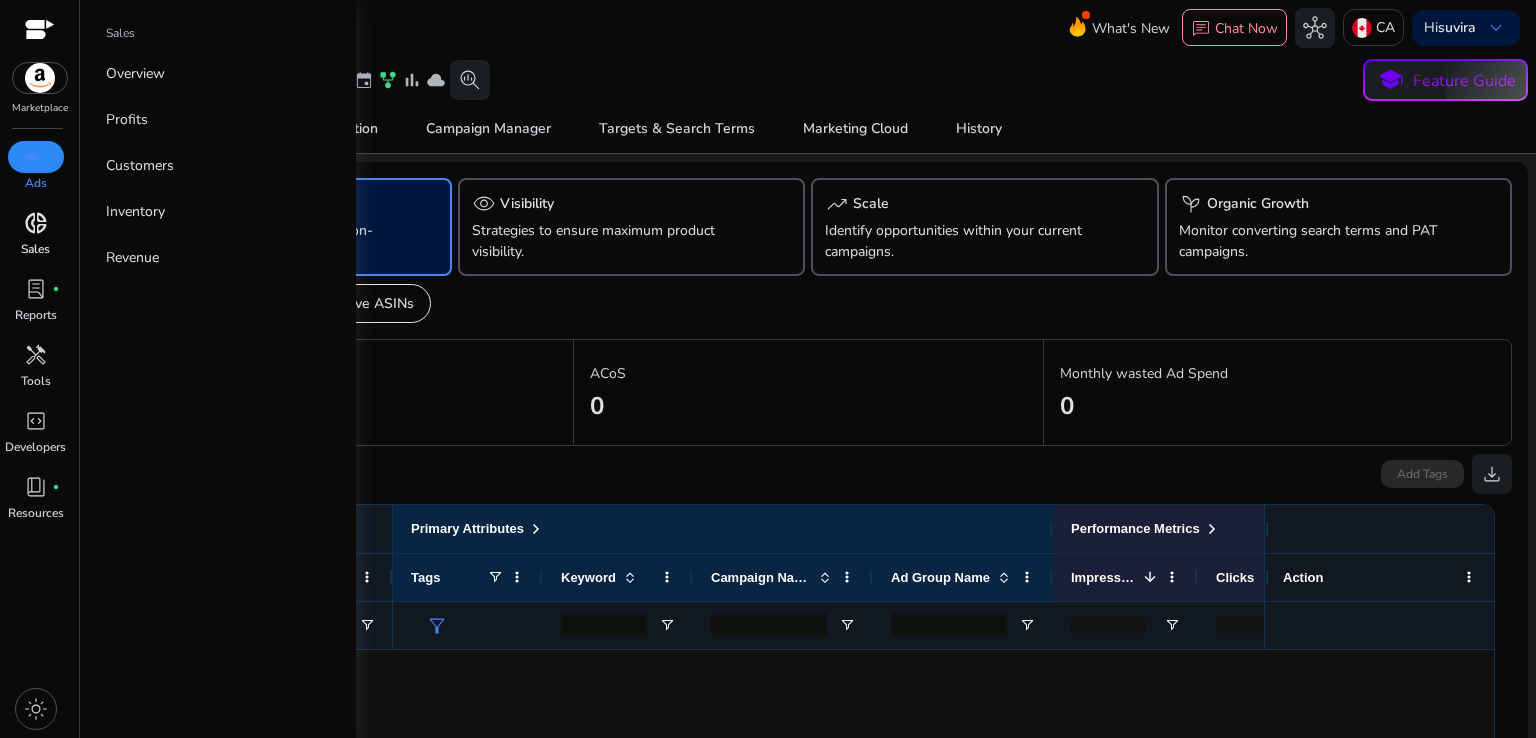 click on "donut_small" at bounding box center [36, 223] 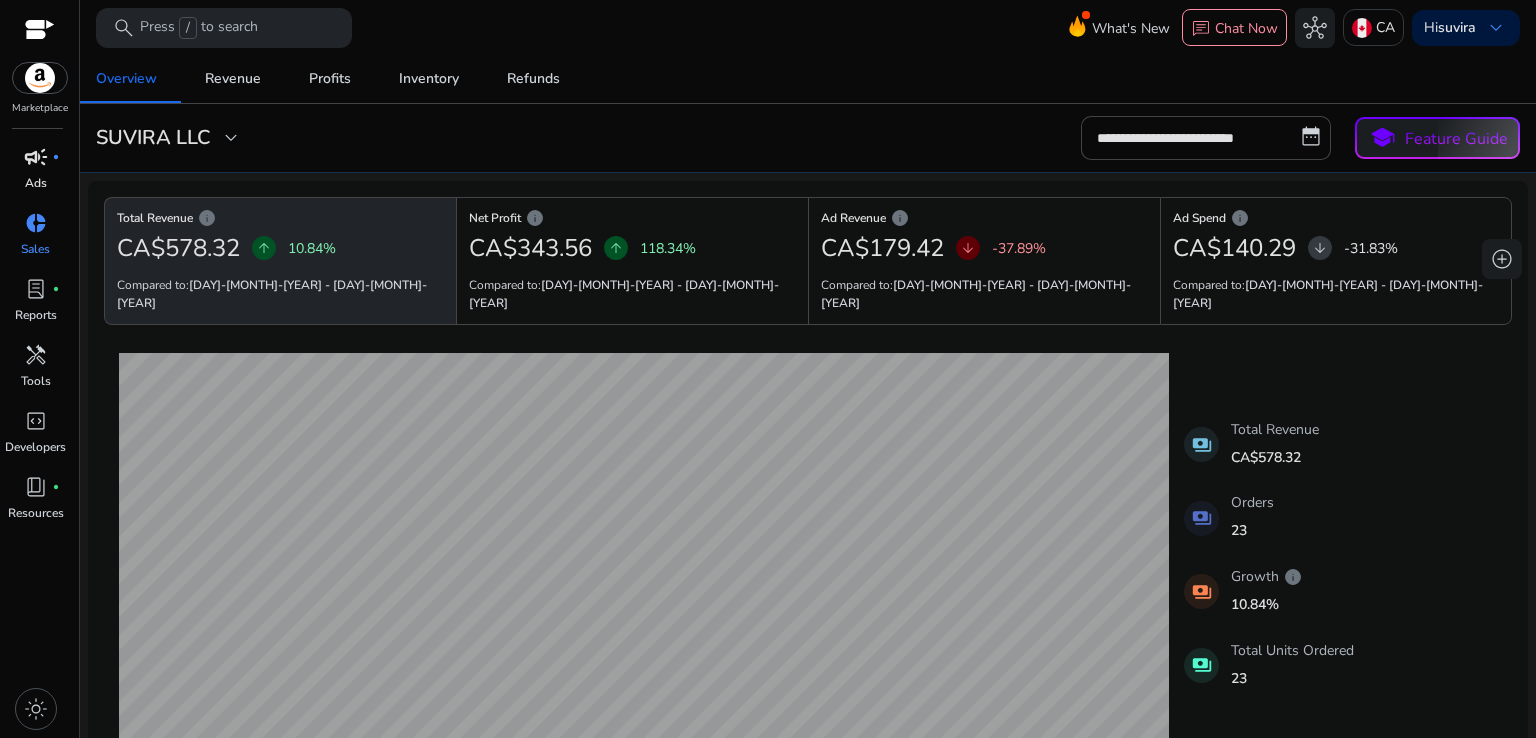 click on "Ads" at bounding box center [36, 183] 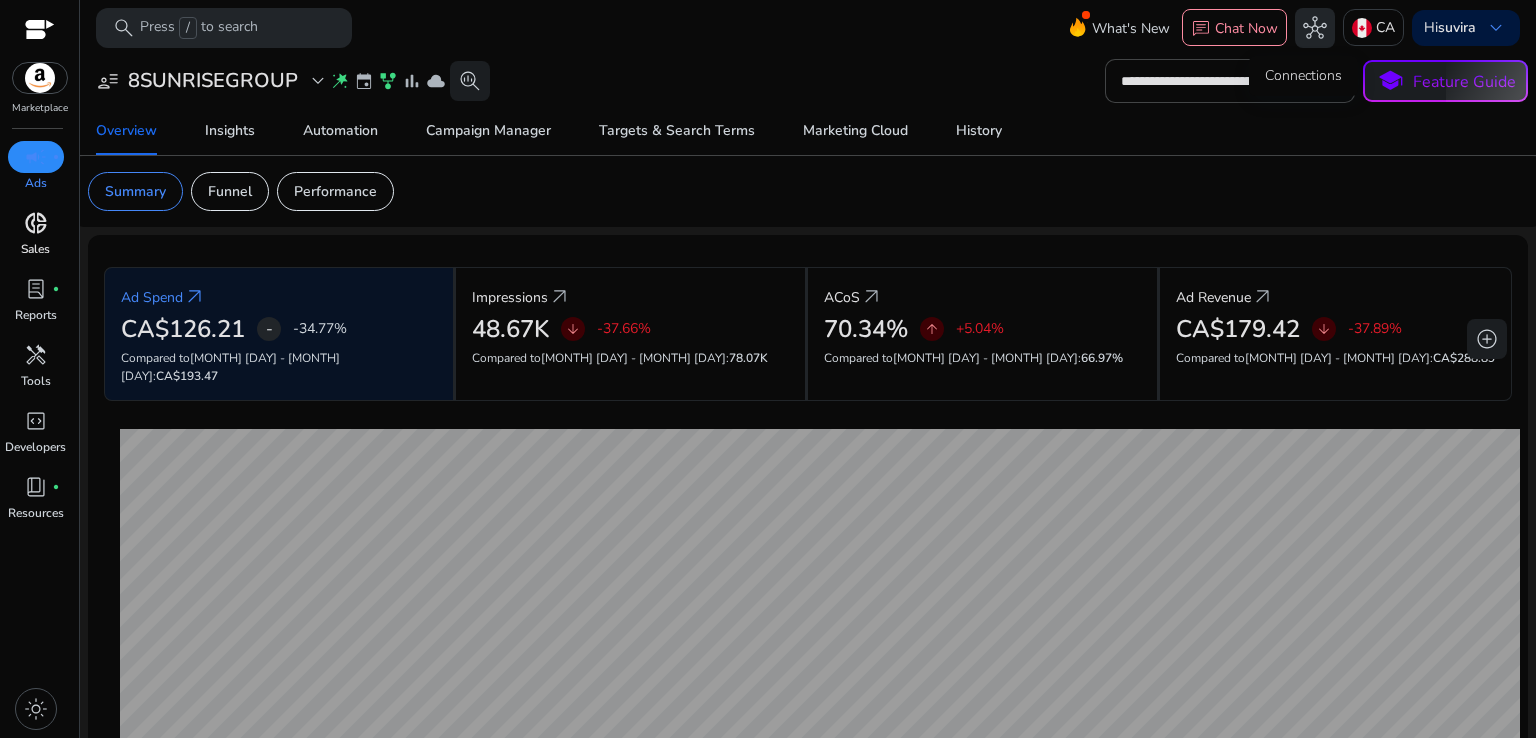 click on "hub" at bounding box center [1315, 28] 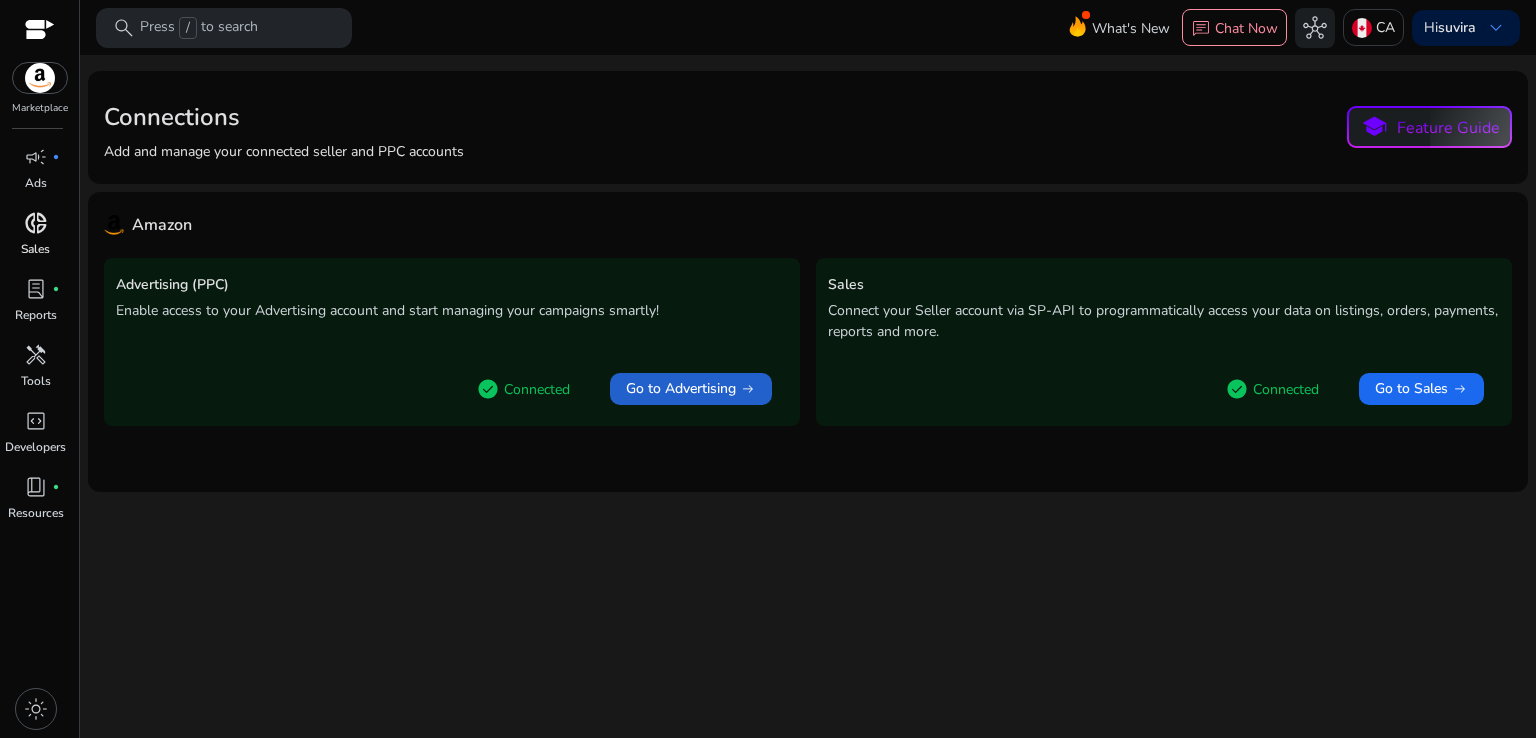 click on "Go to Advertising" 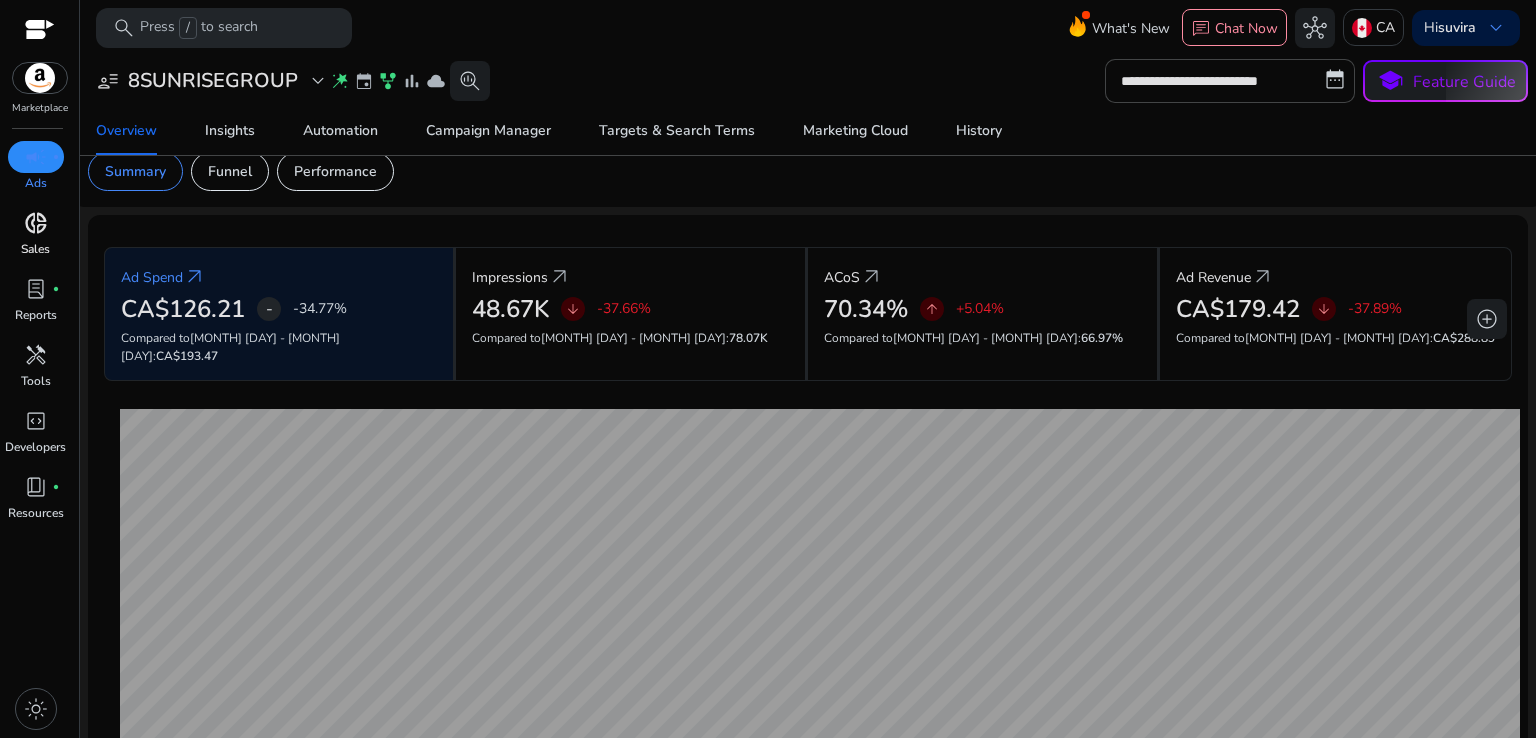 scroll, scrollTop: 0, scrollLeft: 0, axis: both 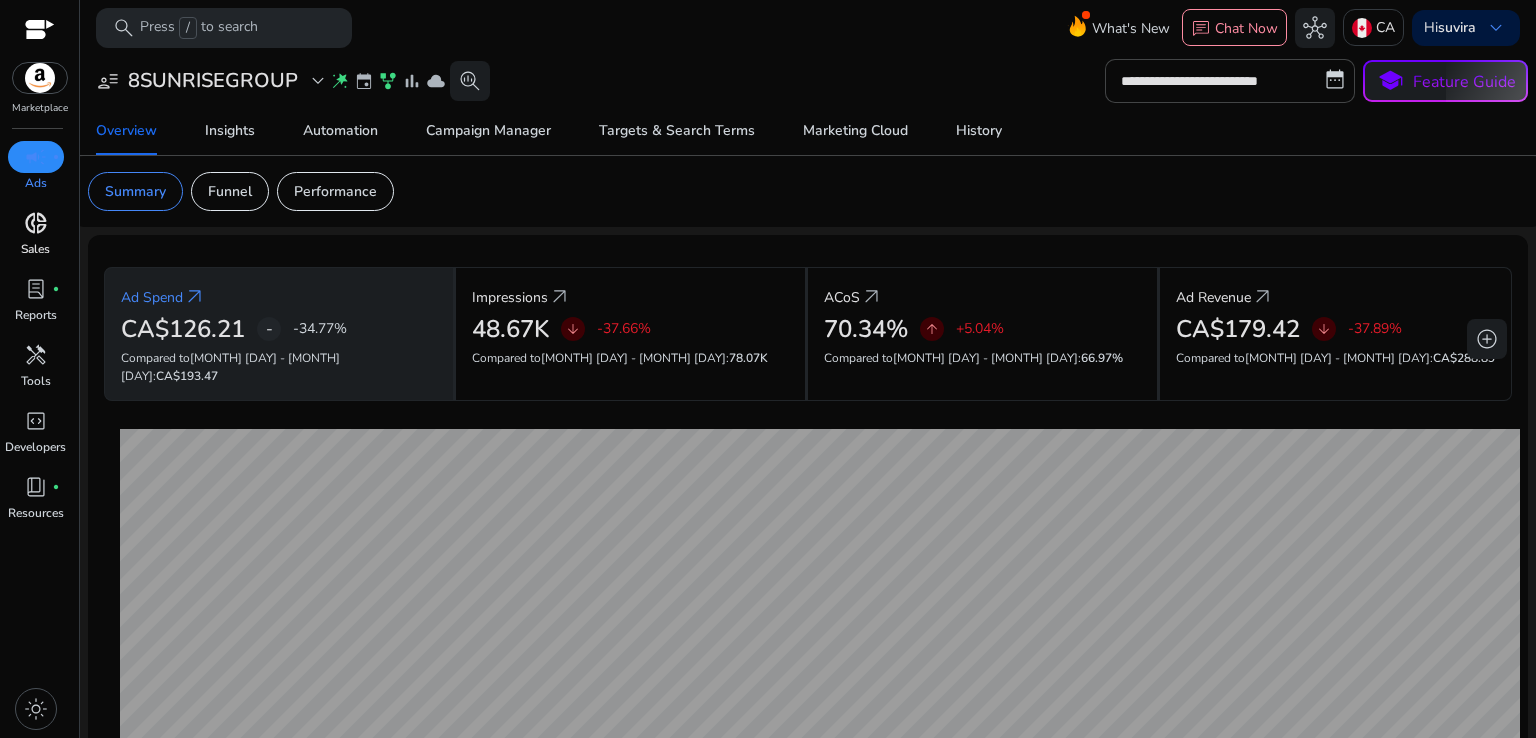 click on "Ad Spend   arrow_outward" 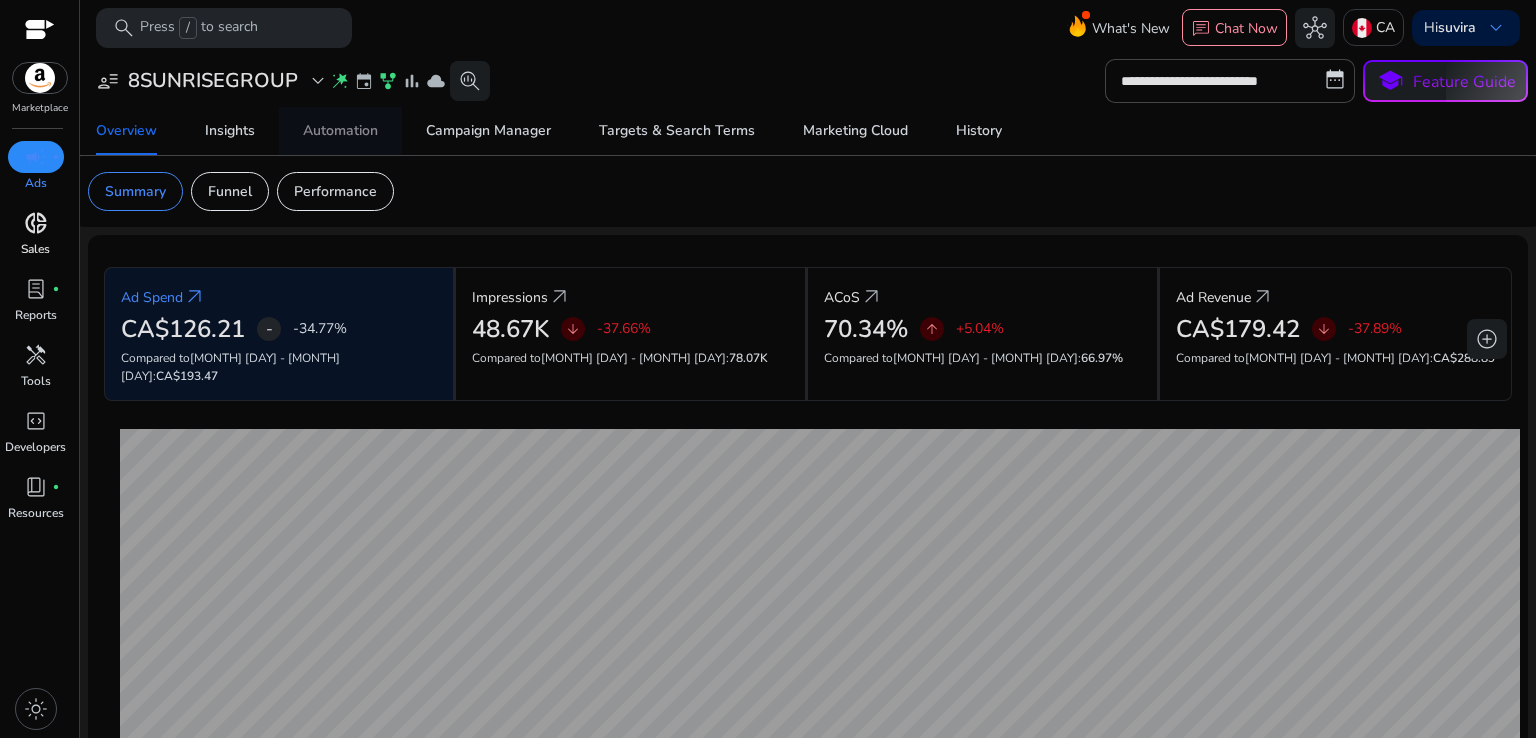 click on "Automation" at bounding box center (340, 131) 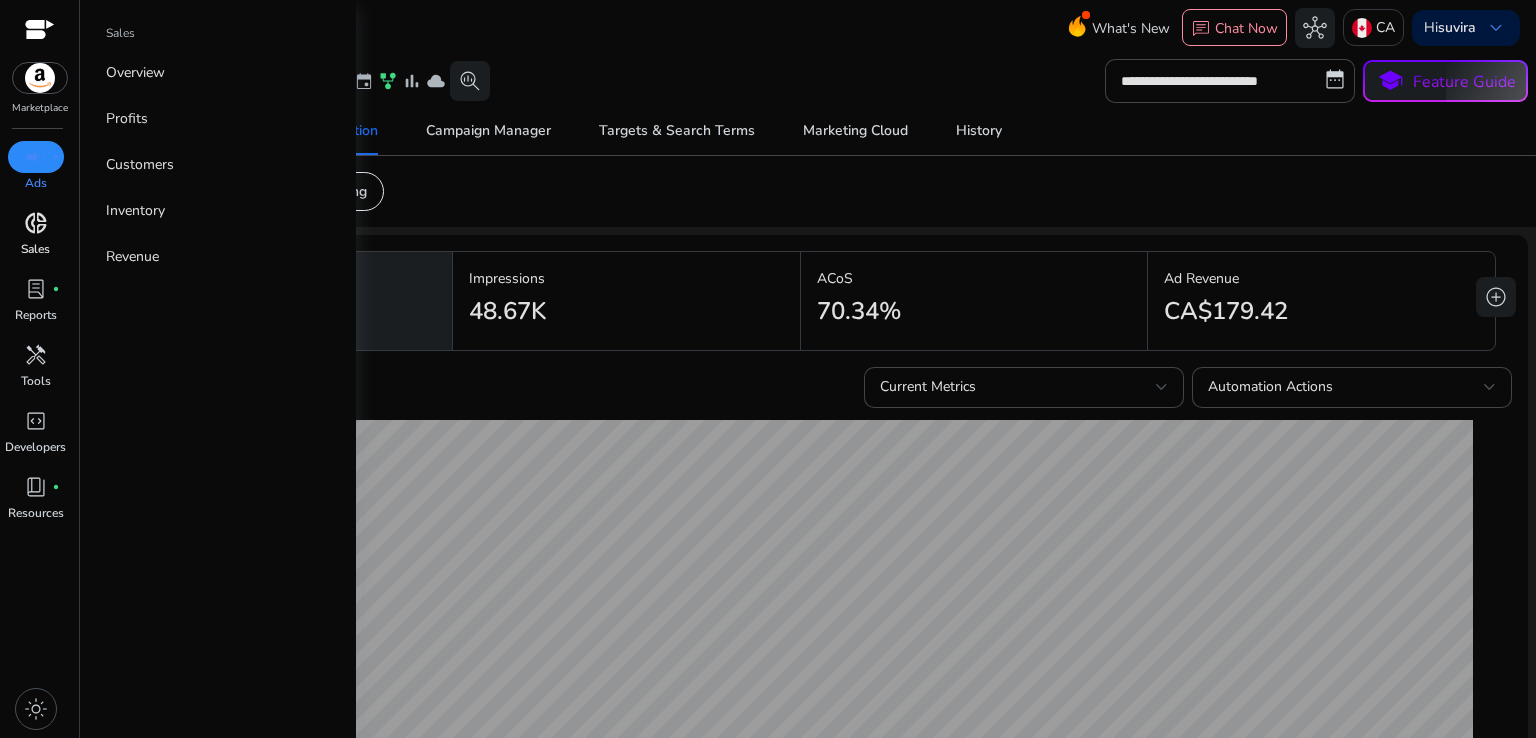 click on "donut_small" at bounding box center [36, 223] 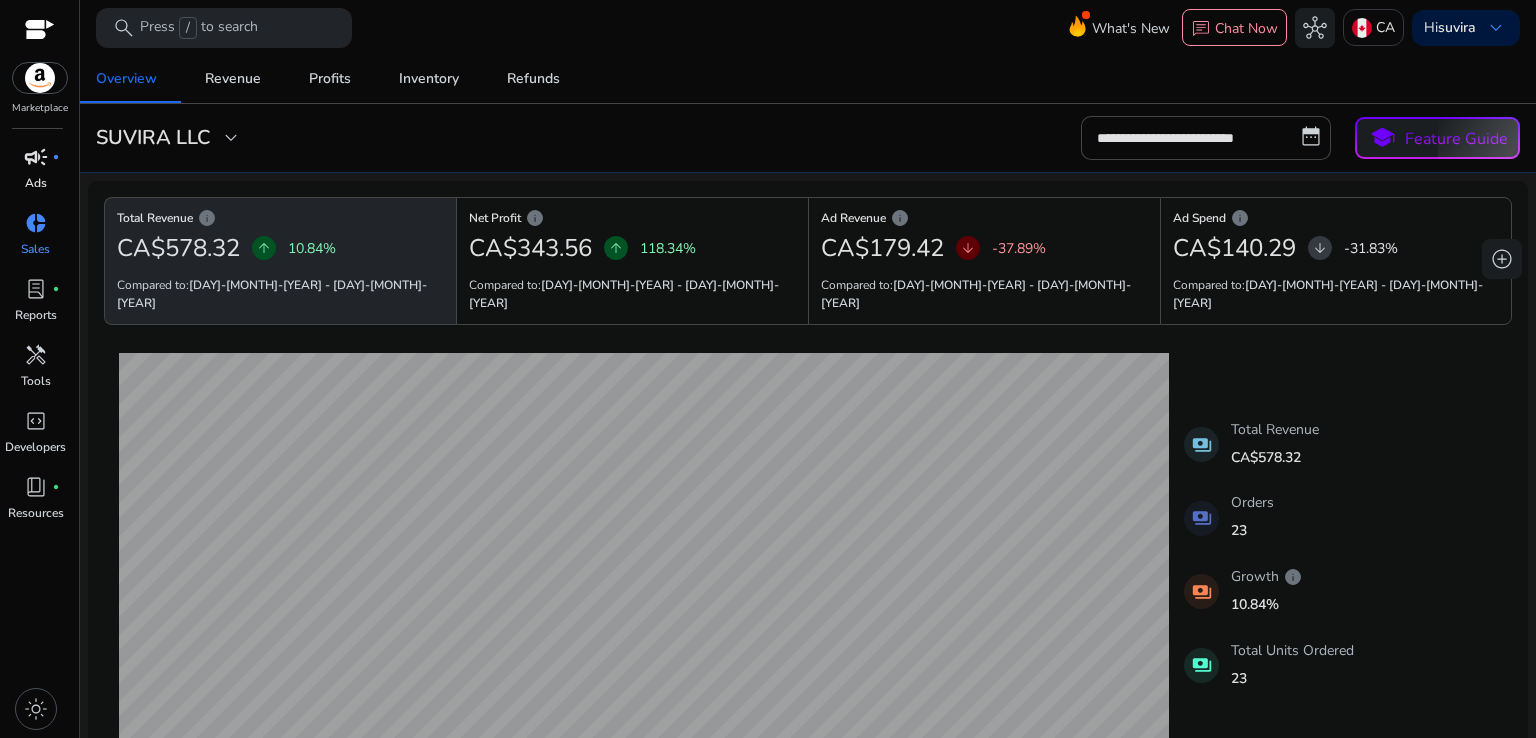 click on "Ads" at bounding box center (36, 183) 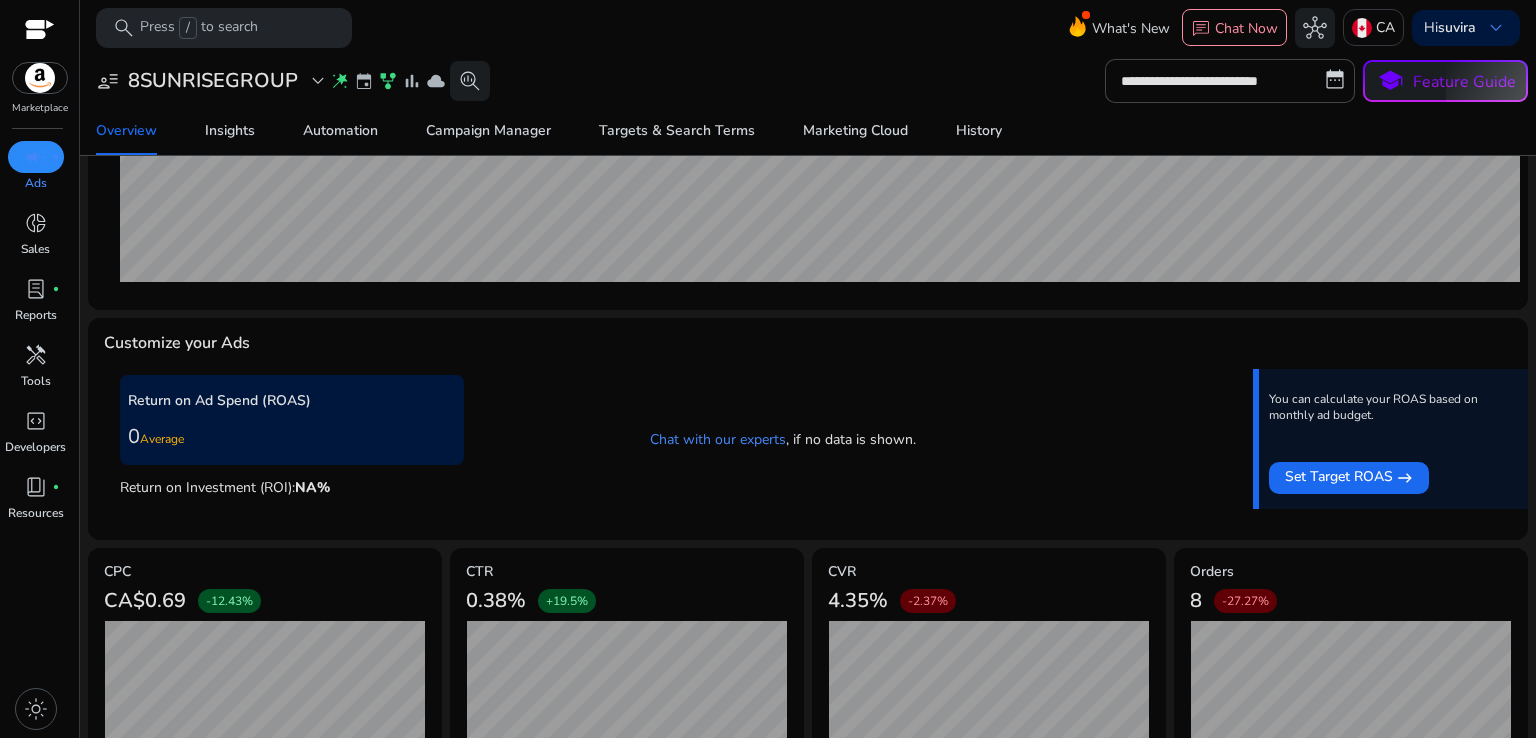 scroll, scrollTop: 660, scrollLeft: 0, axis: vertical 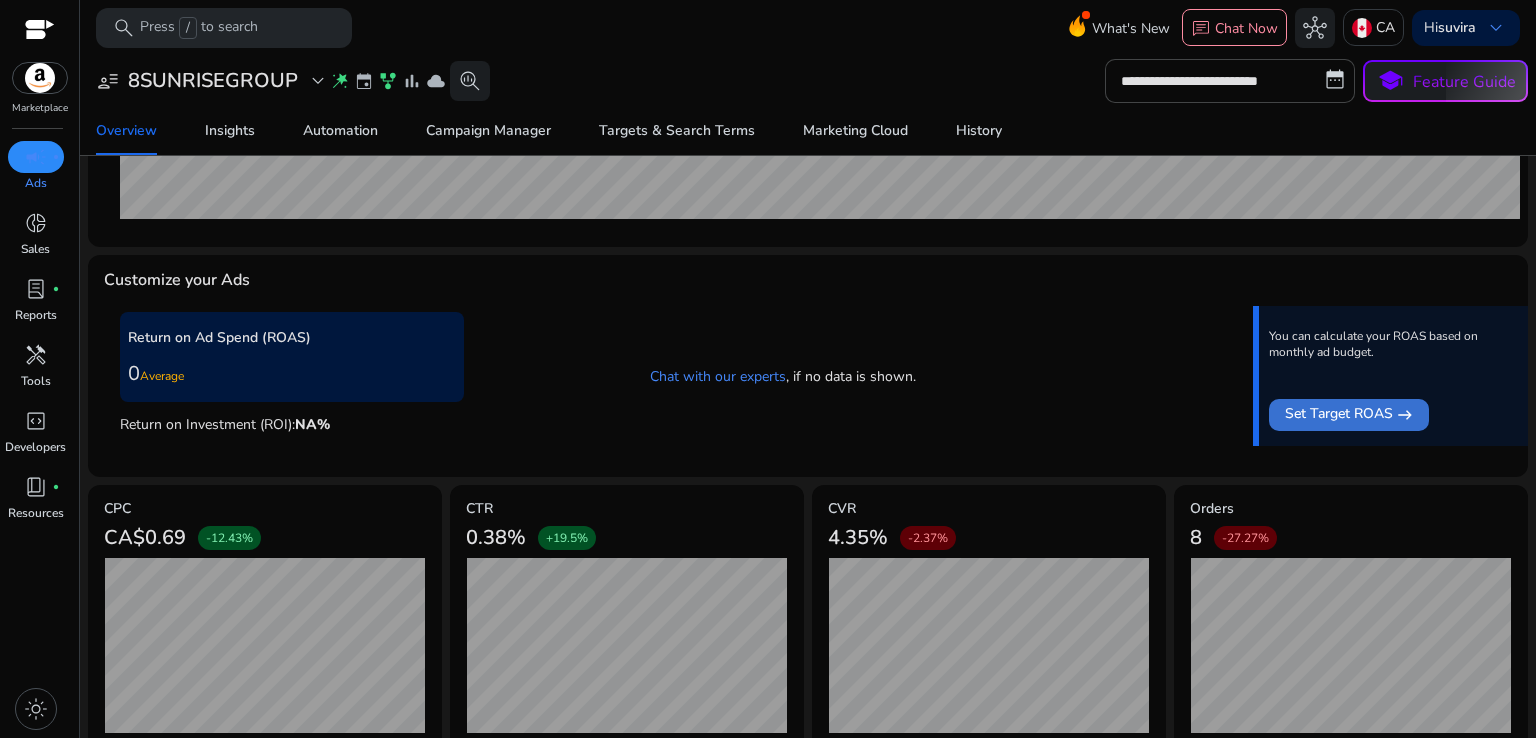 click at bounding box center (1349, 415) 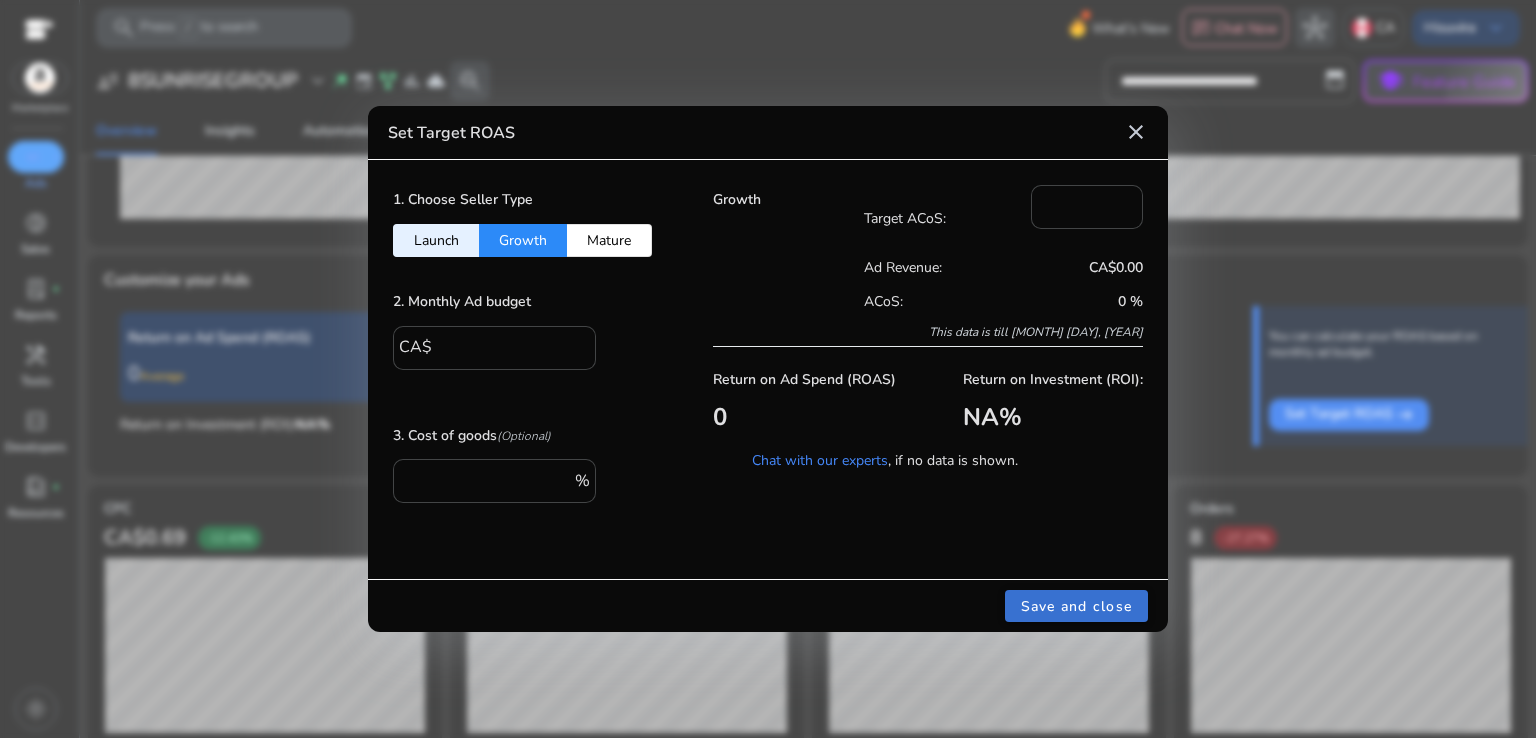 click on "Save and close" at bounding box center (1077, 606) 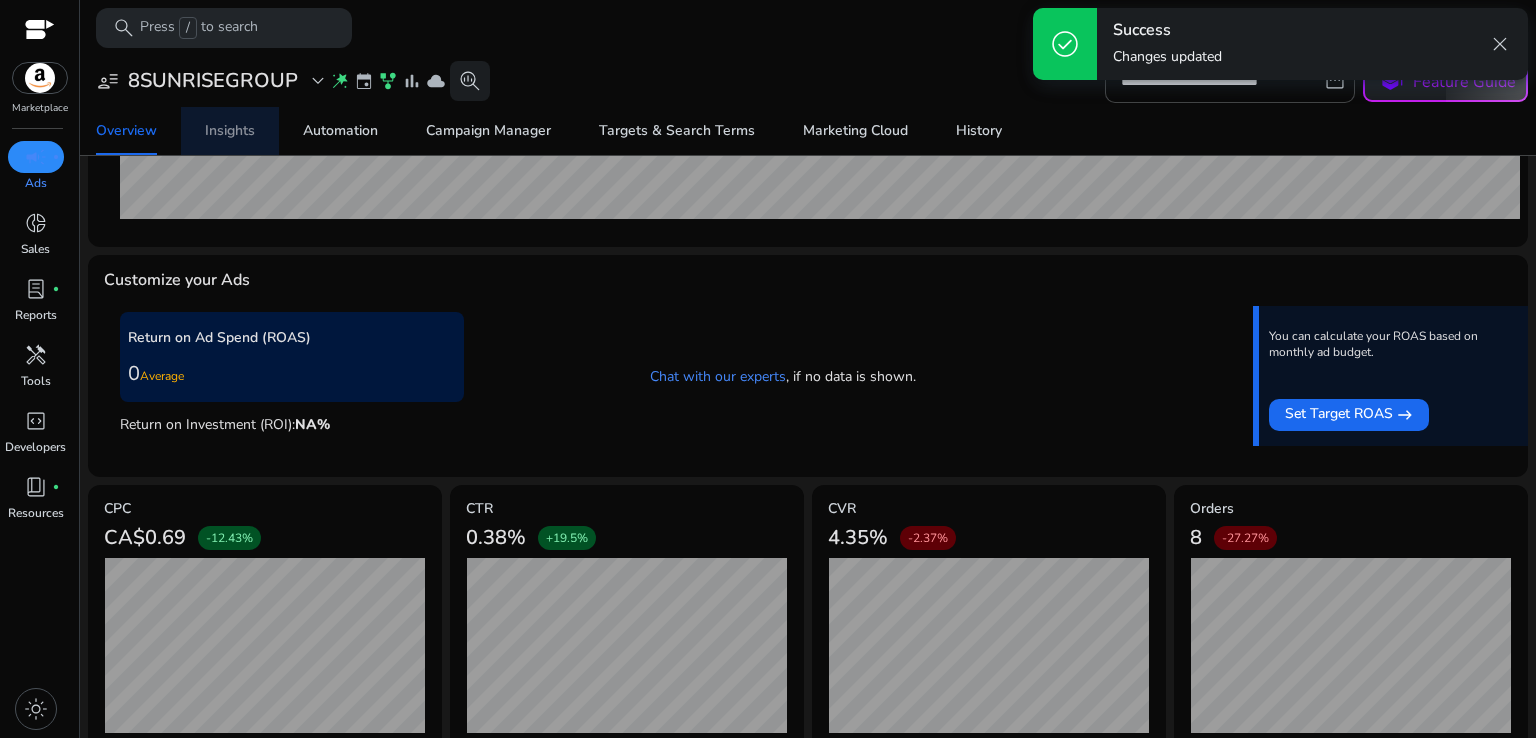 click on "Insights" at bounding box center (230, 131) 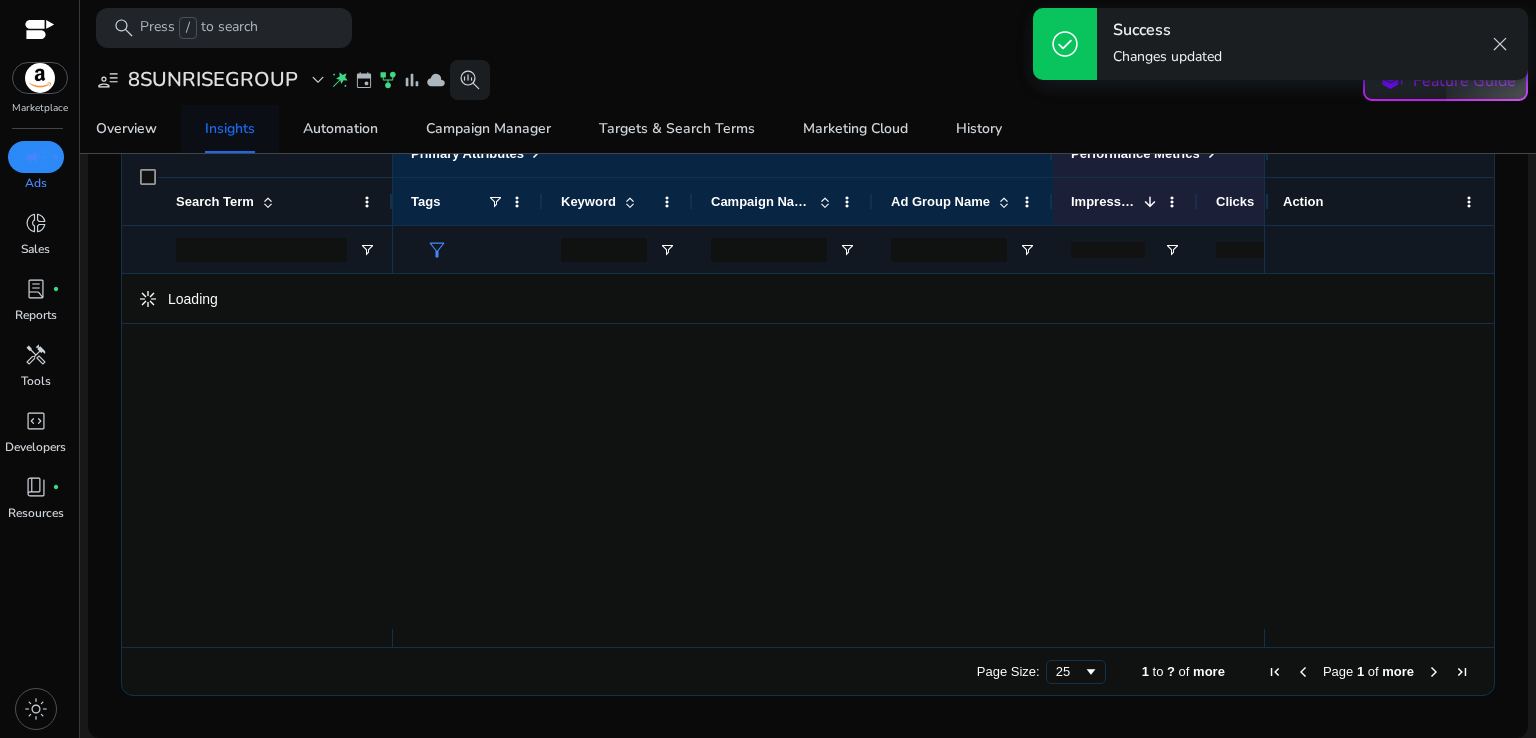 scroll, scrollTop: 0, scrollLeft: 0, axis: both 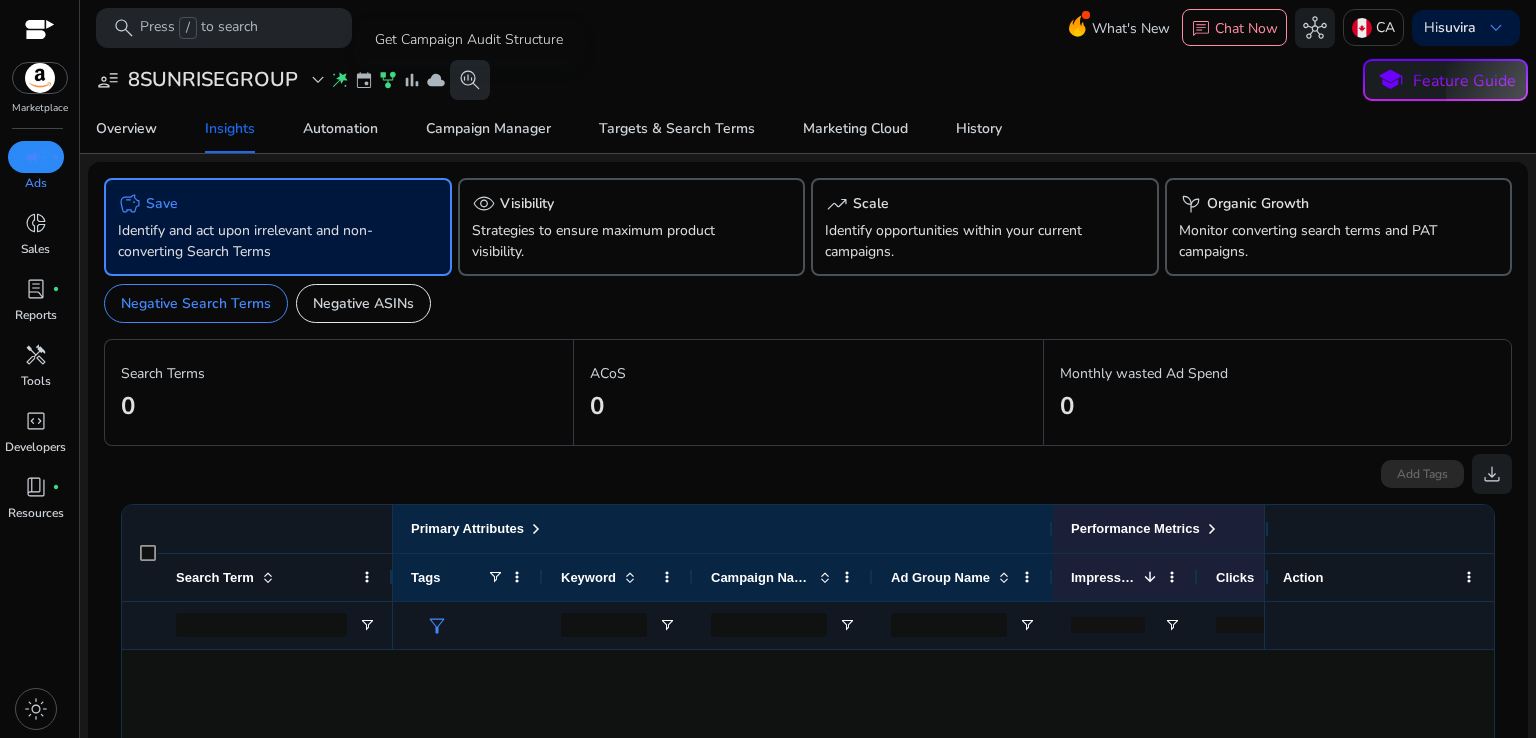 click on "search_insights" 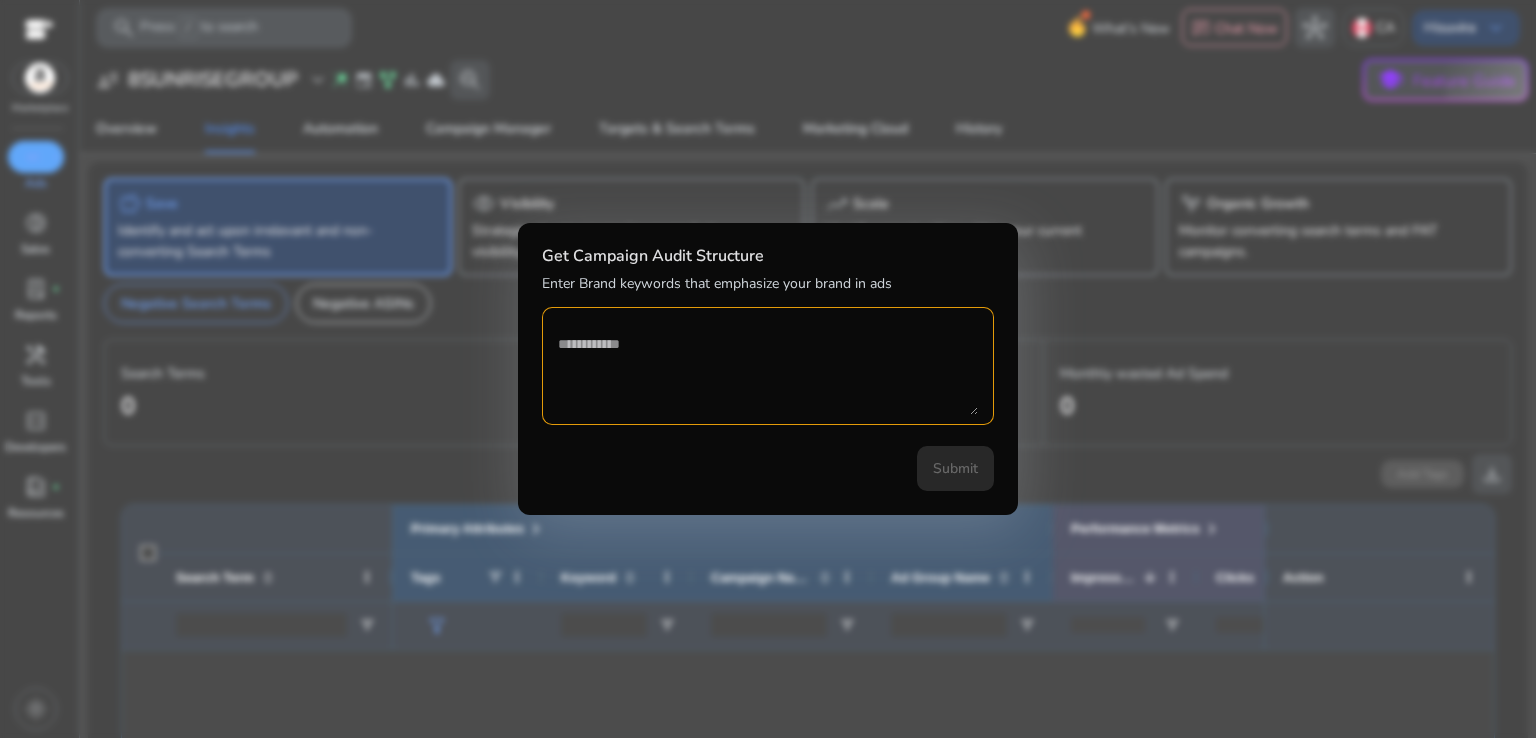 click at bounding box center [768, 369] 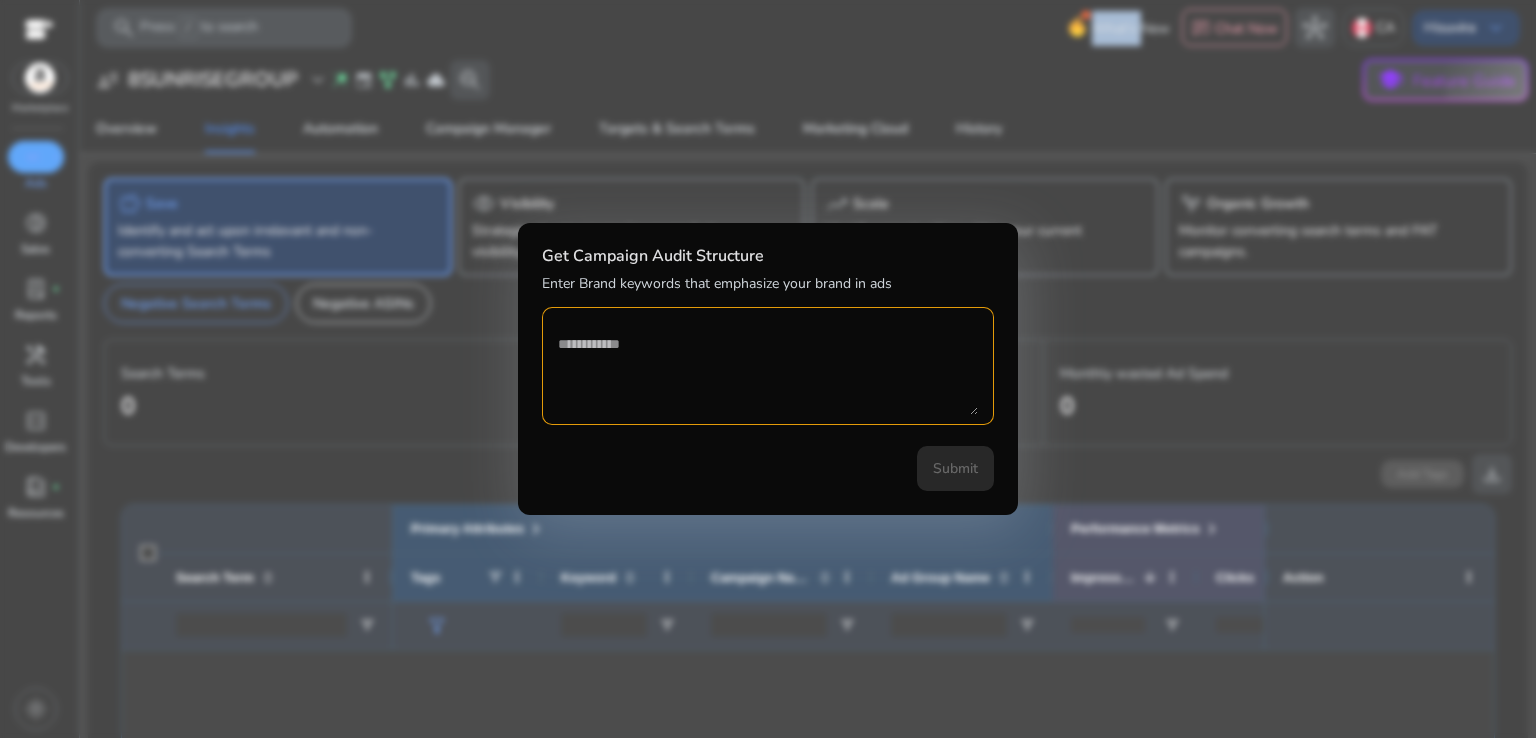 click on "search   Press  /  to search  What's New  chat  Chat Now  hub  CA  Hi  suvira  keyboard_arrow_down" at bounding box center [808, 27] 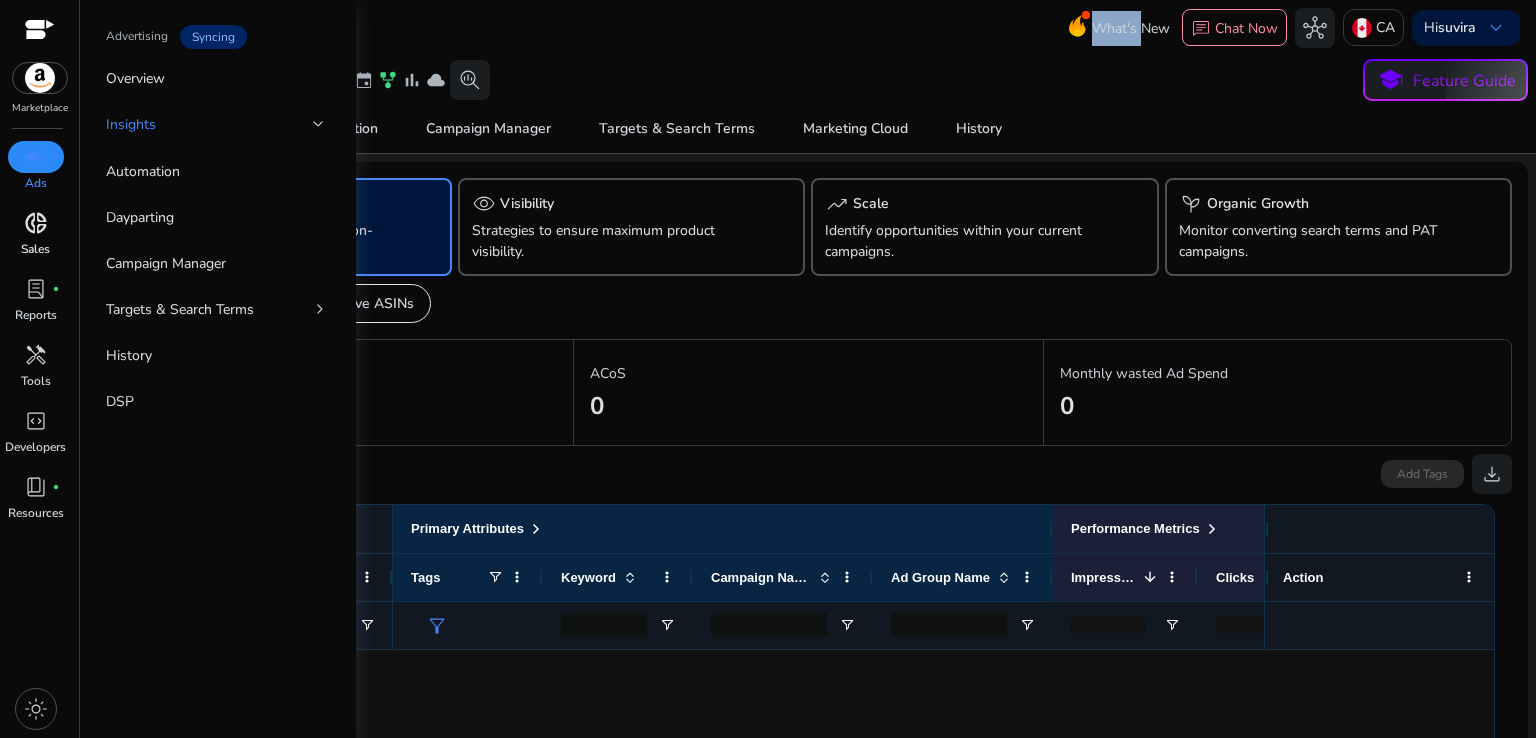 click on "donut_small" at bounding box center (36, 223) 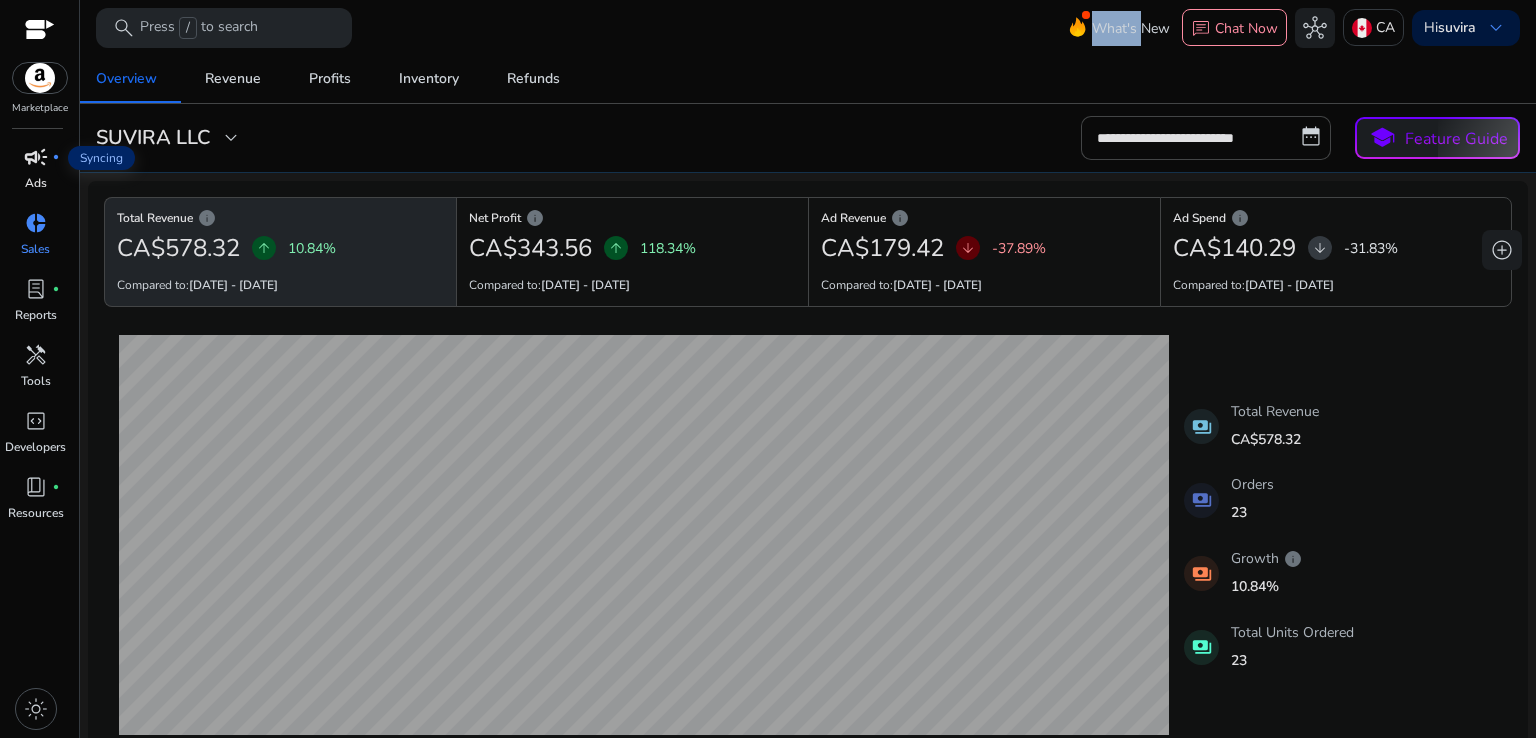 click on "campaign" at bounding box center (36, 157) 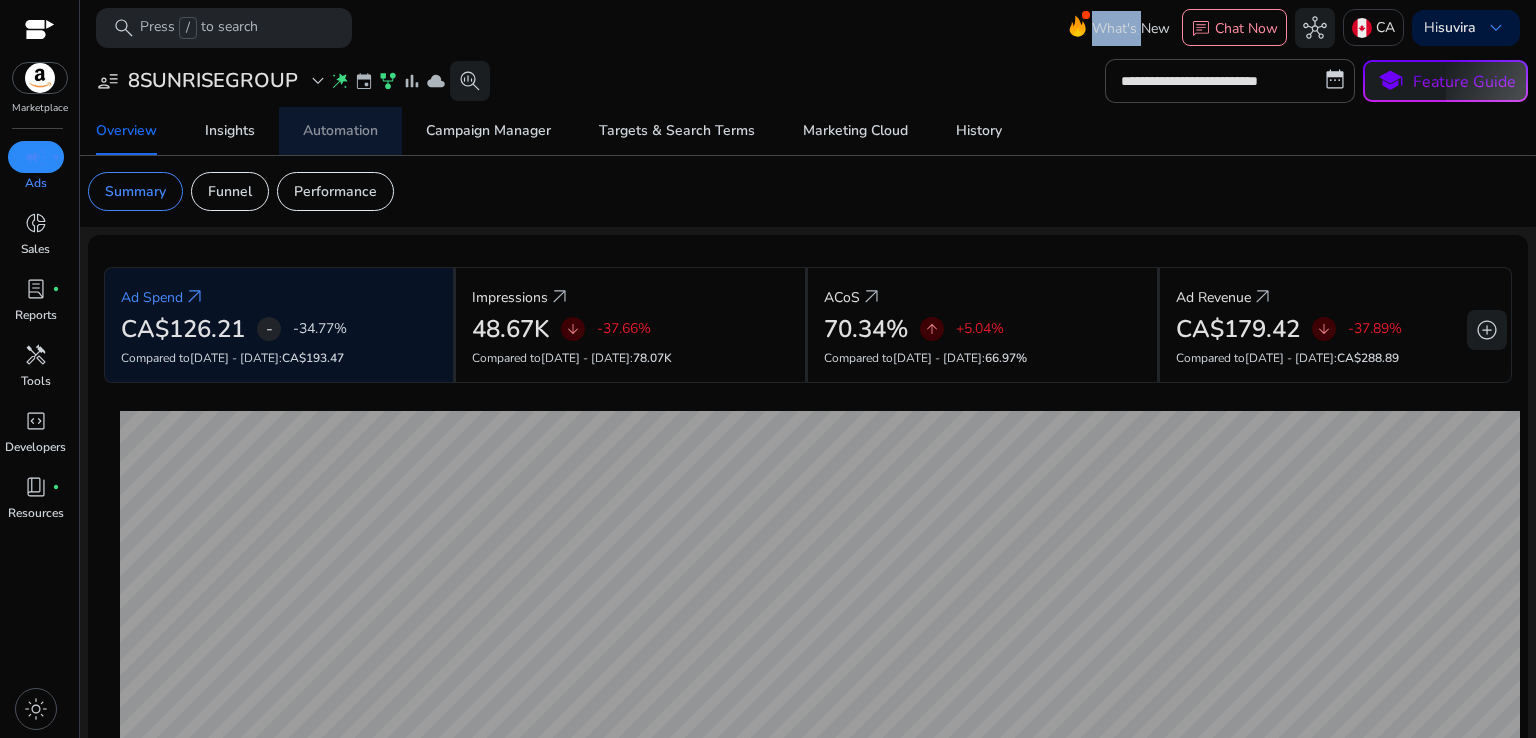 click on "Automation" at bounding box center [340, 131] 